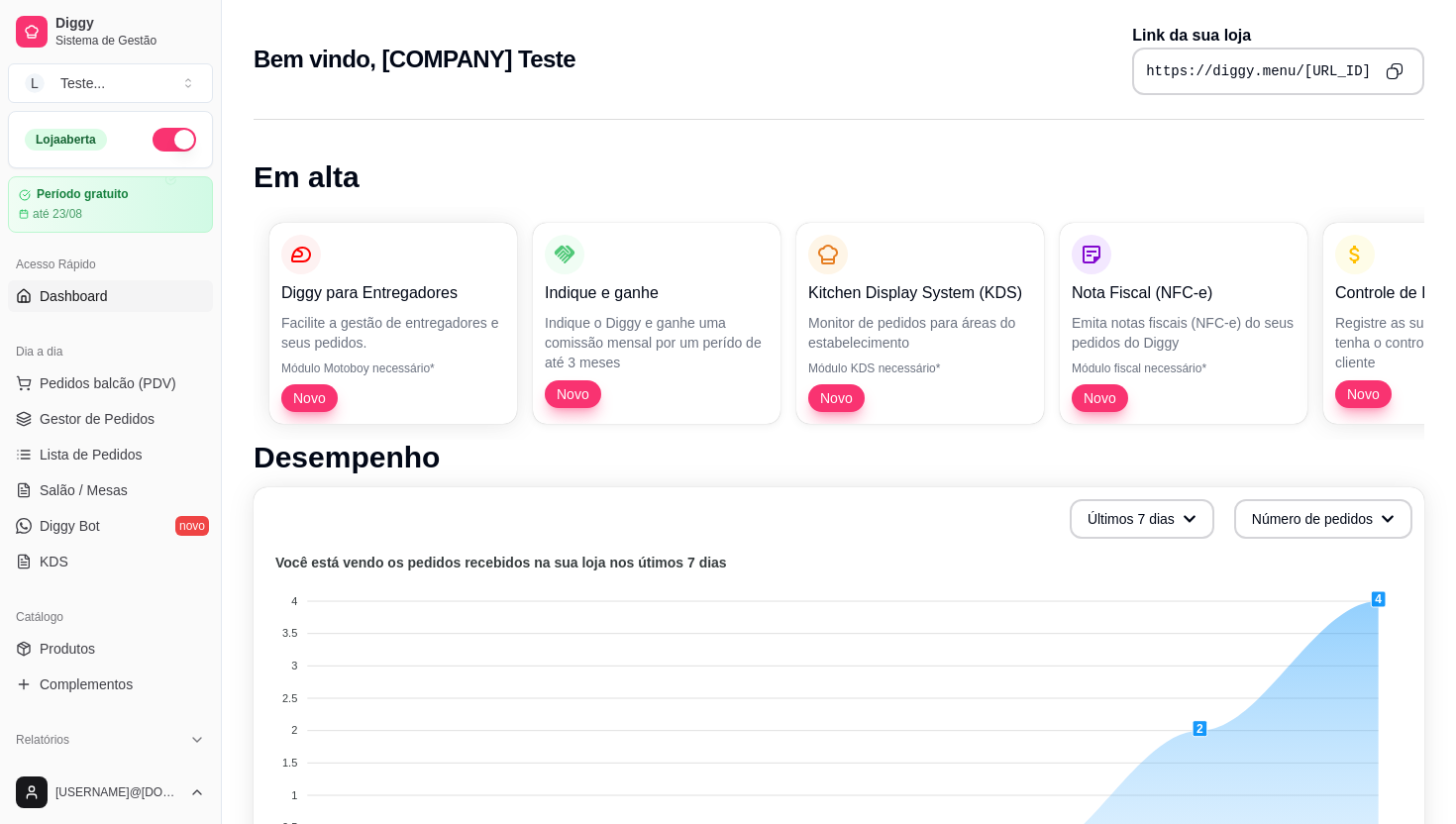 scroll, scrollTop: 0, scrollLeft: 0, axis: both 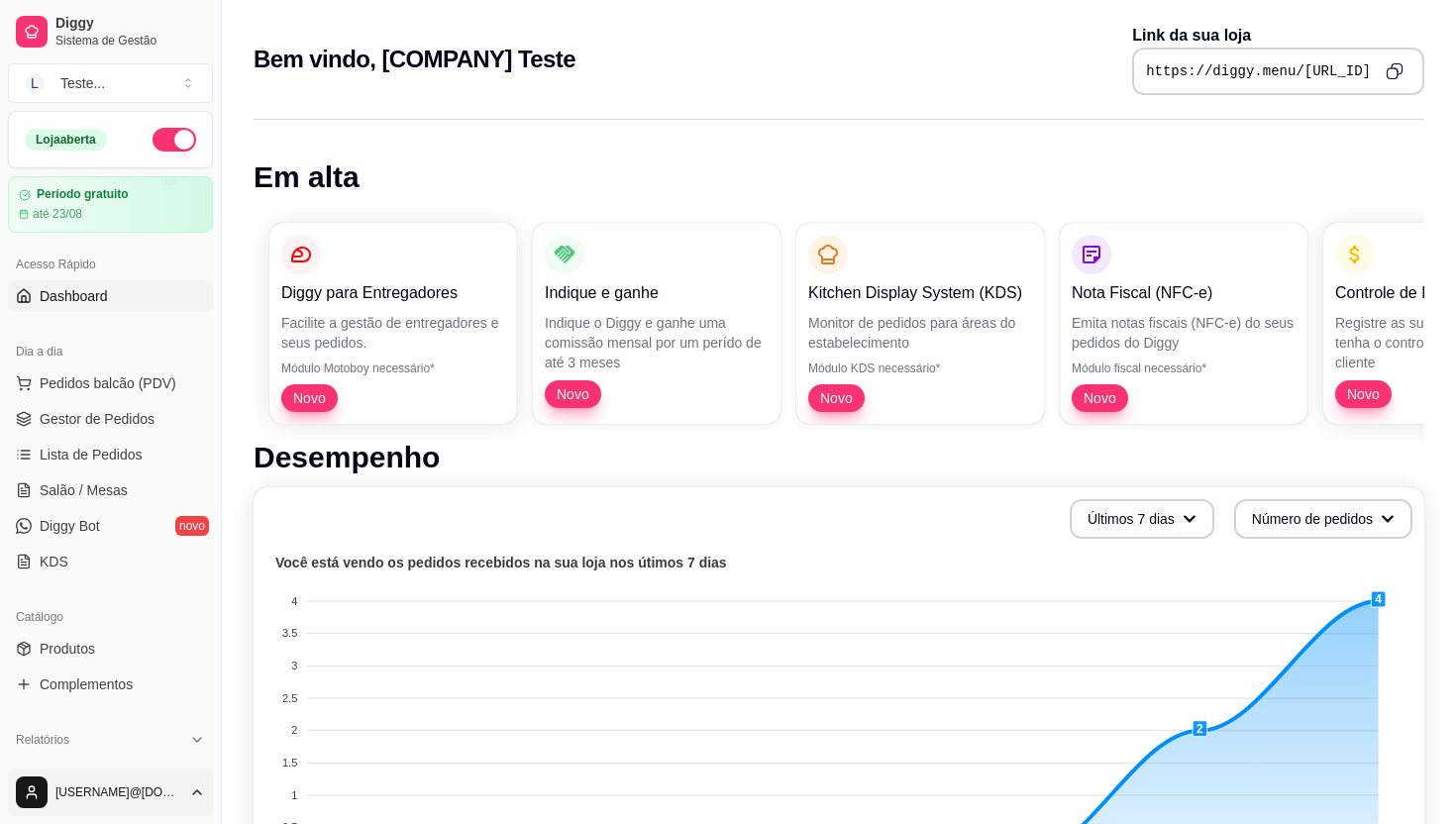 click on "Sistema de Gestão Diggy Bem vindo, [COMPANY] Teste Link da sua loja https://diggy.menu/[URL_ID] Em alta Diggy para Entregadores Facilite a gestão de entregadores e seus pedidos. Módulo Motoboy necessário* Novo Indique e ganhe Indique o Diggy e ganhe uma comissão mensal por um perído de até 3 meses Novo Kitchen Display System (KDS) Monitor de pedidos para áreas do estabelecimento Módulo KDS necessário* Novo Nota Fiscal (NFC-e) Módulo fiscal necessário* 4" at bounding box center [728, 412] 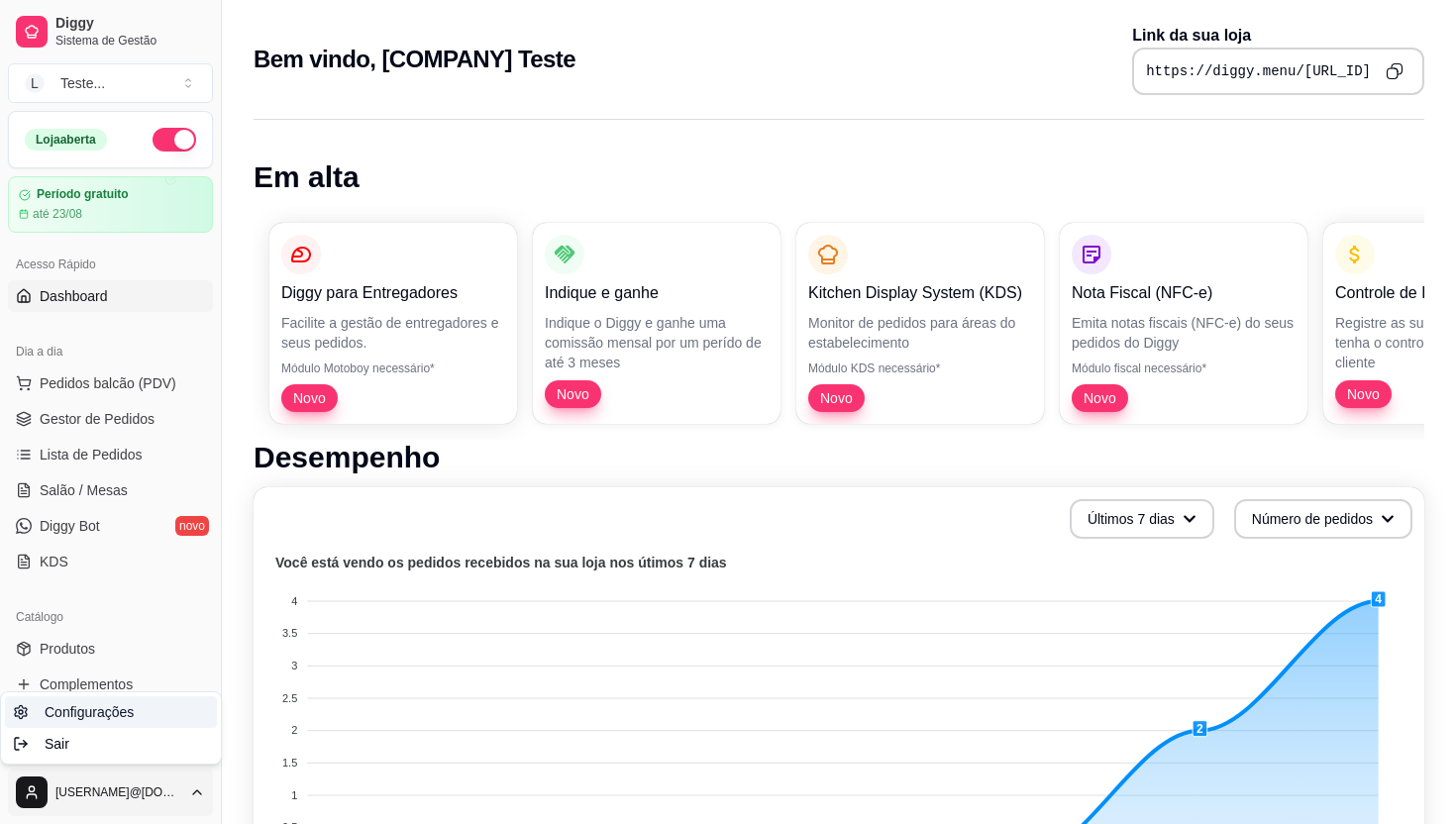 click on "Configurações" at bounding box center [89, 712] 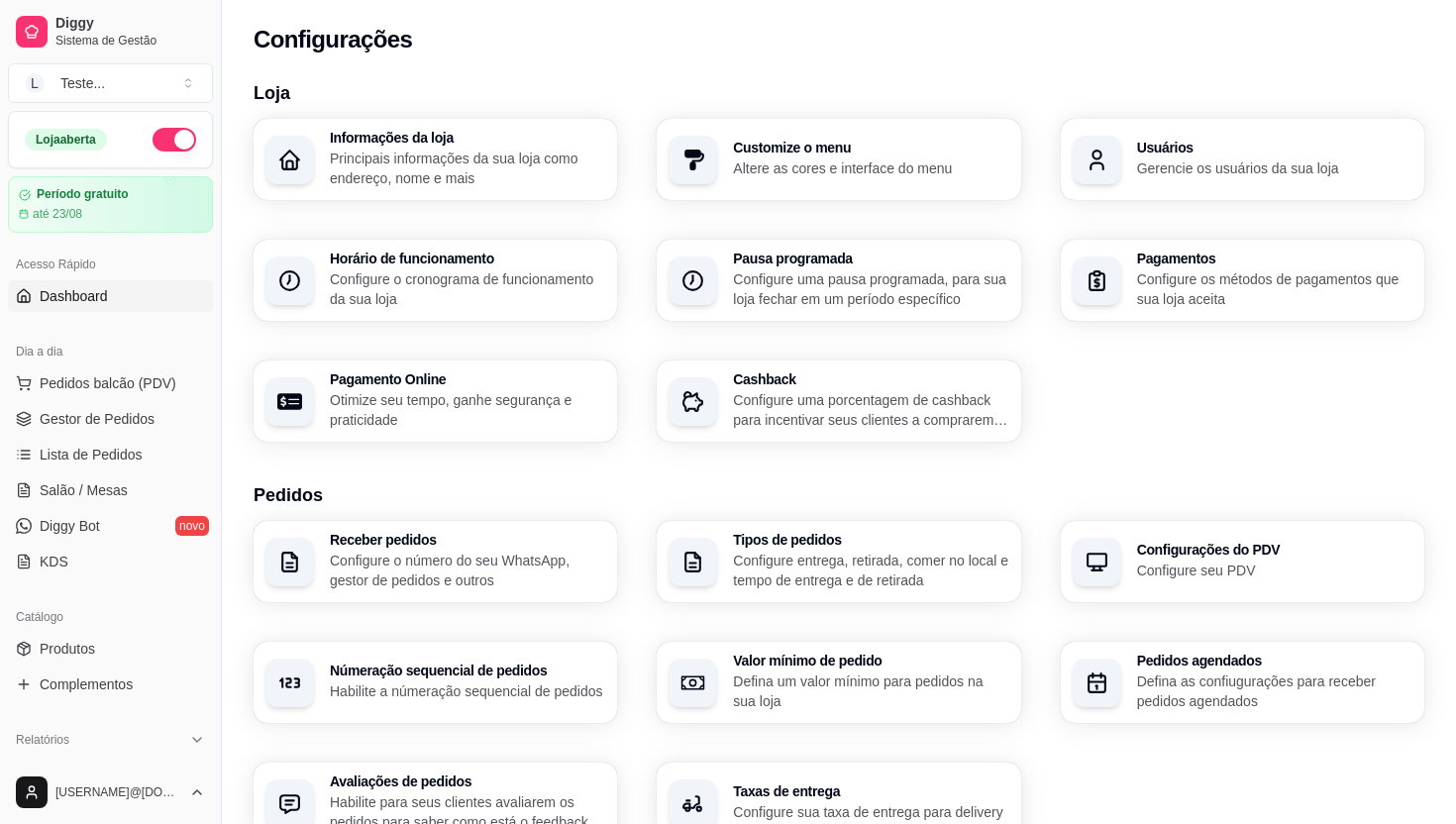 click on "Dashboard" at bounding box center (110, 296) 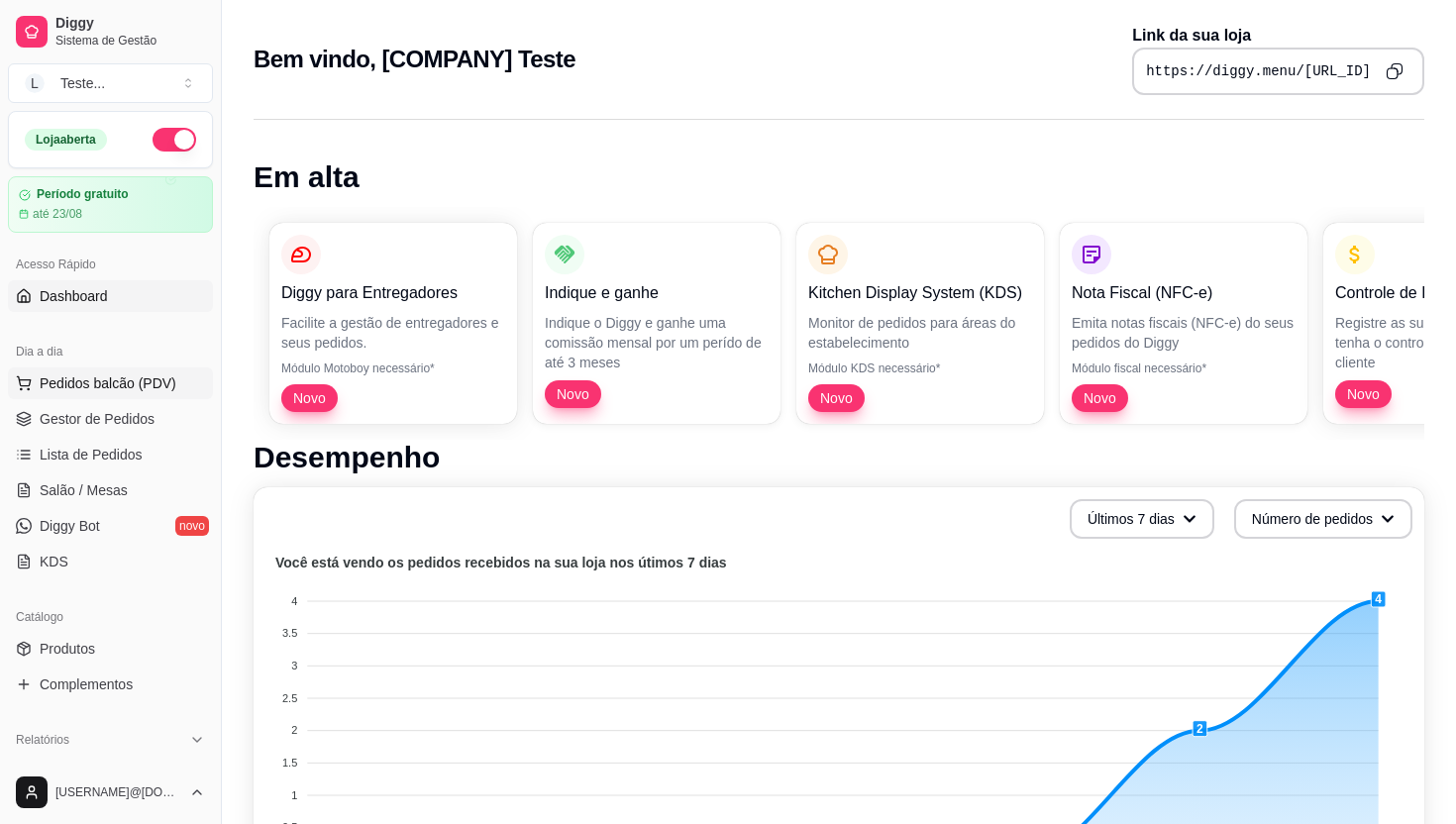 click on "Pedidos balcão (PDV)" at bounding box center [108, 383] 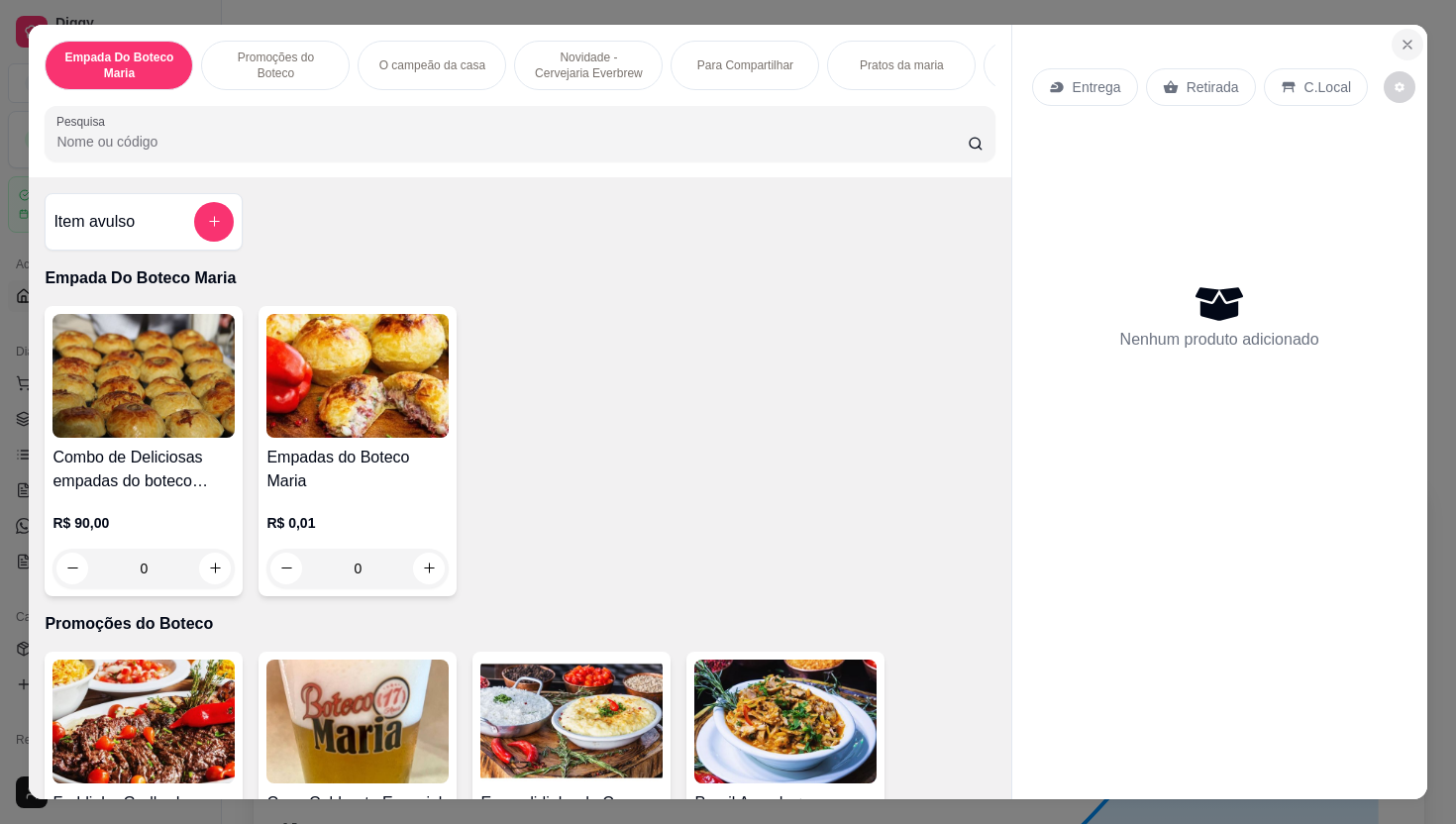 click 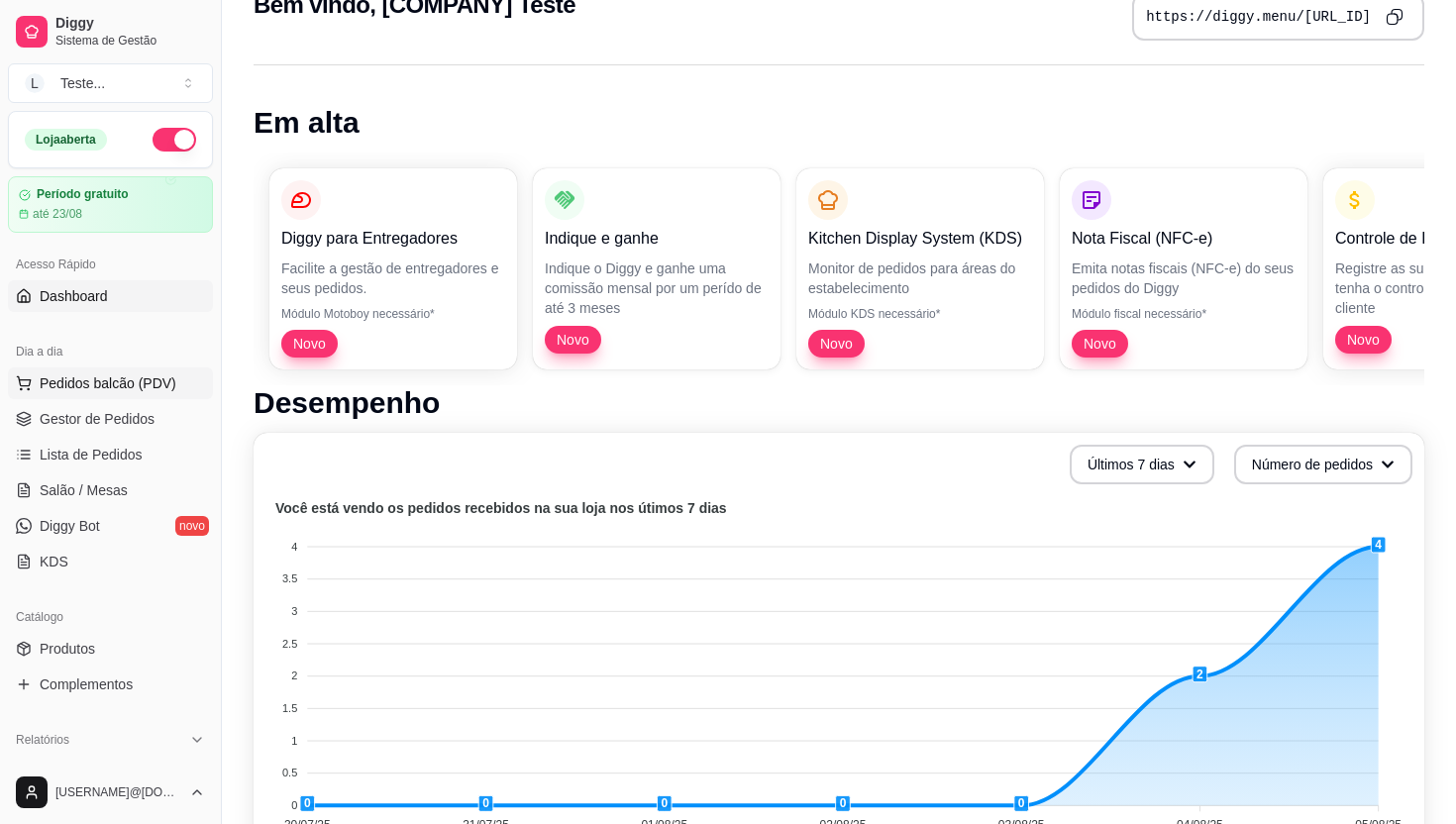scroll, scrollTop: 0, scrollLeft: 0, axis: both 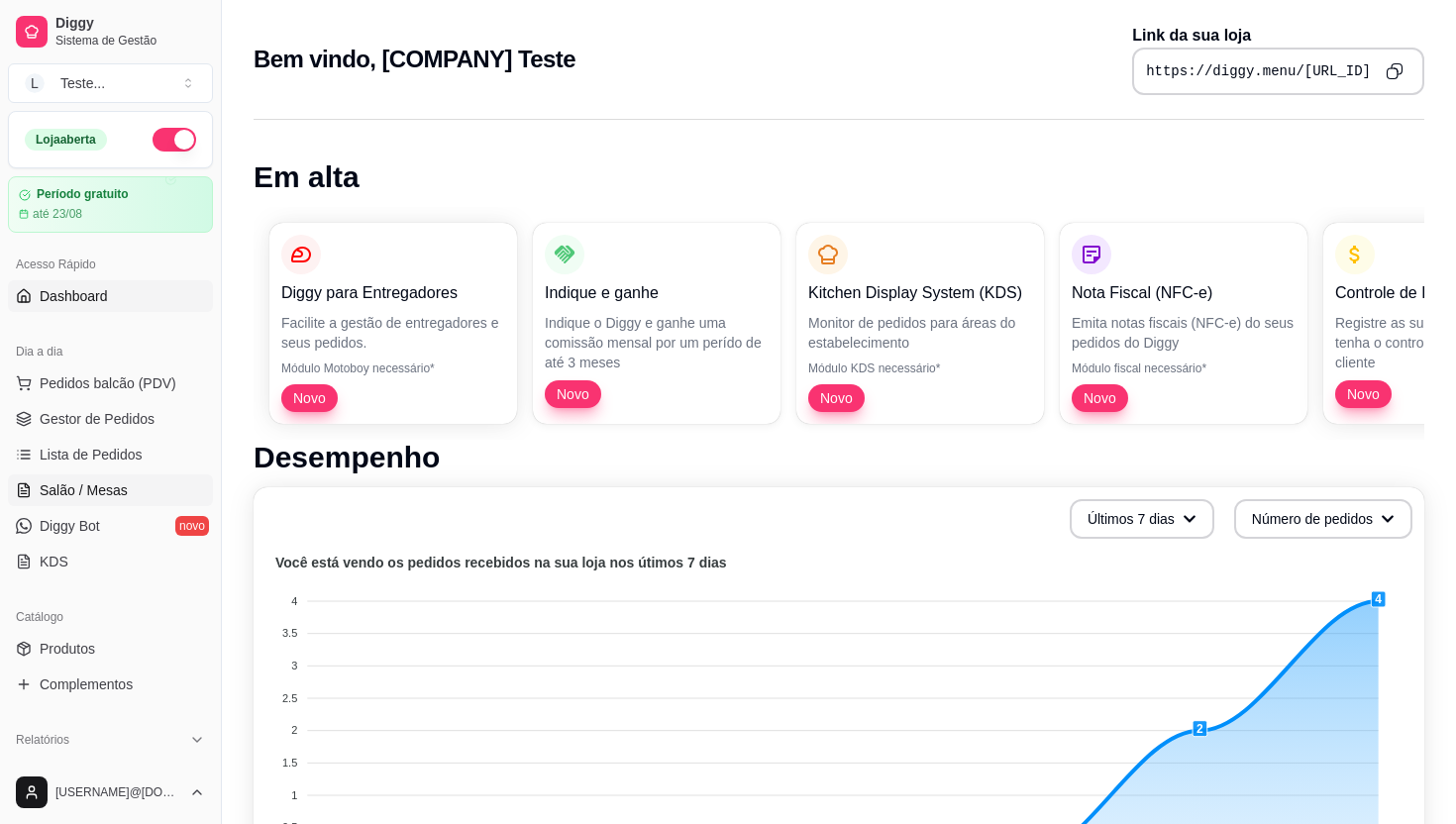 click on "Salão / Mesas" at bounding box center [83, 490] 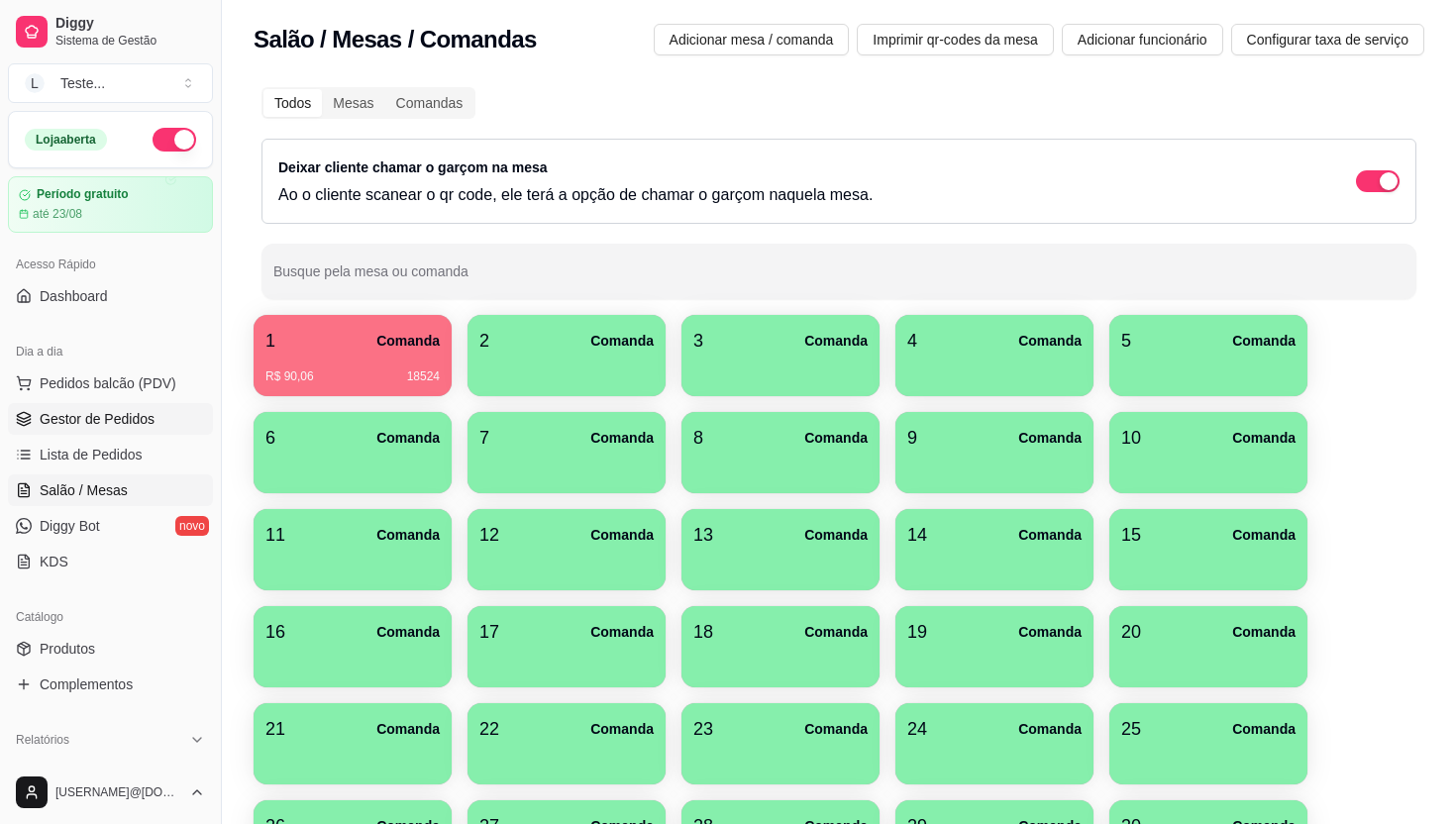 click on "Gestor de Pedidos" at bounding box center (97, 419) 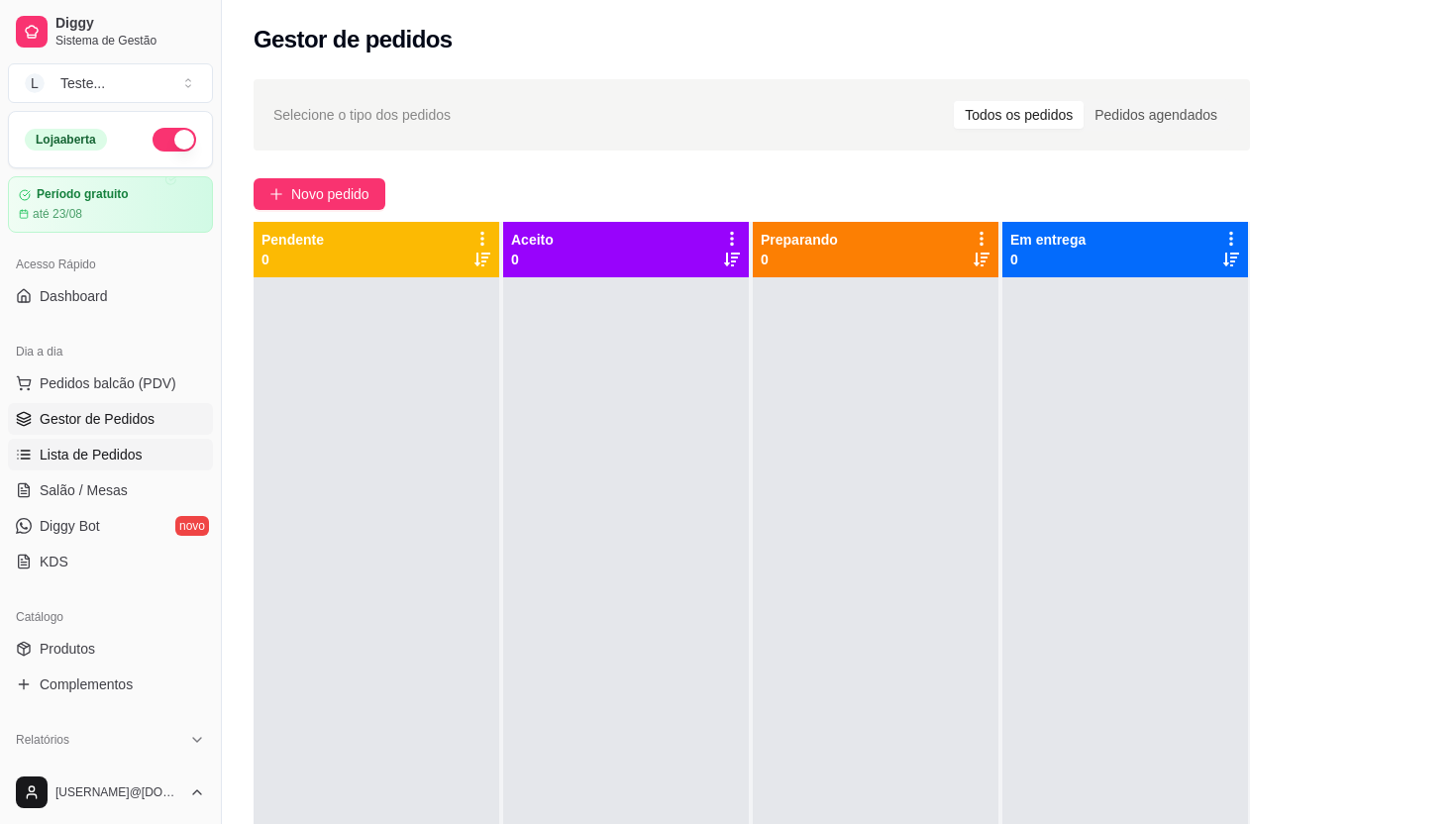 click on "Lista de Pedidos" at bounding box center (91, 455) 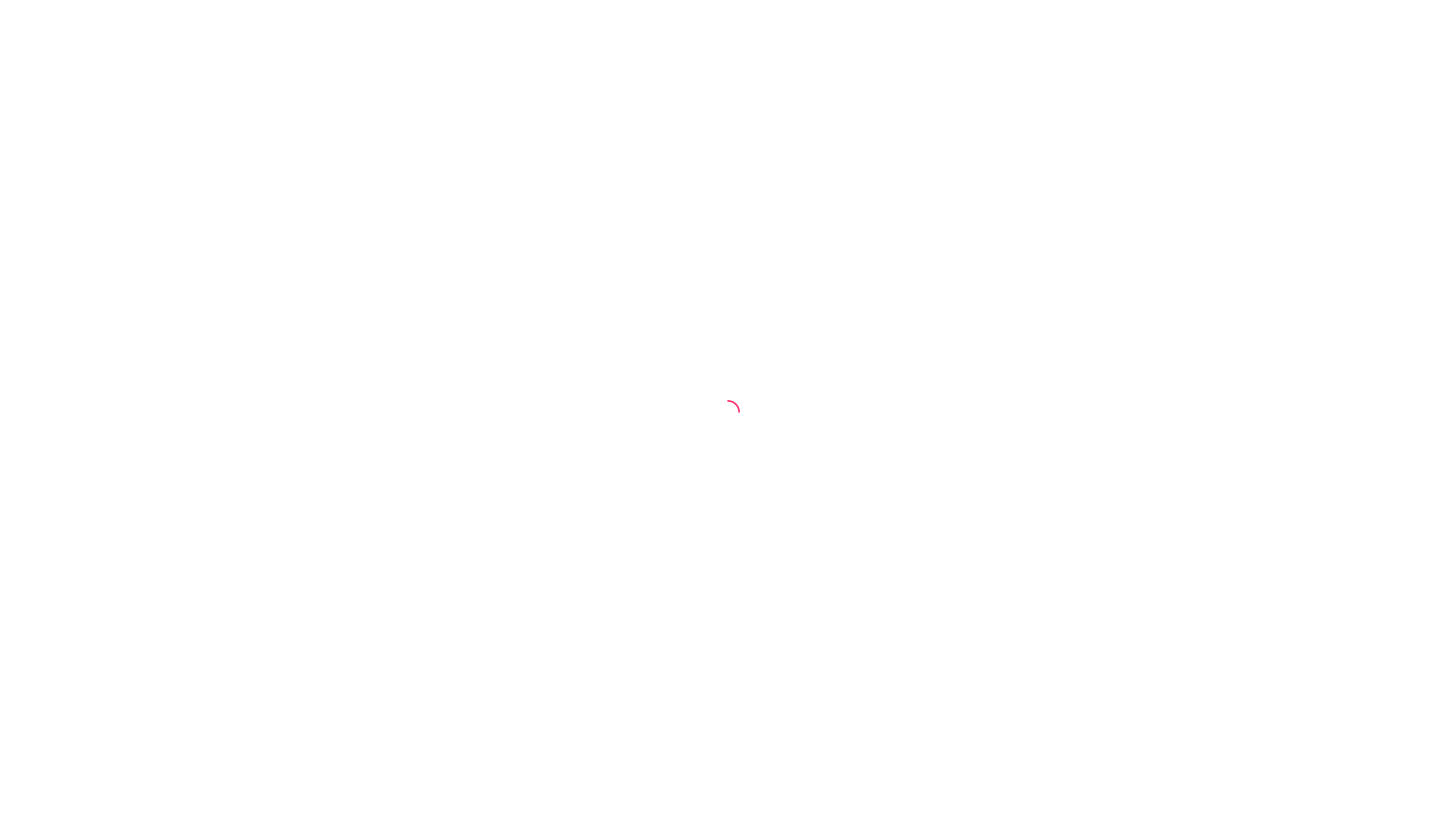 scroll, scrollTop: 0, scrollLeft: 0, axis: both 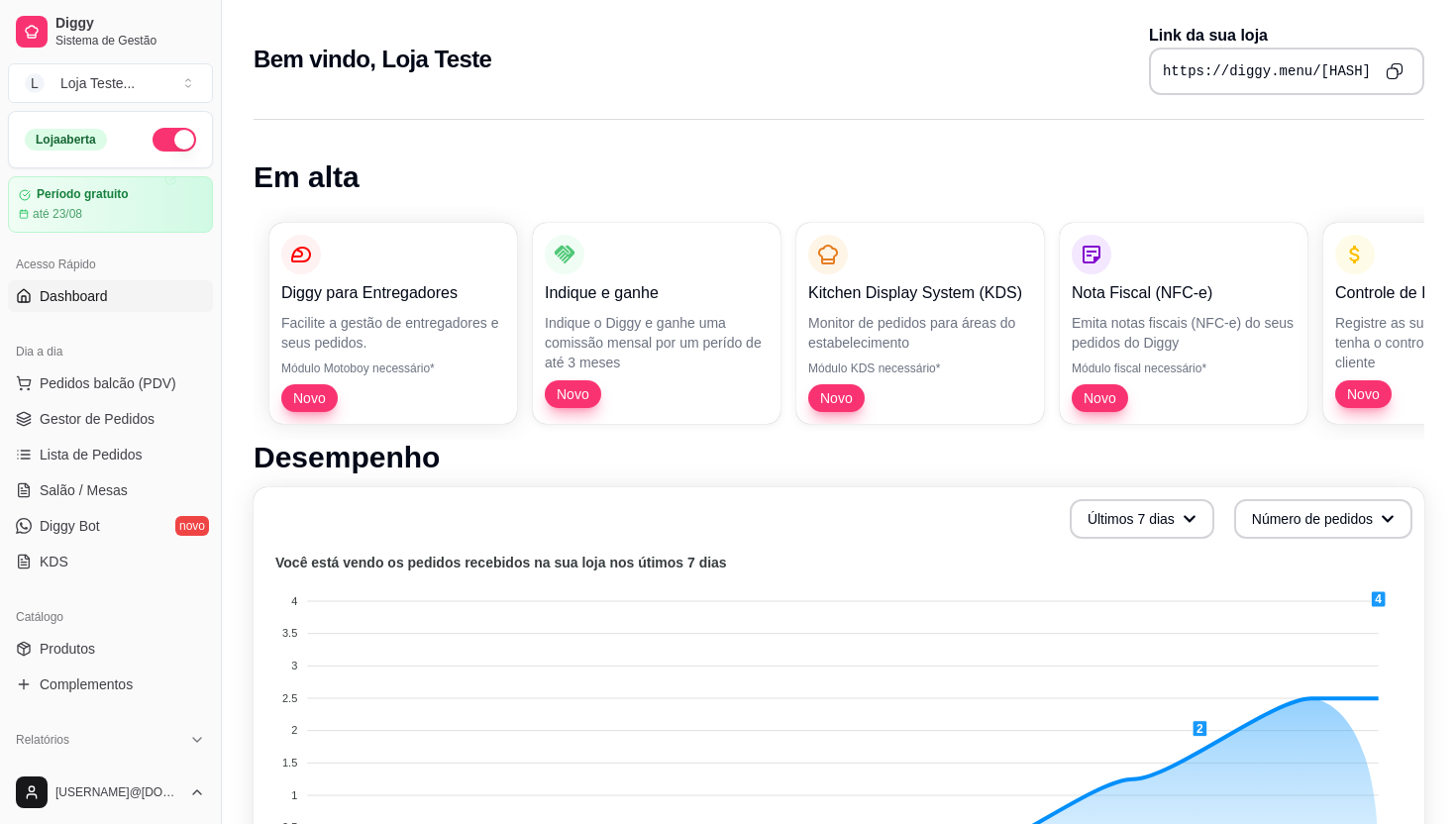 click on "Facilite a gestão de entregadores e seus pedidos." at bounding box center [393, 333] 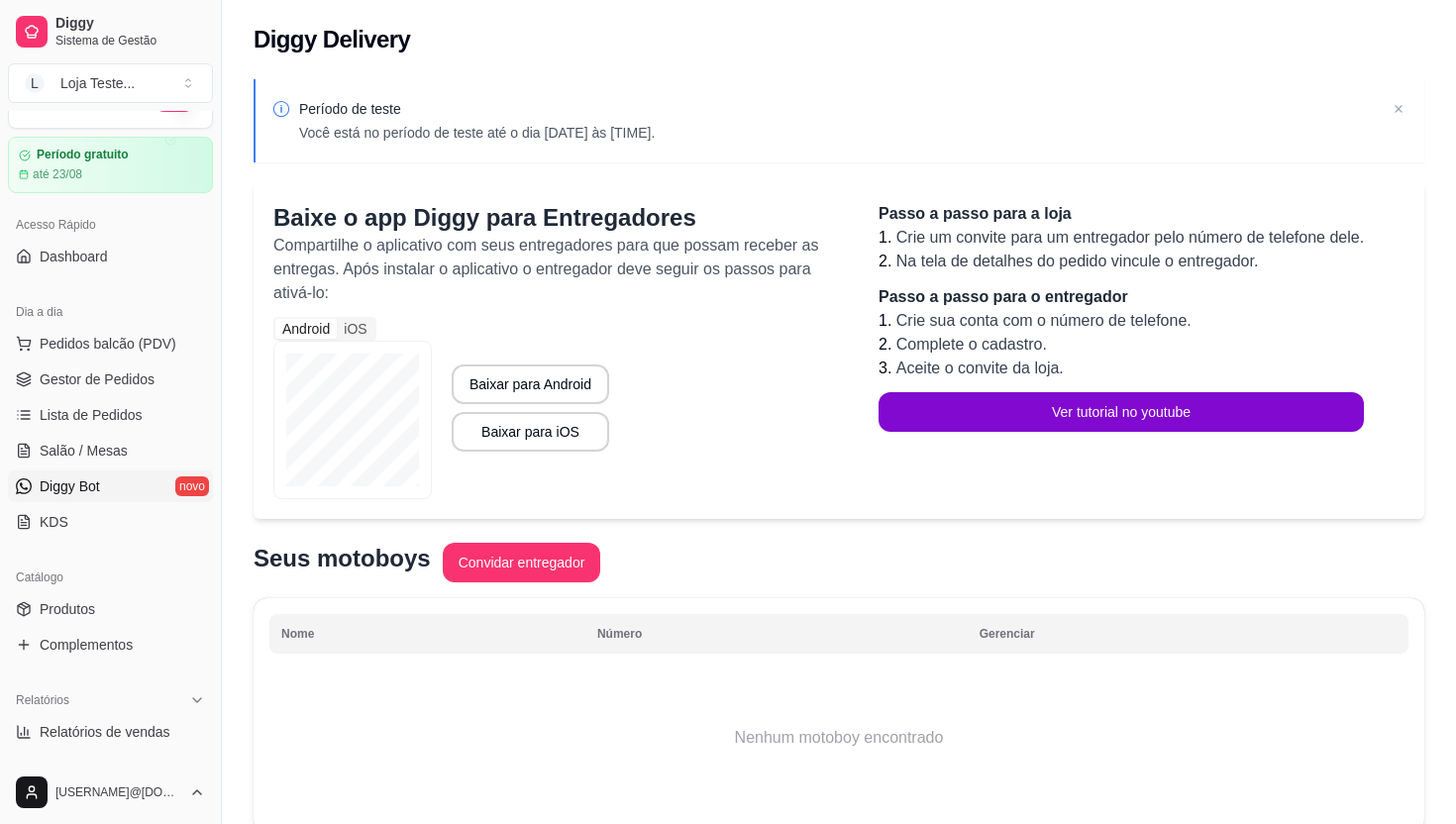 scroll, scrollTop: 42, scrollLeft: 0, axis: vertical 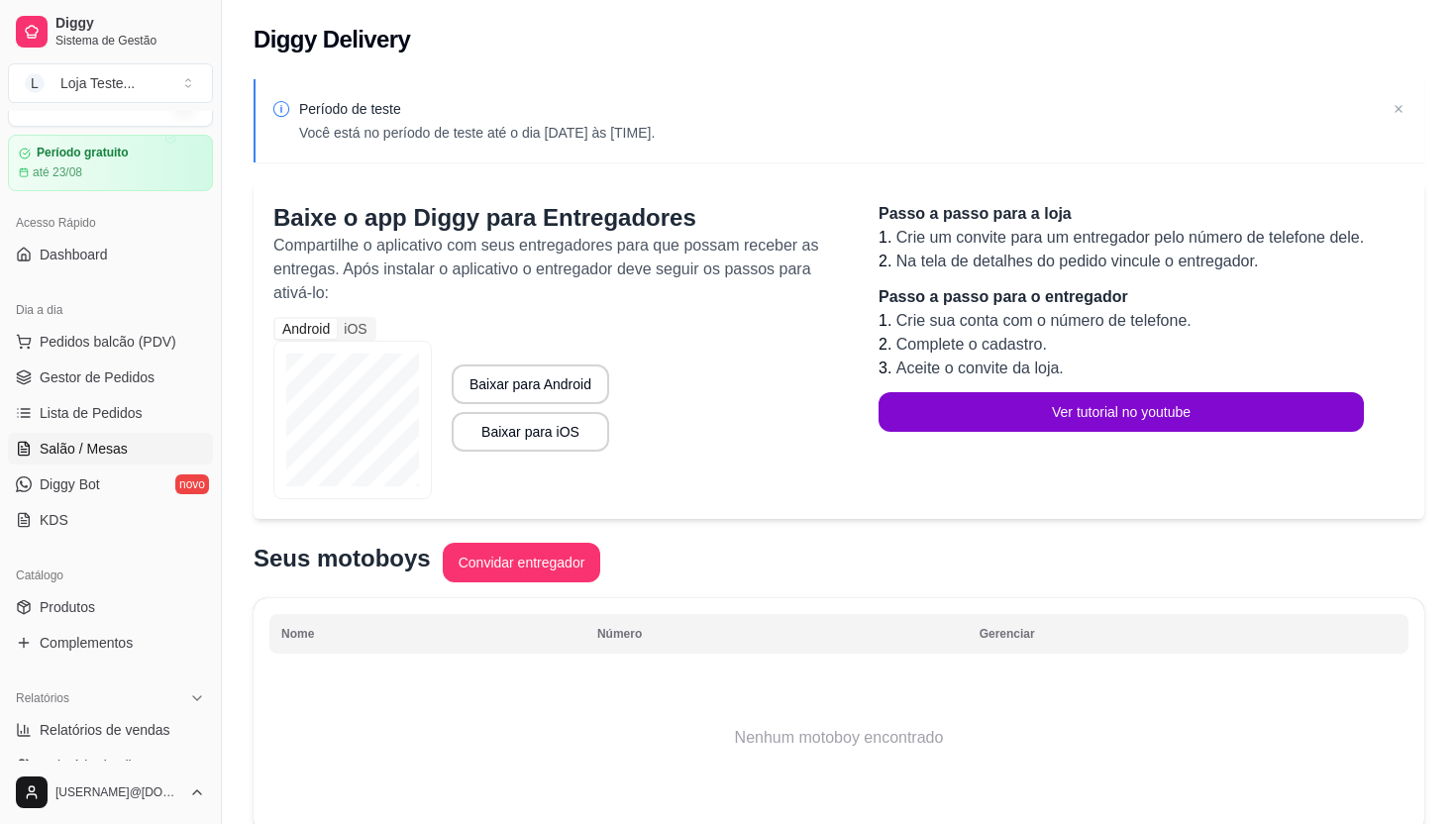 click on "Salão / Mesas" at bounding box center [83, 449] 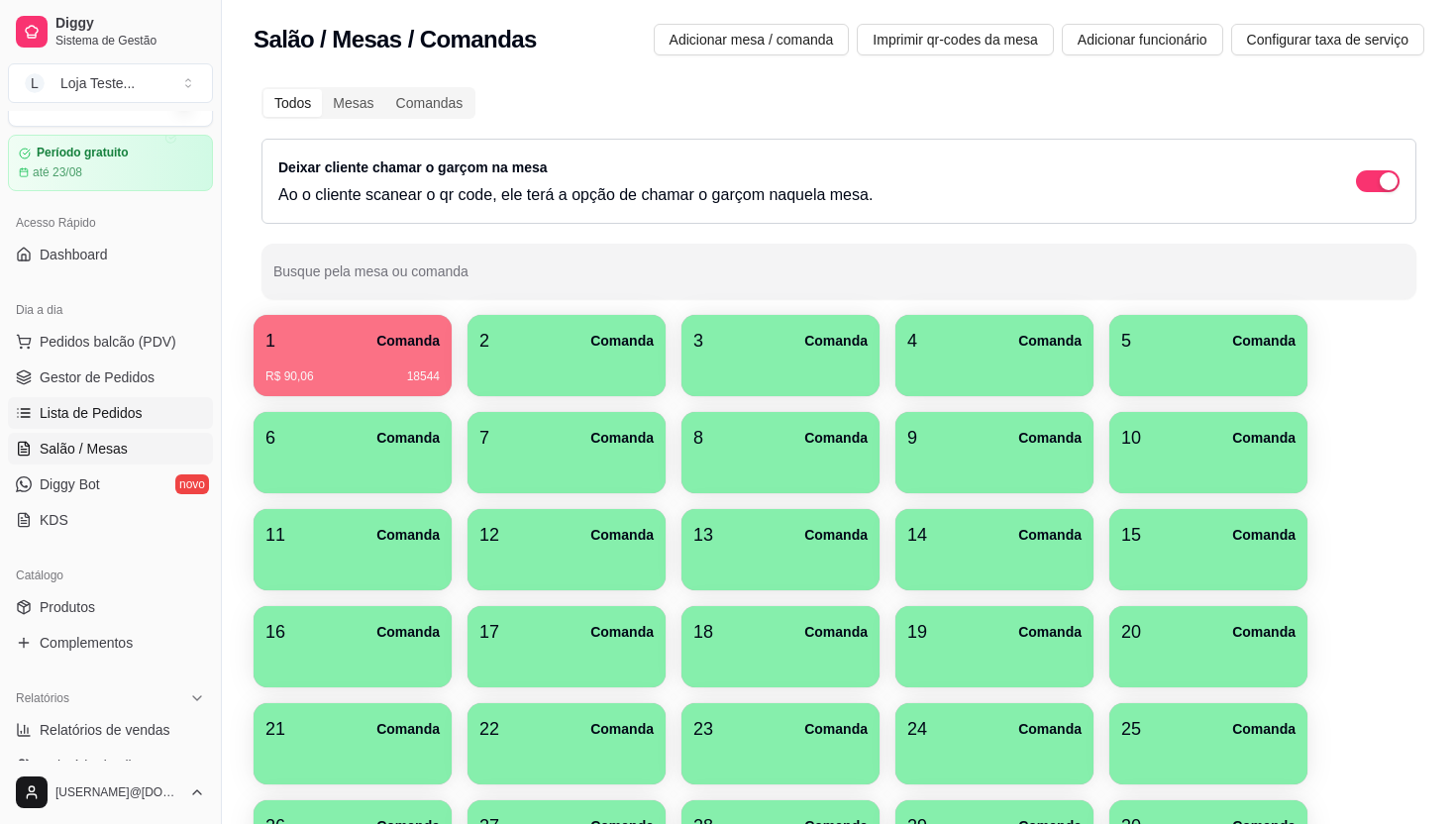 click on "Lista de Pedidos" at bounding box center (110, 413) 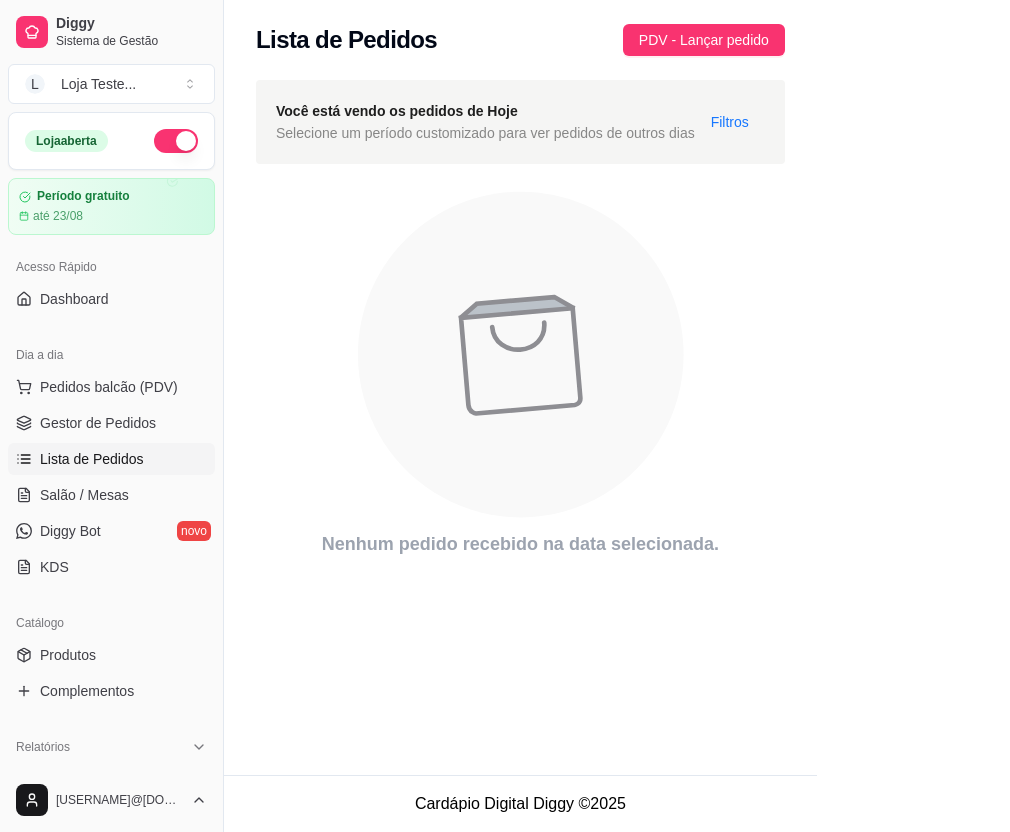 click on "Diggy Sistema de Gestão L Loja Teste ... Loja  aberta Período gratuito até 23/08 Acesso Rápido Dashboard Dia a dia Pedidos balcão (PDV) Gestor de Pedidos Lista de Pedidos Salão / Mesas Diggy Bot novo KDS Catálogo Produtos Complementos Relatórios Relatórios de vendas Relatório de clientes Relatório de mesas Relatório de fidelidade novo Gerenciar Entregadores novo Nota Fiscal (NFC-e) Controle de caixa Controle de fiado Cupons Clientes Estoque Configurações Diggy Planos Precisa de ajuda? viniciusreis81@gmail.com Toggle Sidebar Sistema de Gestão Diggy Lista de Pedidos PDV - Lançar pedido Você está vendo os pedidos de   Hoje Selecione um período customizado para ver pedidos de outros dias Filtros Nenhum pedido recebido na data selecionada. Cardápio Digital Diggy © 2025" at bounding box center (505, 416) 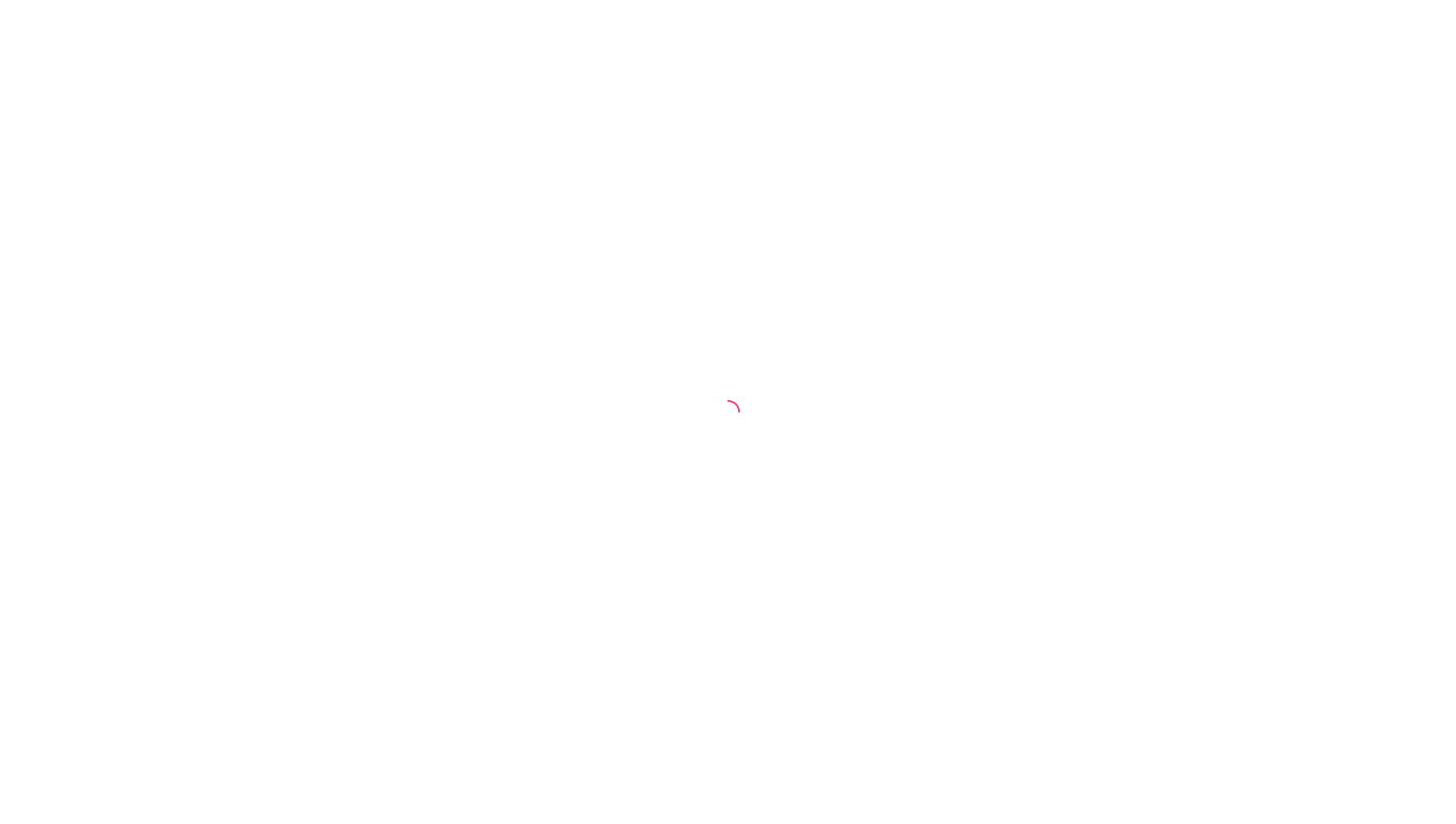 scroll, scrollTop: 0, scrollLeft: 0, axis: both 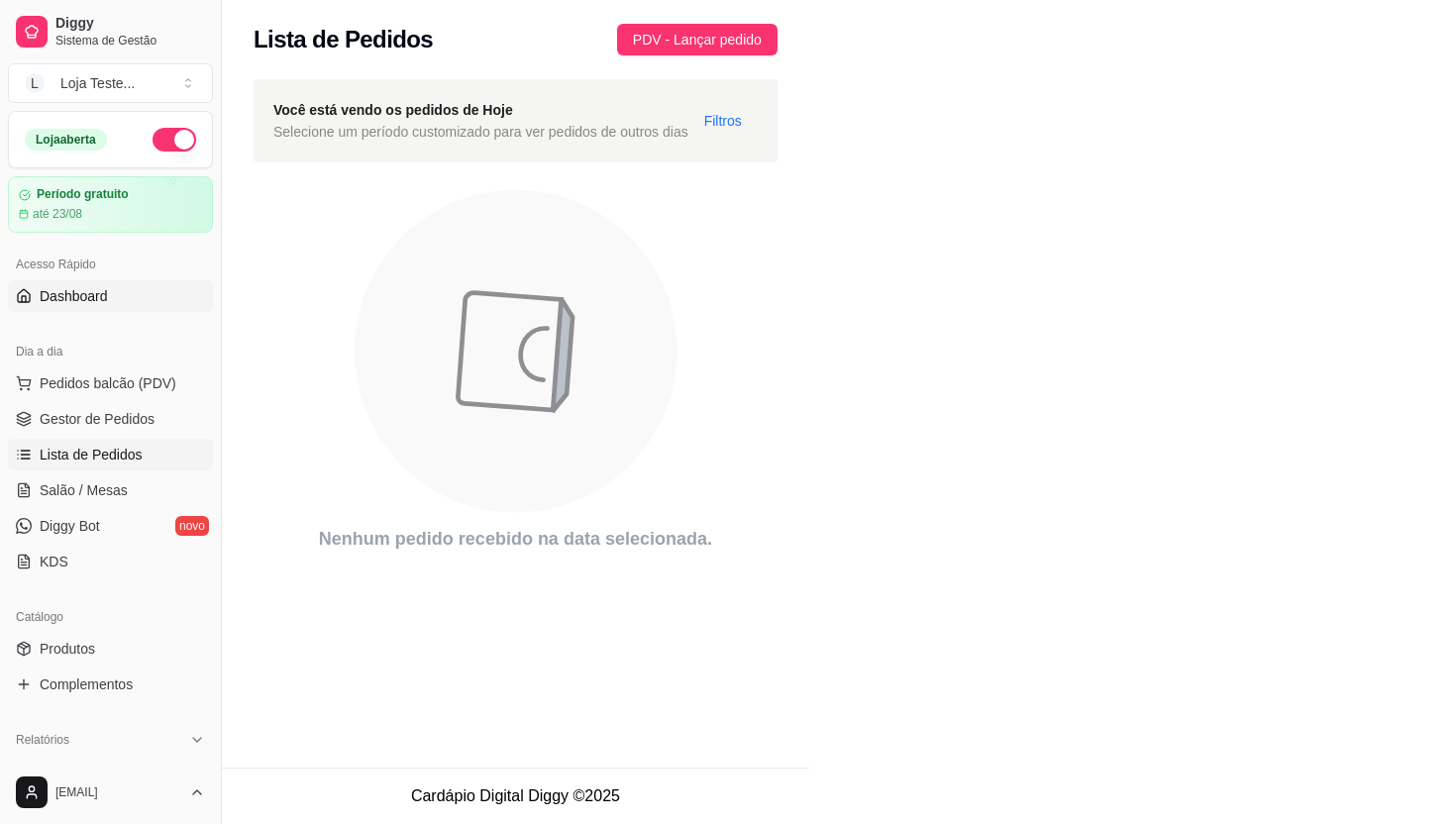 click on "Dashboard" at bounding box center (73, 296) 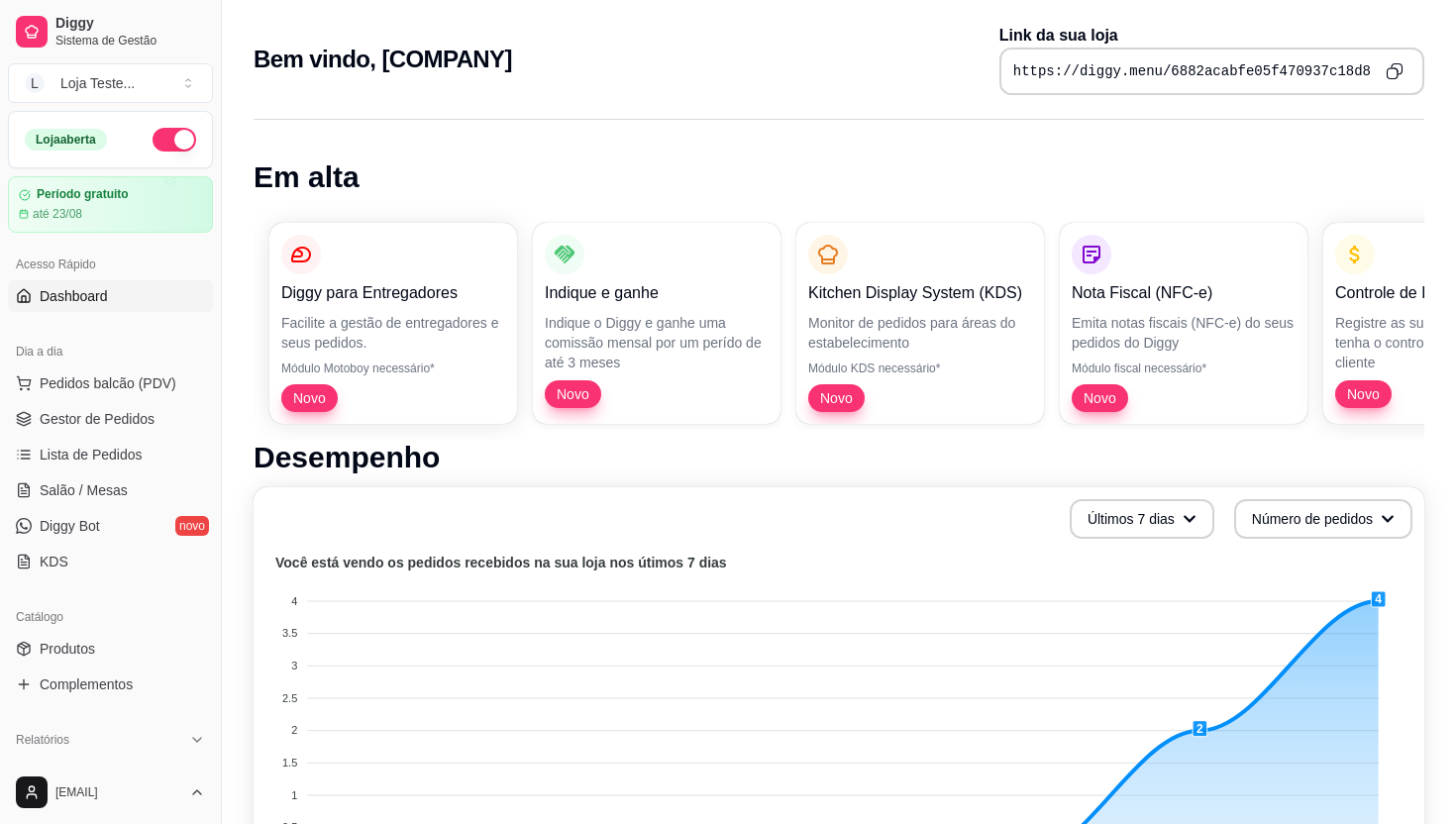 click on "Dashboard" at bounding box center [73, 296] 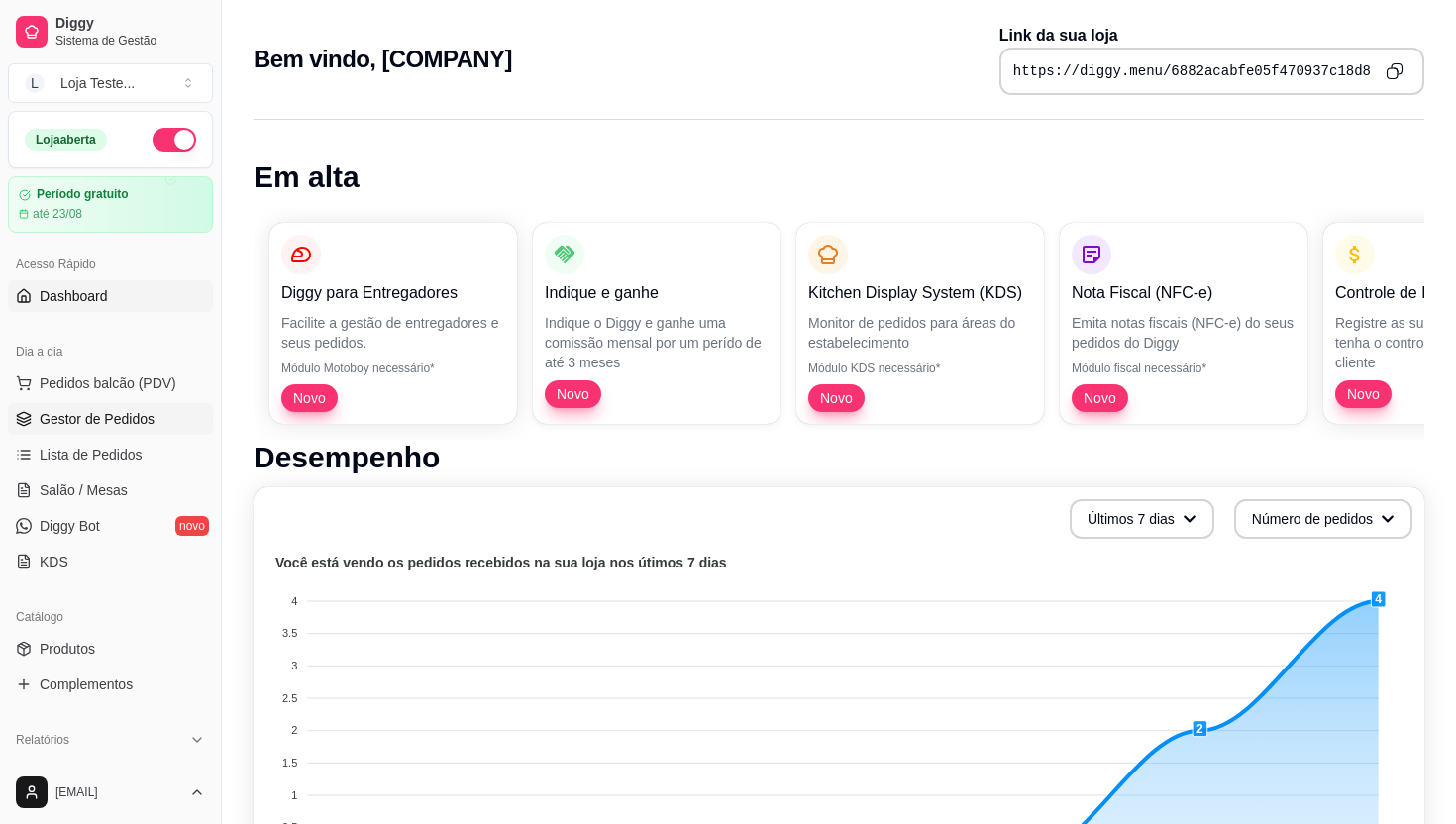 click on "Gestor de Pedidos" at bounding box center (97, 419) 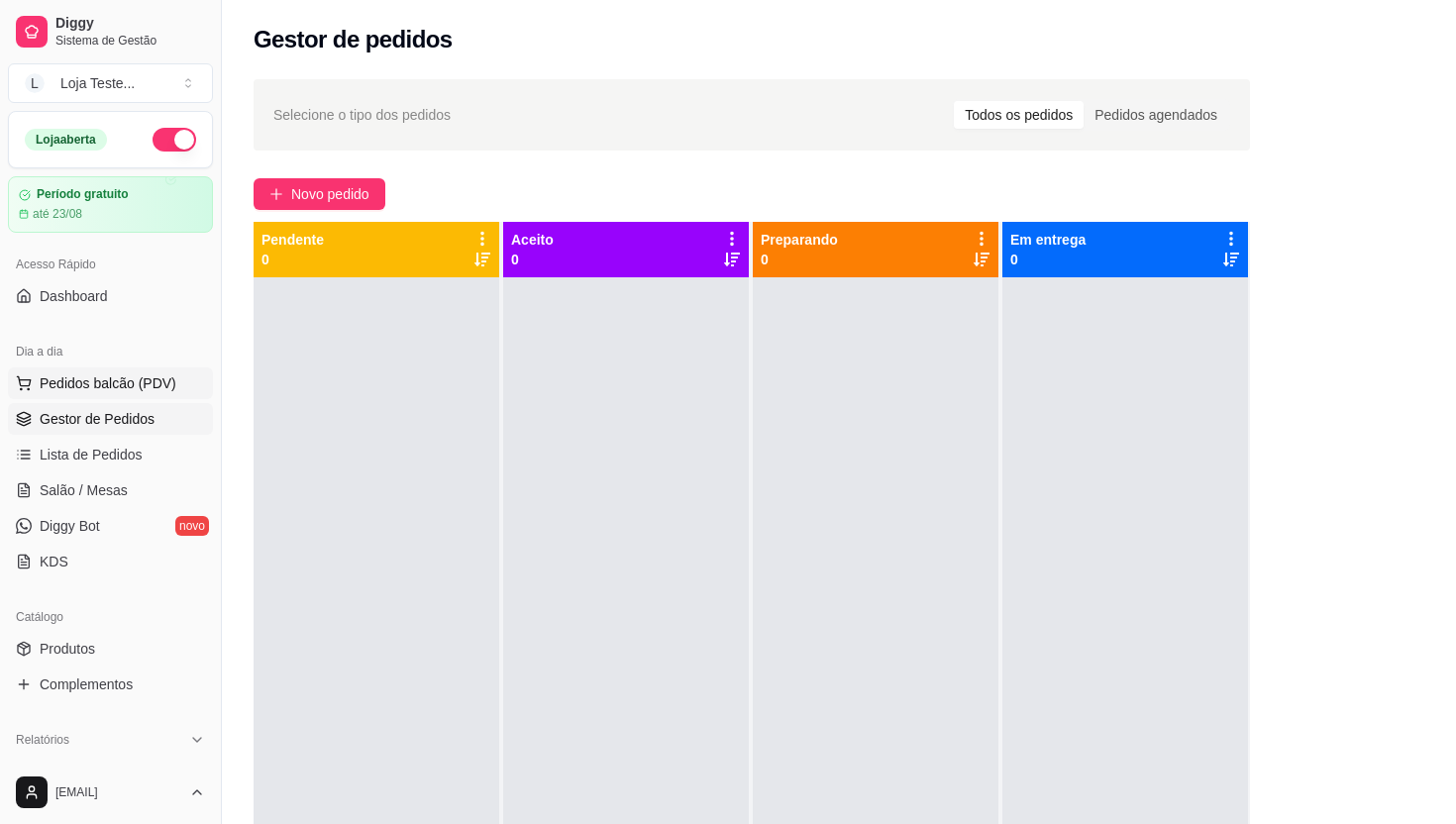 click on "Pedidos balcão (PDV)" at bounding box center (108, 383) 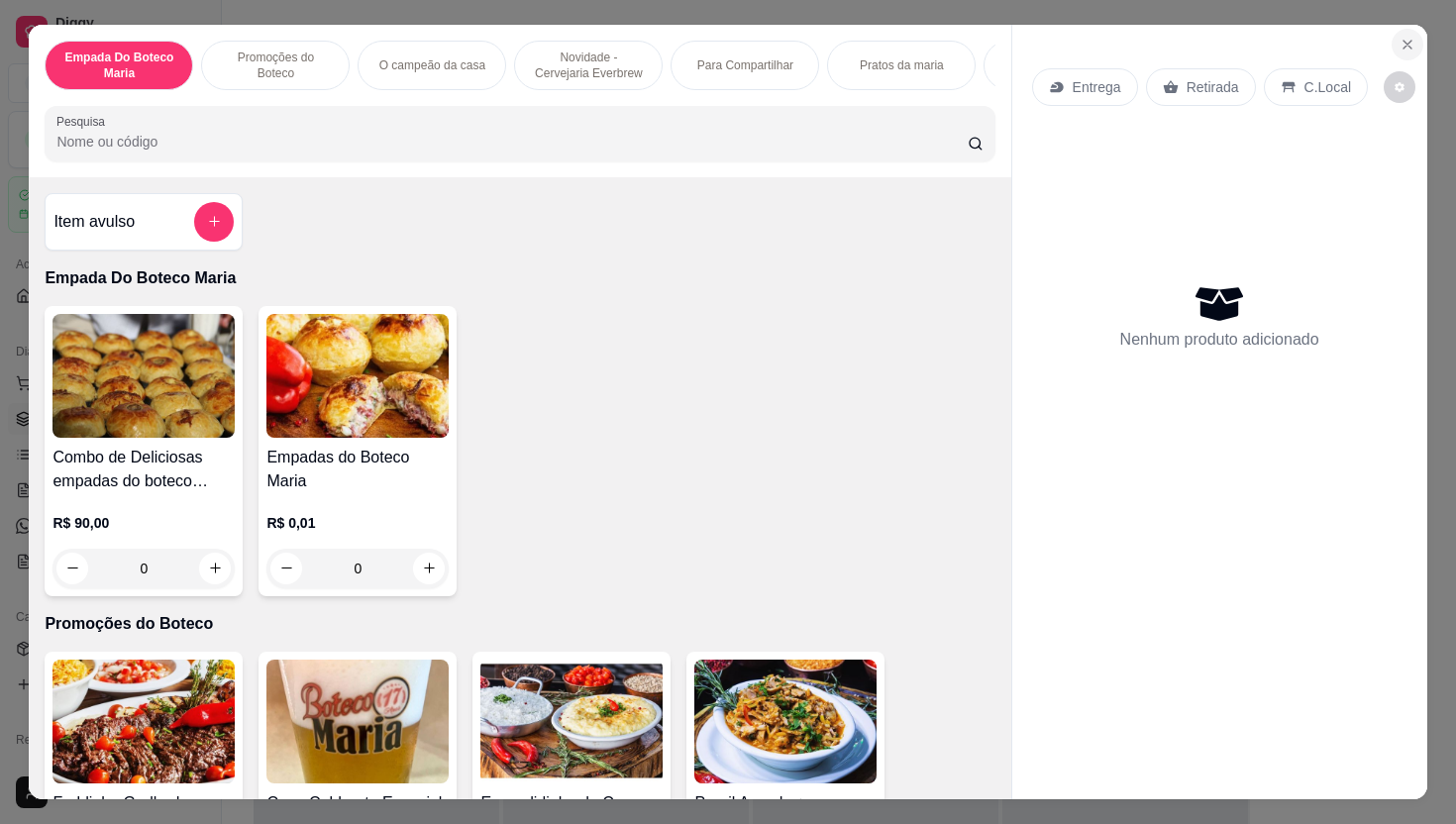 click at bounding box center (1407, 45) 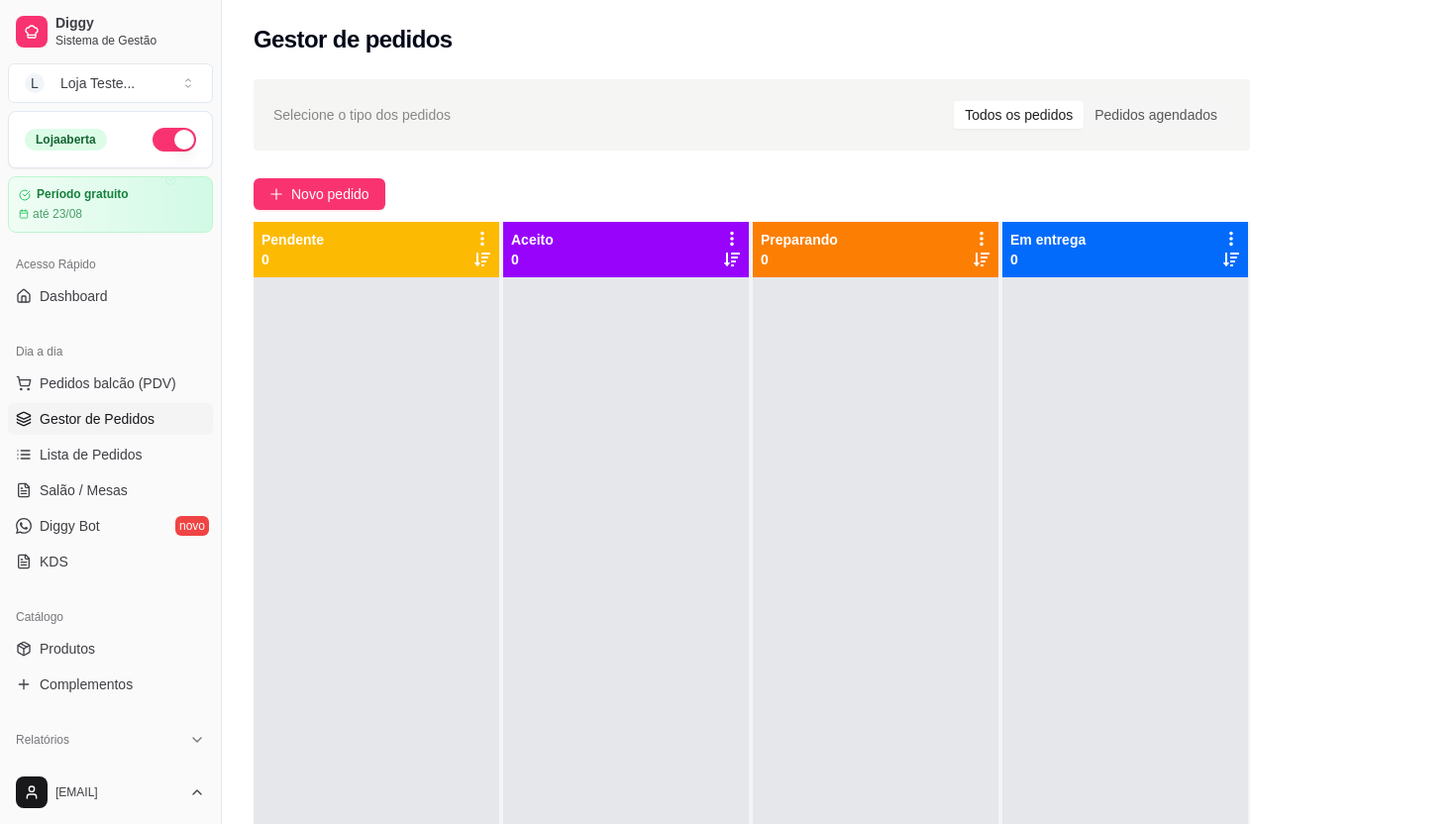 type 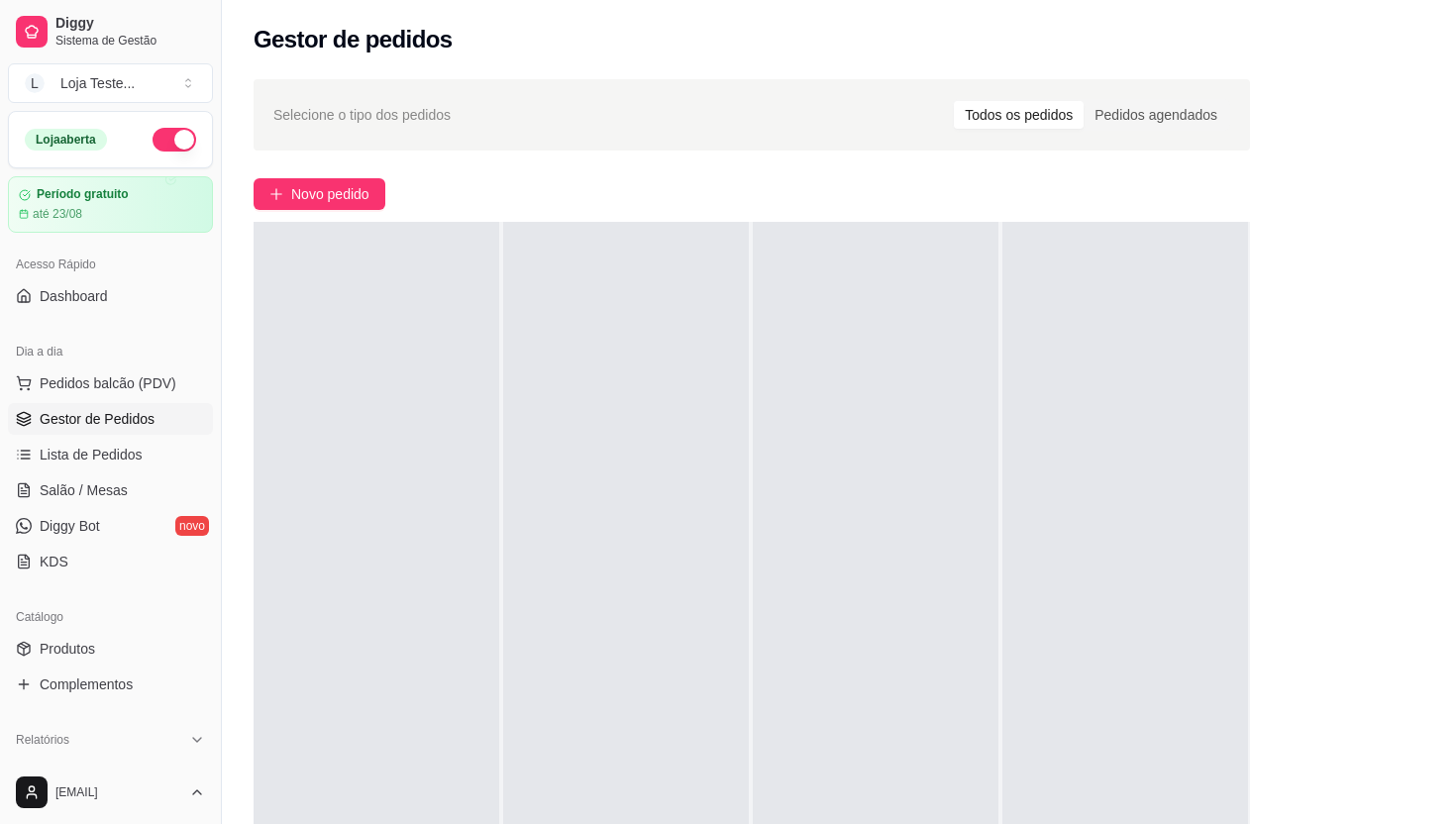 scroll, scrollTop: 302, scrollLeft: 0, axis: vertical 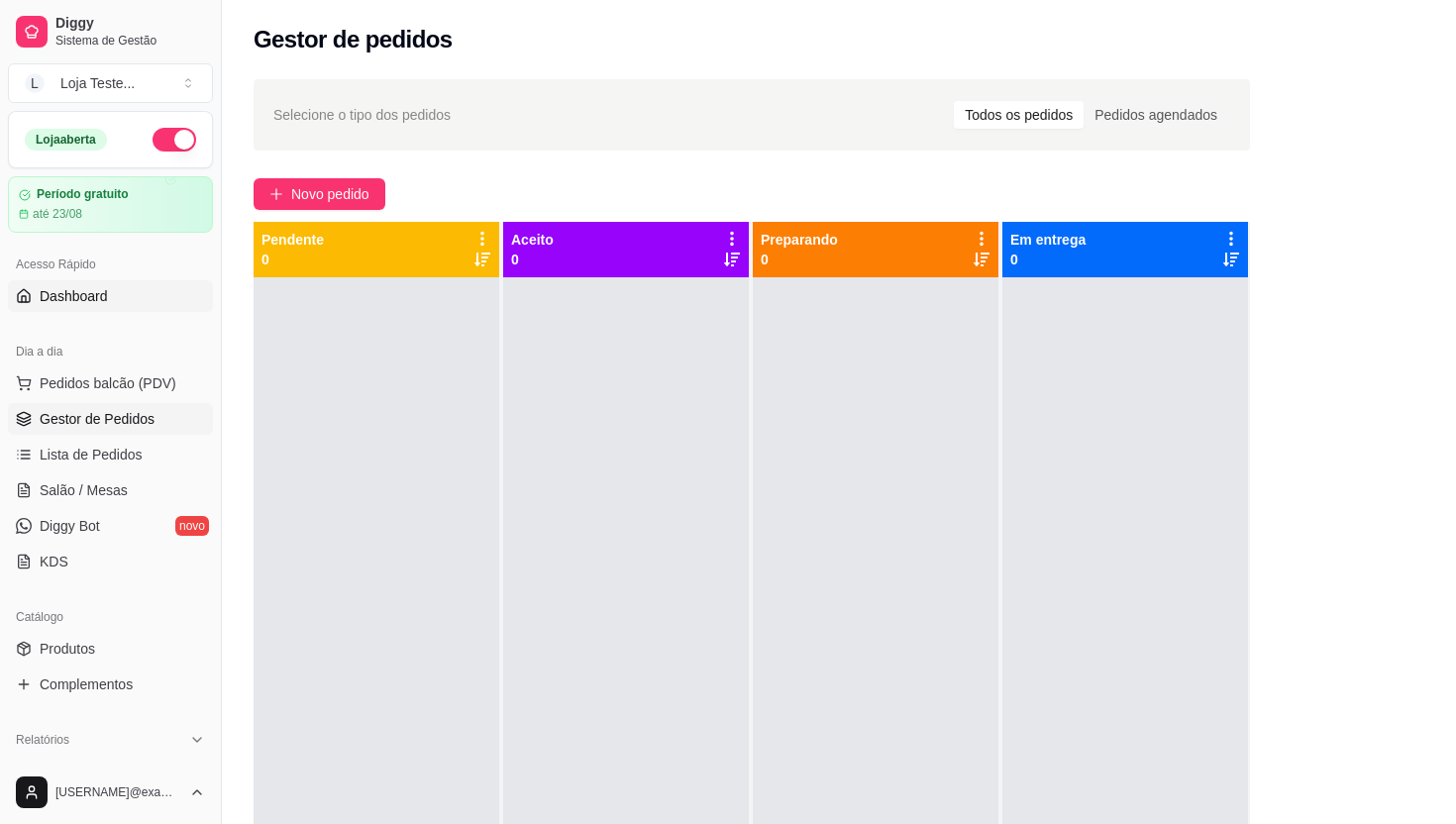click on "Dashboard" at bounding box center [110, 296] 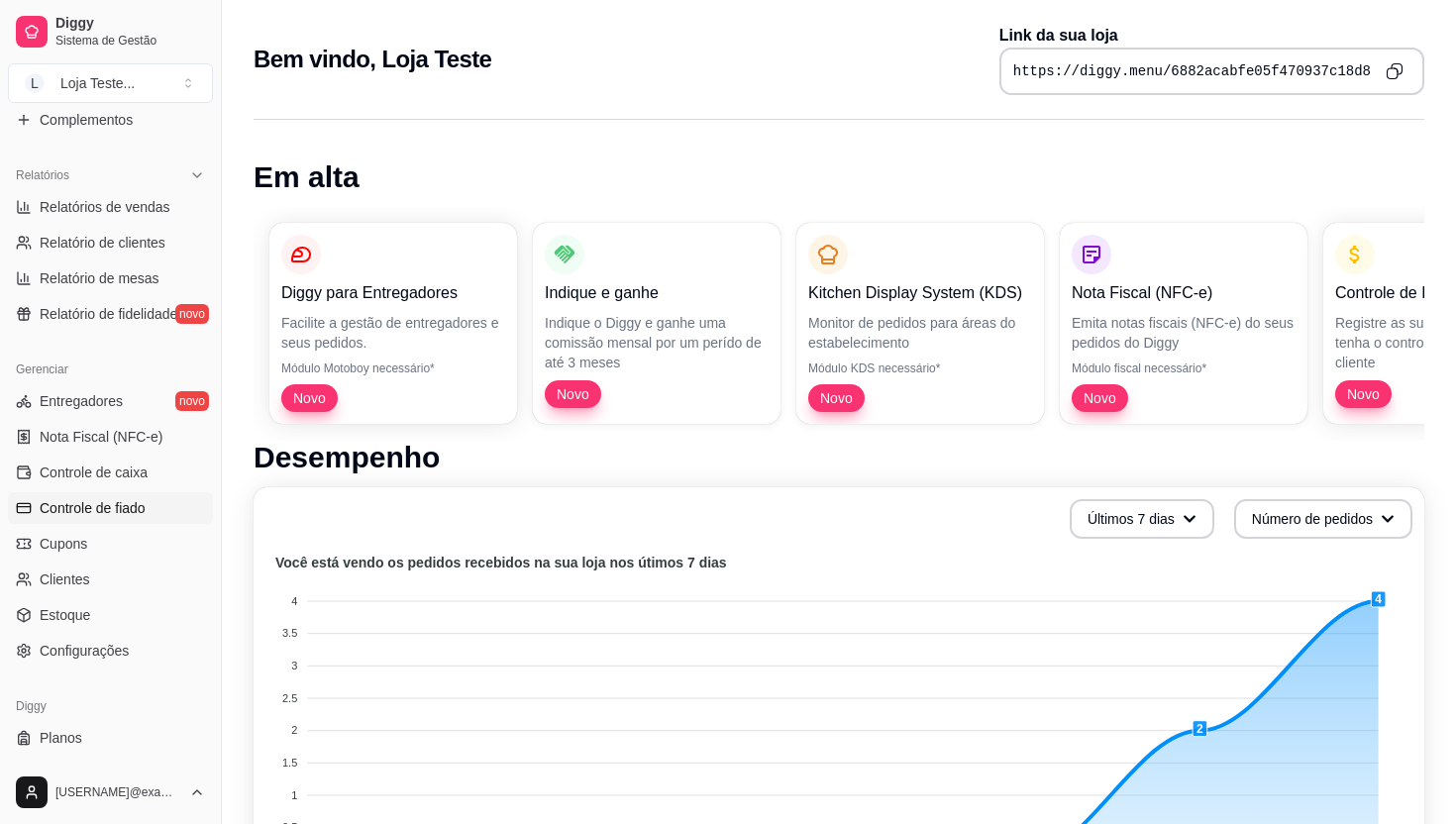 scroll, scrollTop: 573, scrollLeft: 0, axis: vertical 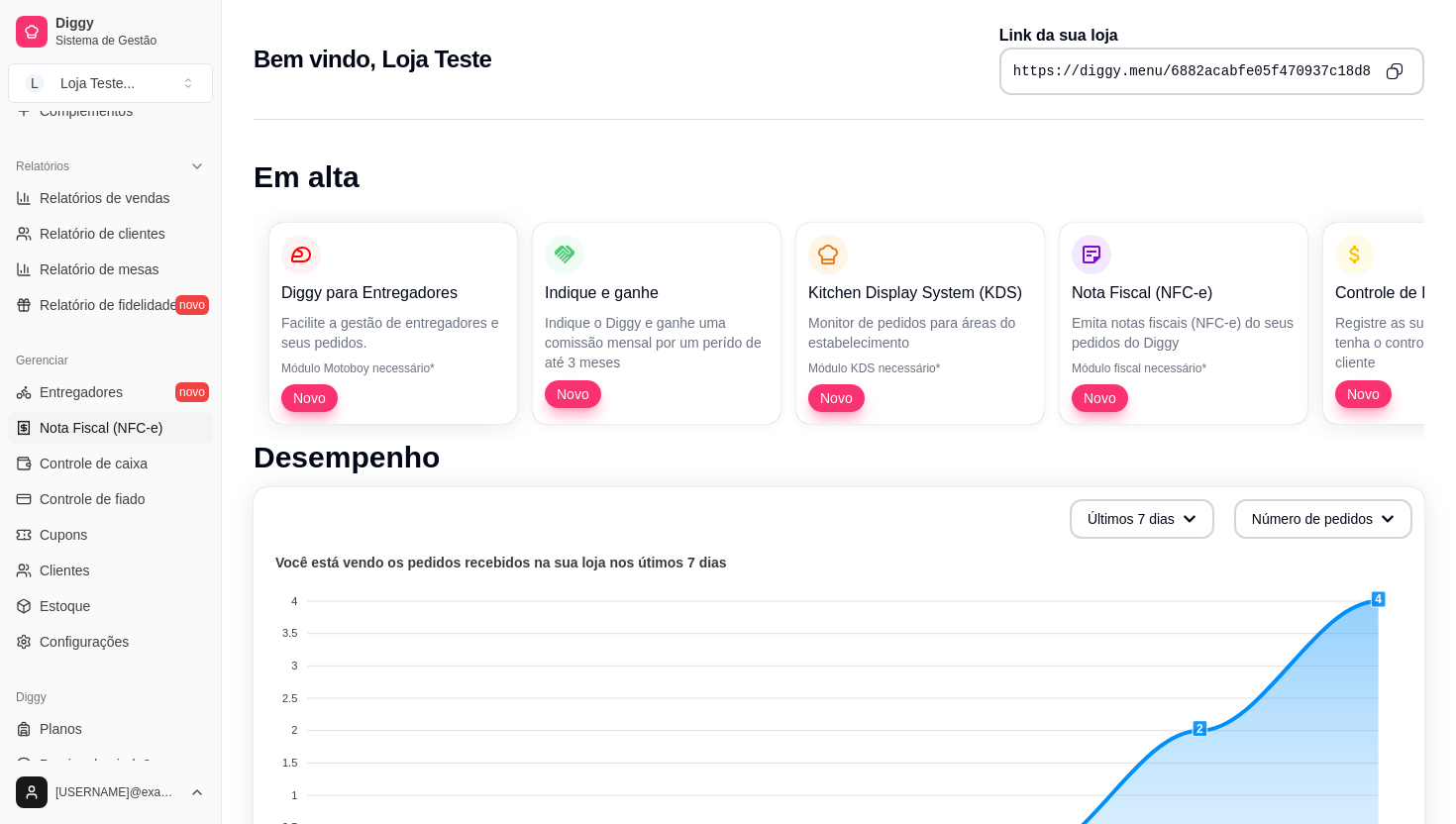 click on "Nota Fiscal (NFC-e)" at bounding box center [101, 428] 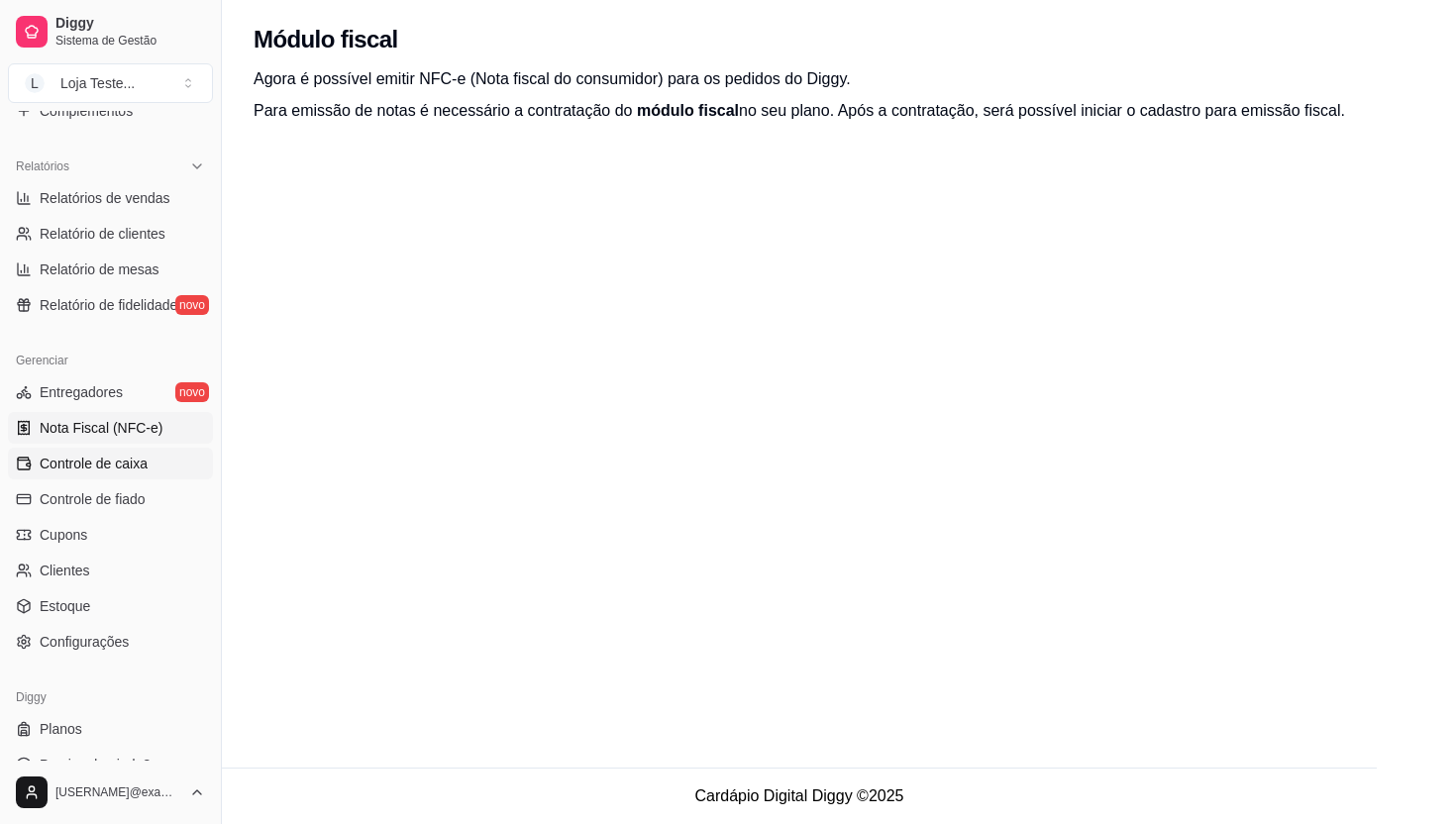 click on "Controle de caixa" at bounding box center (93, 464) 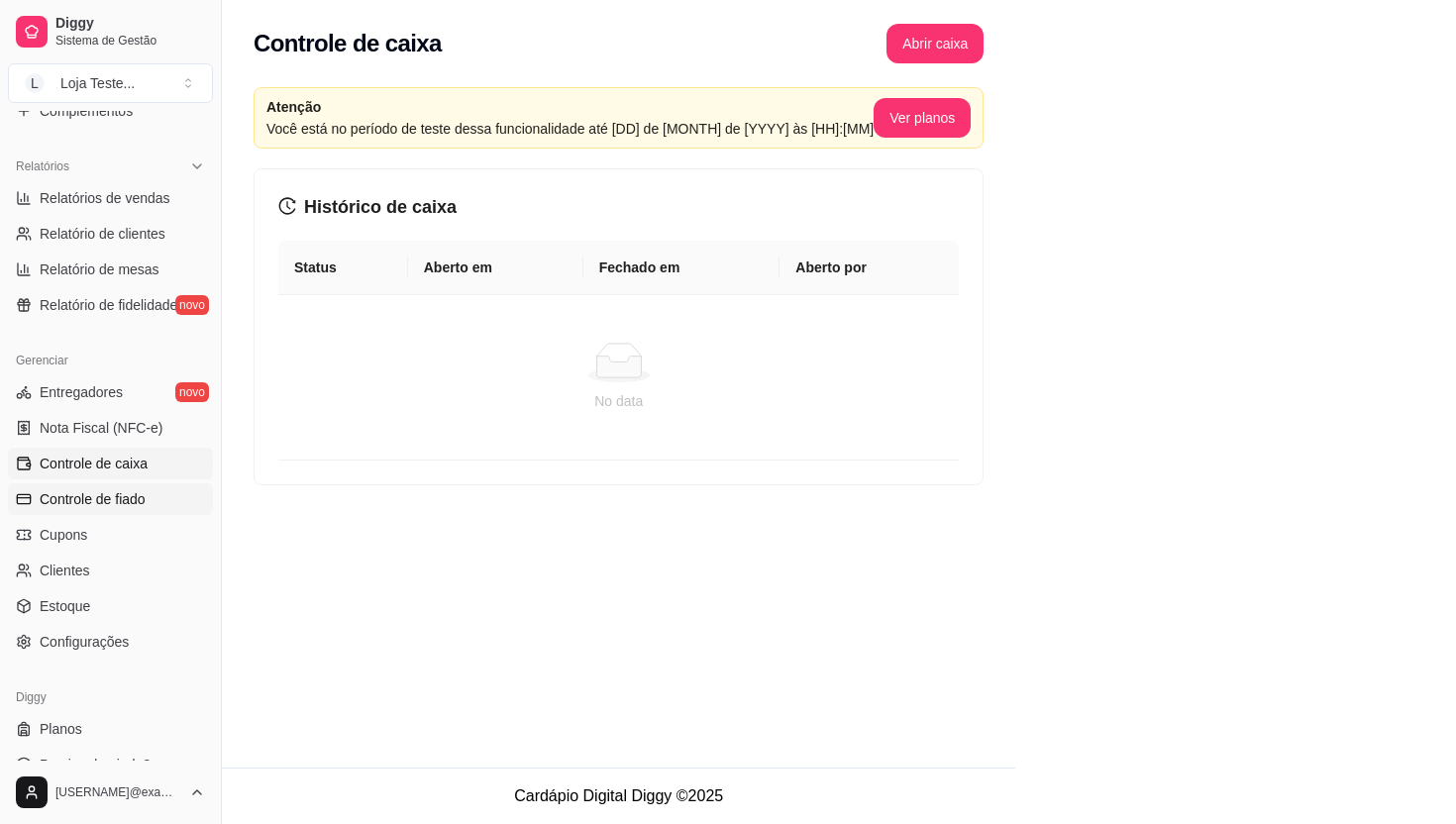 click on "Controle de fiado" at bounding box center [110, 499] 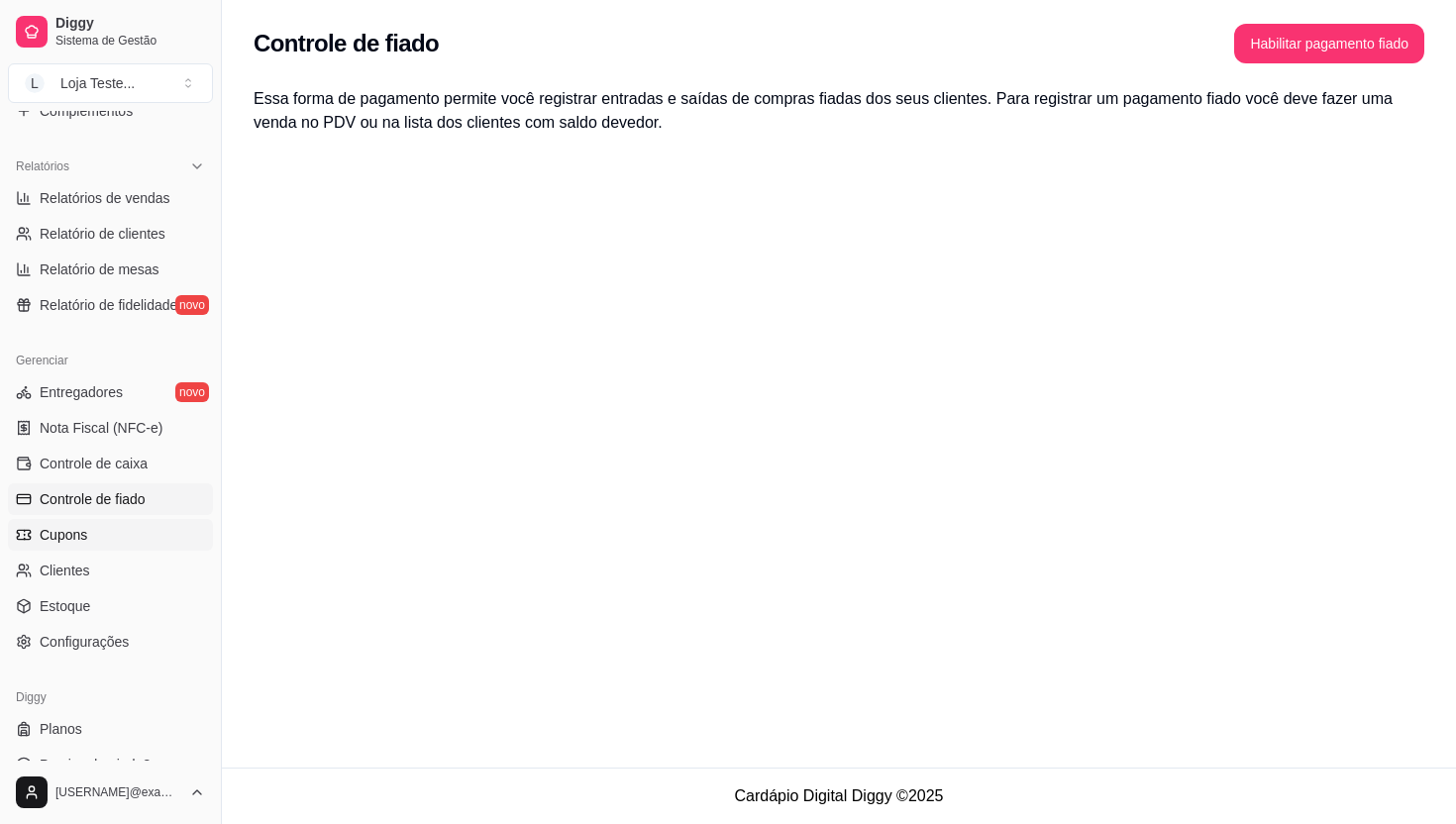 click on "Cupons" at bounding box center [110, 535] 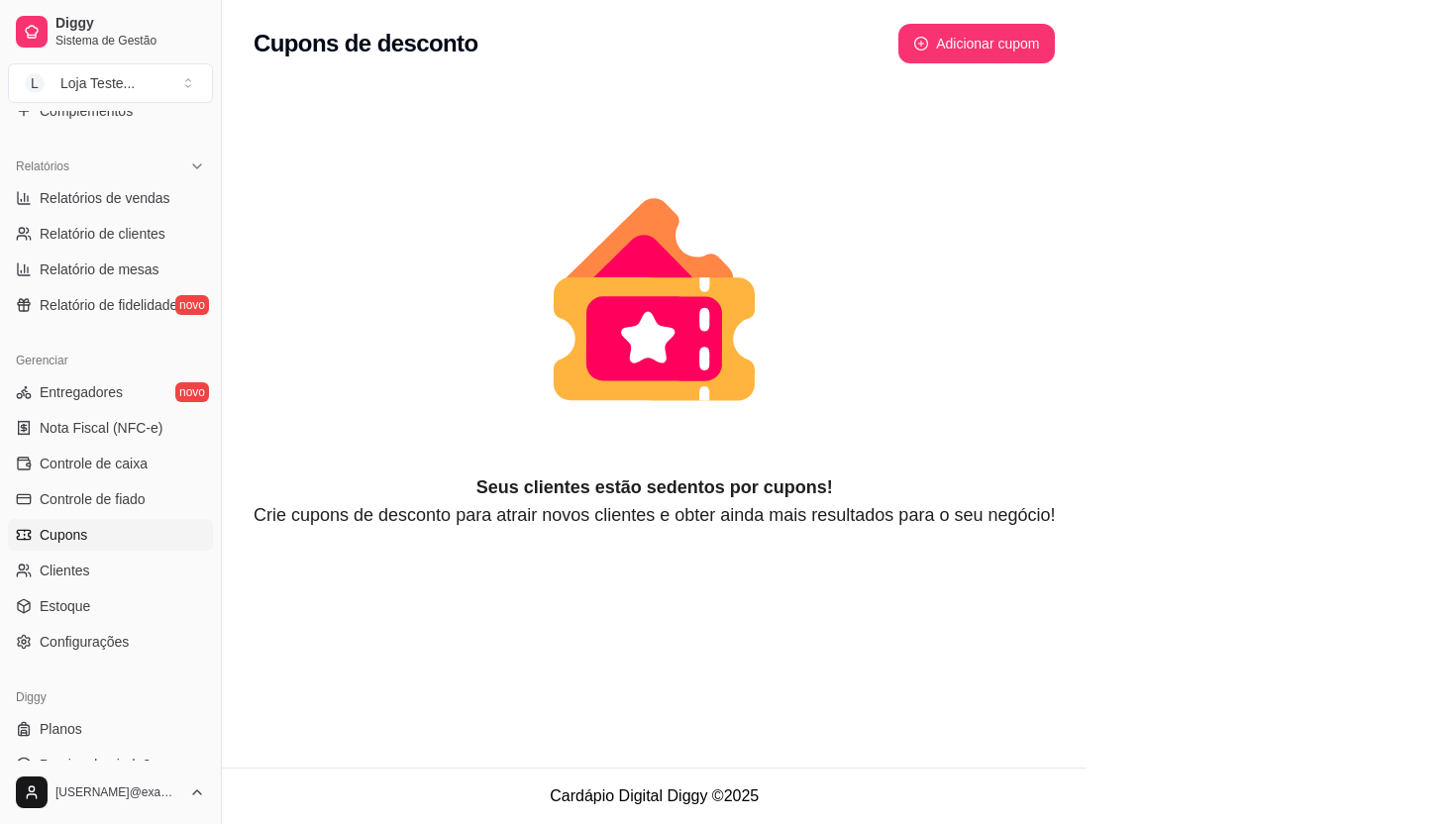 click on "Entregadores novo Nota Fiscal (NFC-e) Controle de caixa Controle de fiado Cupons Clientes Estoque Configurações" at bounding box center [110, 517] 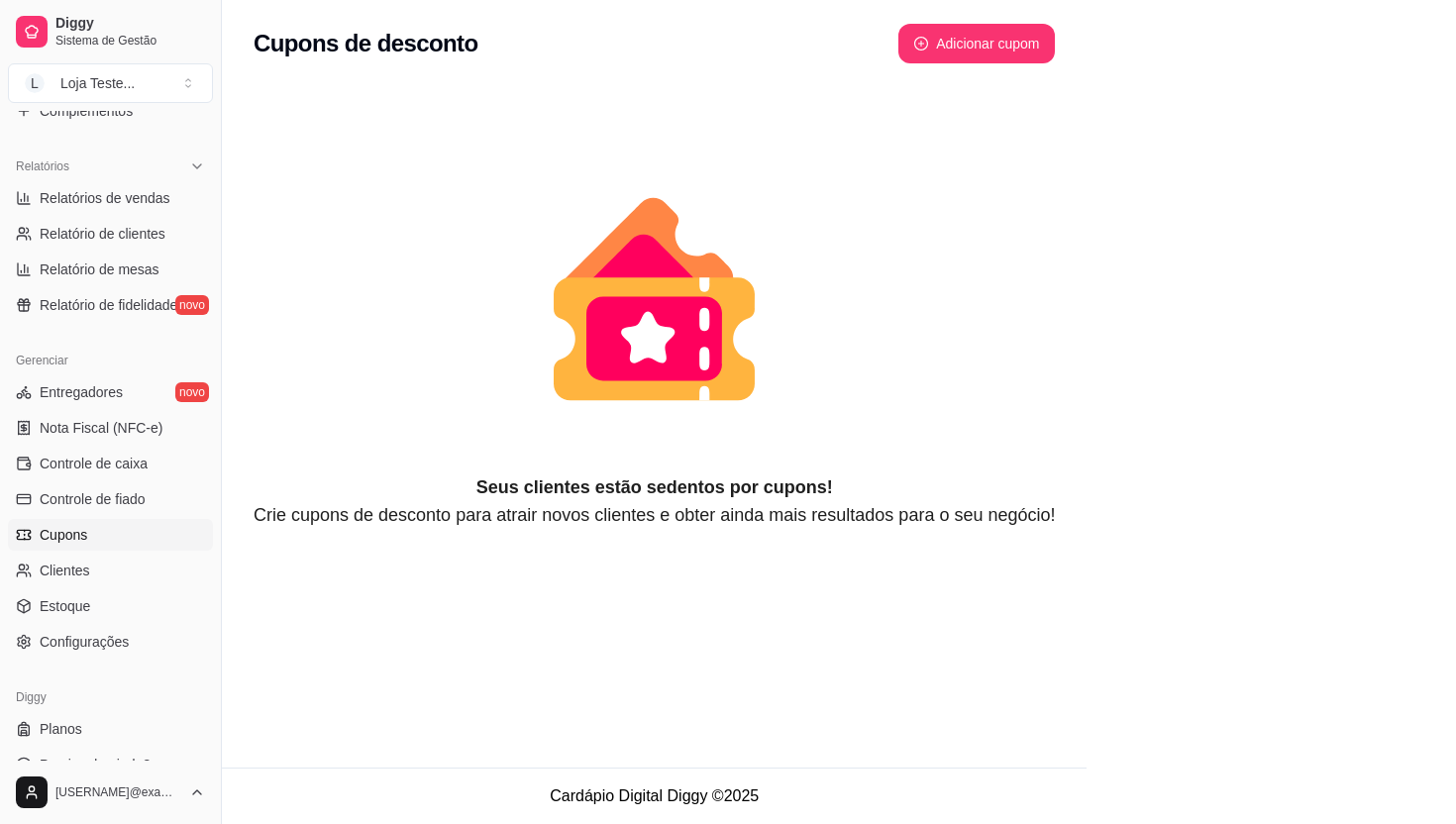 click on "Cupons" at bounding box center [110, 535] 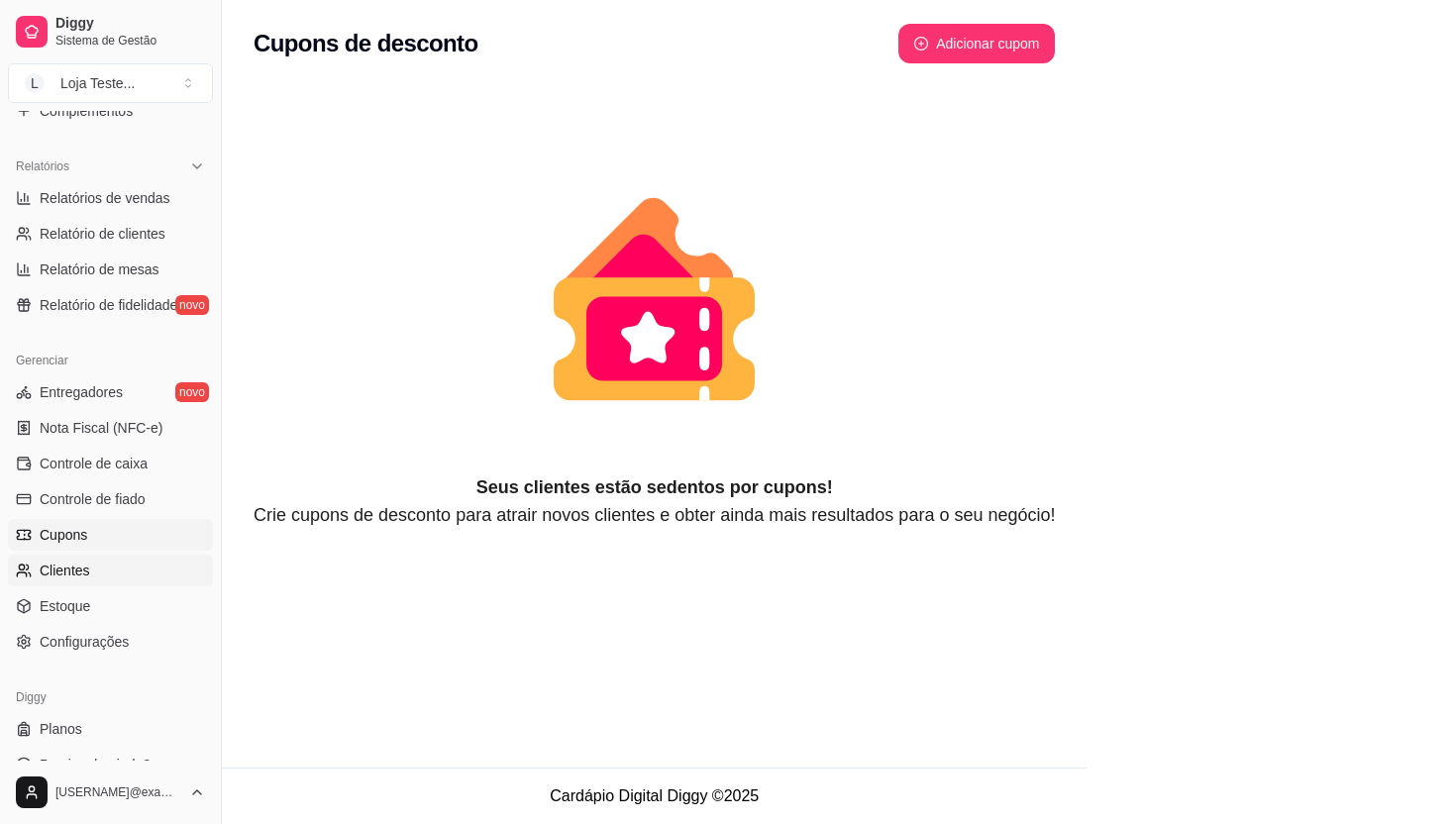 click on "Clientes" at bounding box center (110, 570) 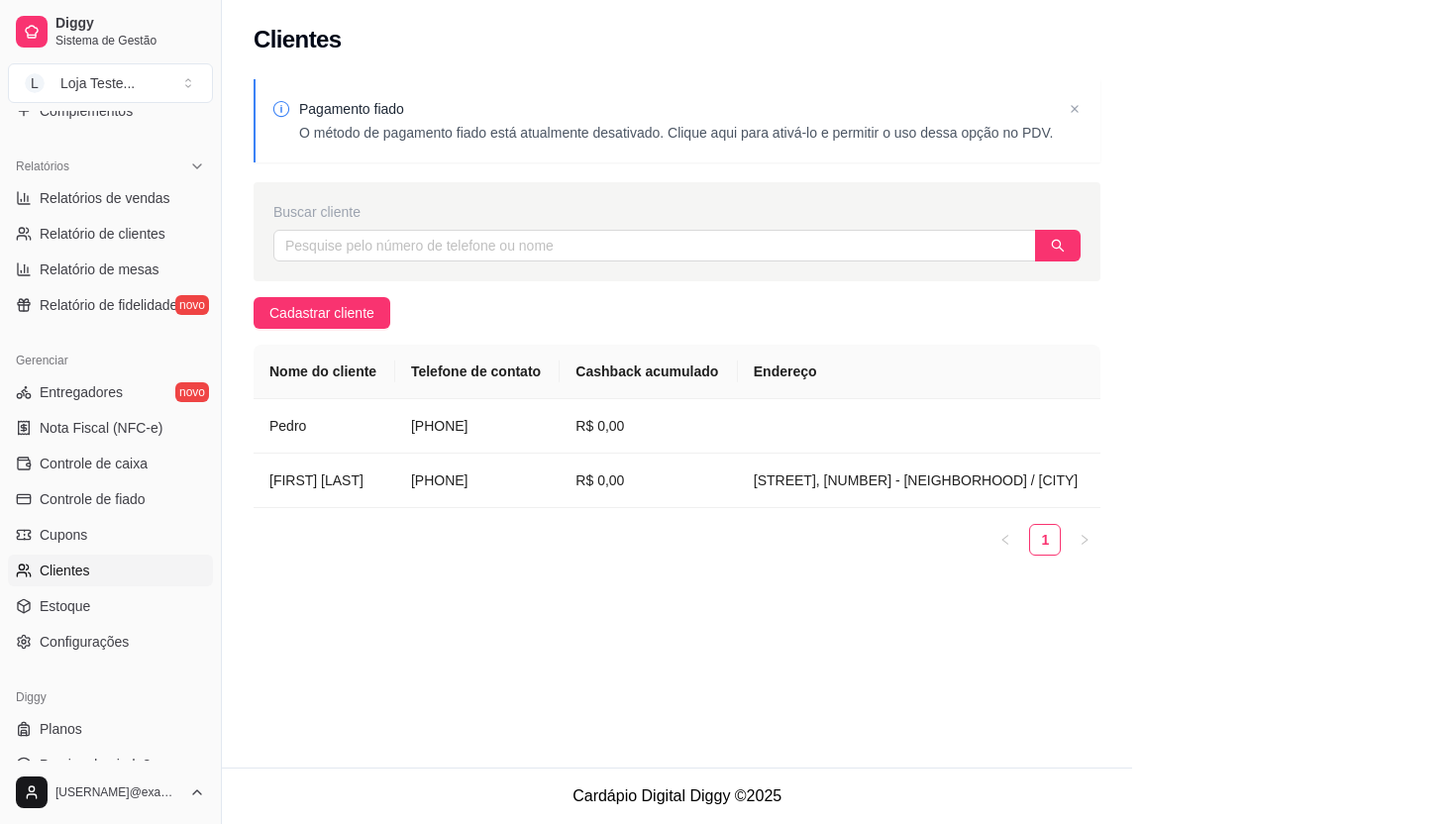 click on "Clientes" at bounding box center [110, 570] 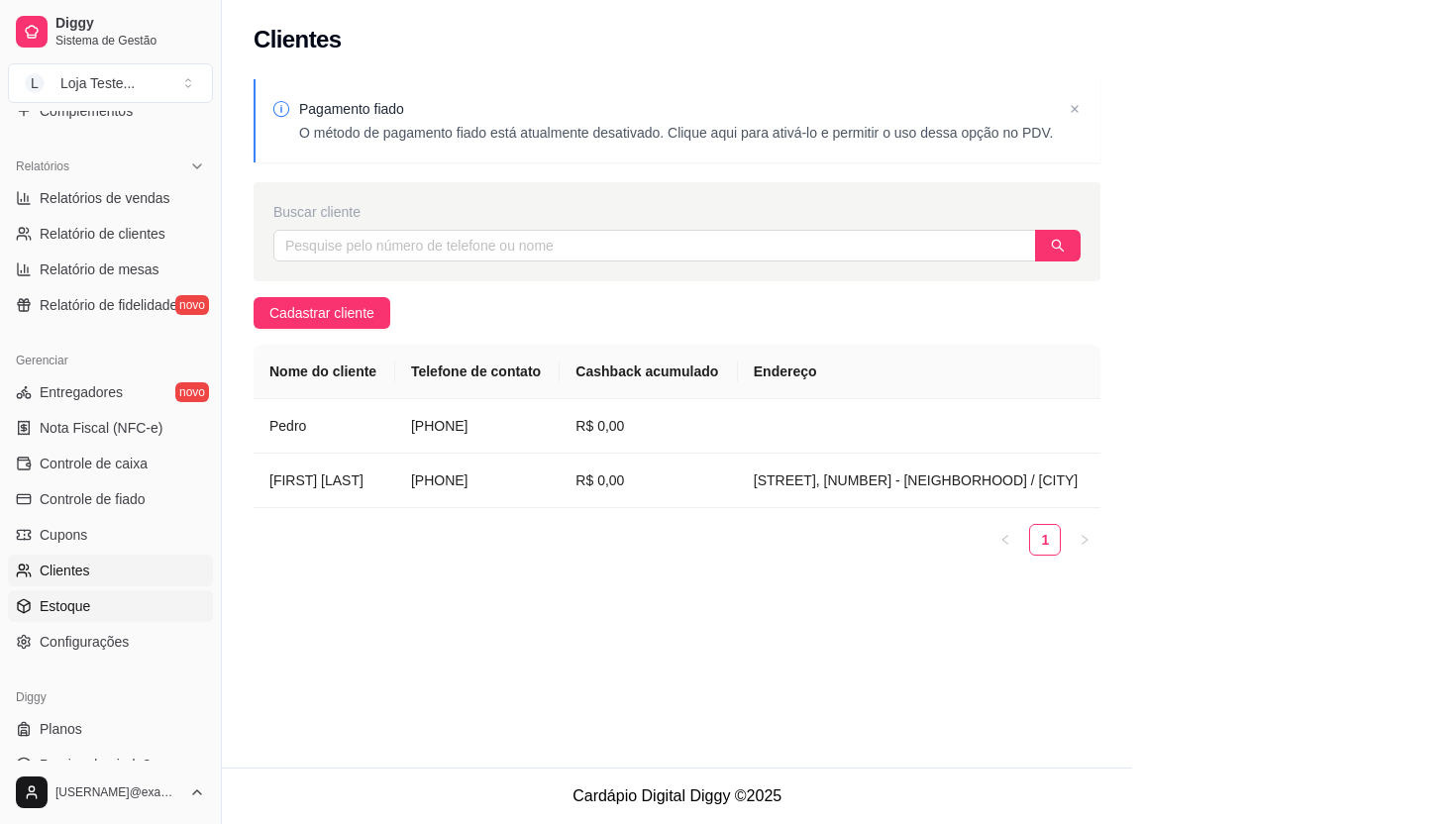 click on "Estoque" at bounding box center [110, 606] 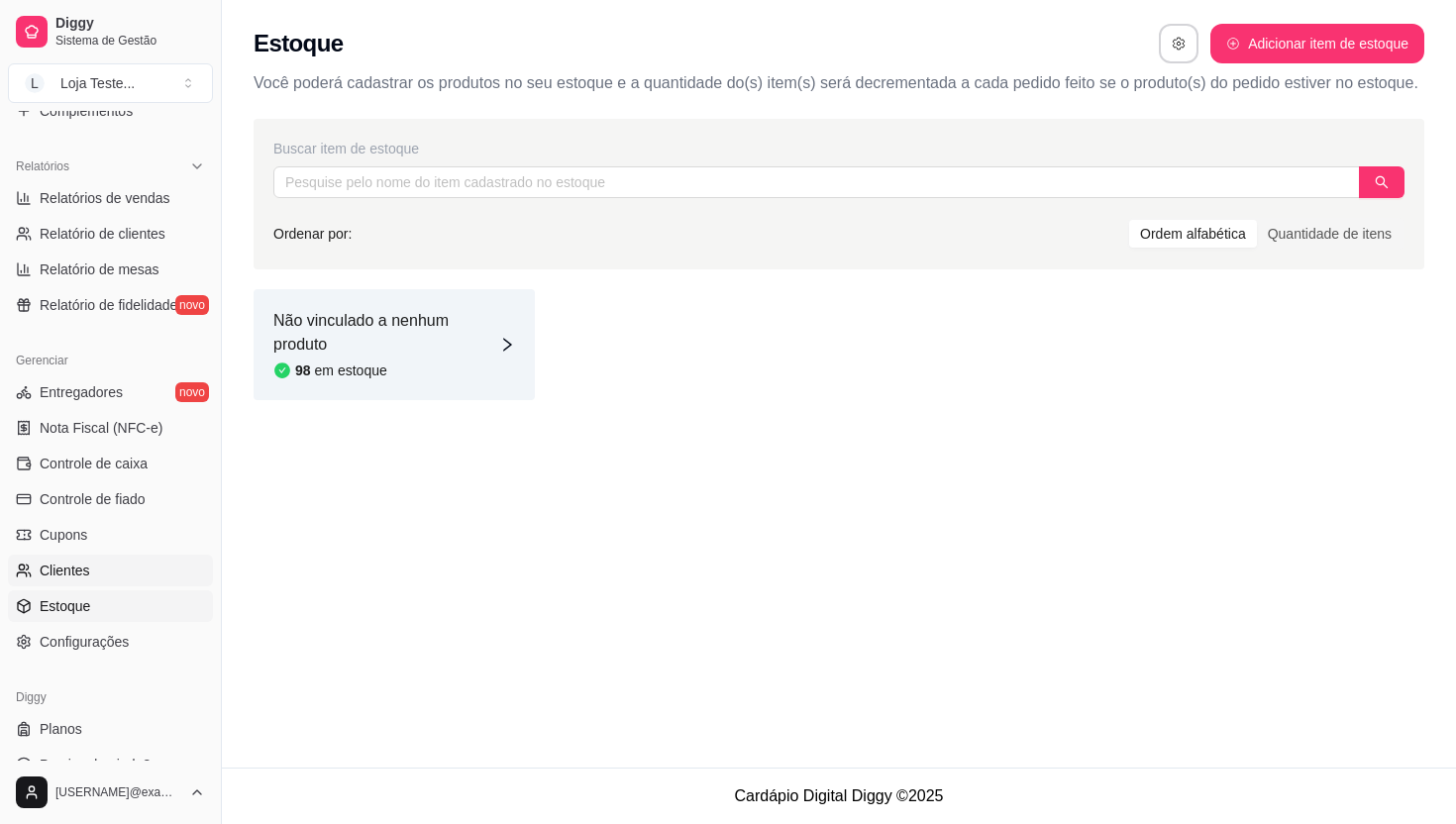 click on "Clientes" at bounding box center [110, 570] 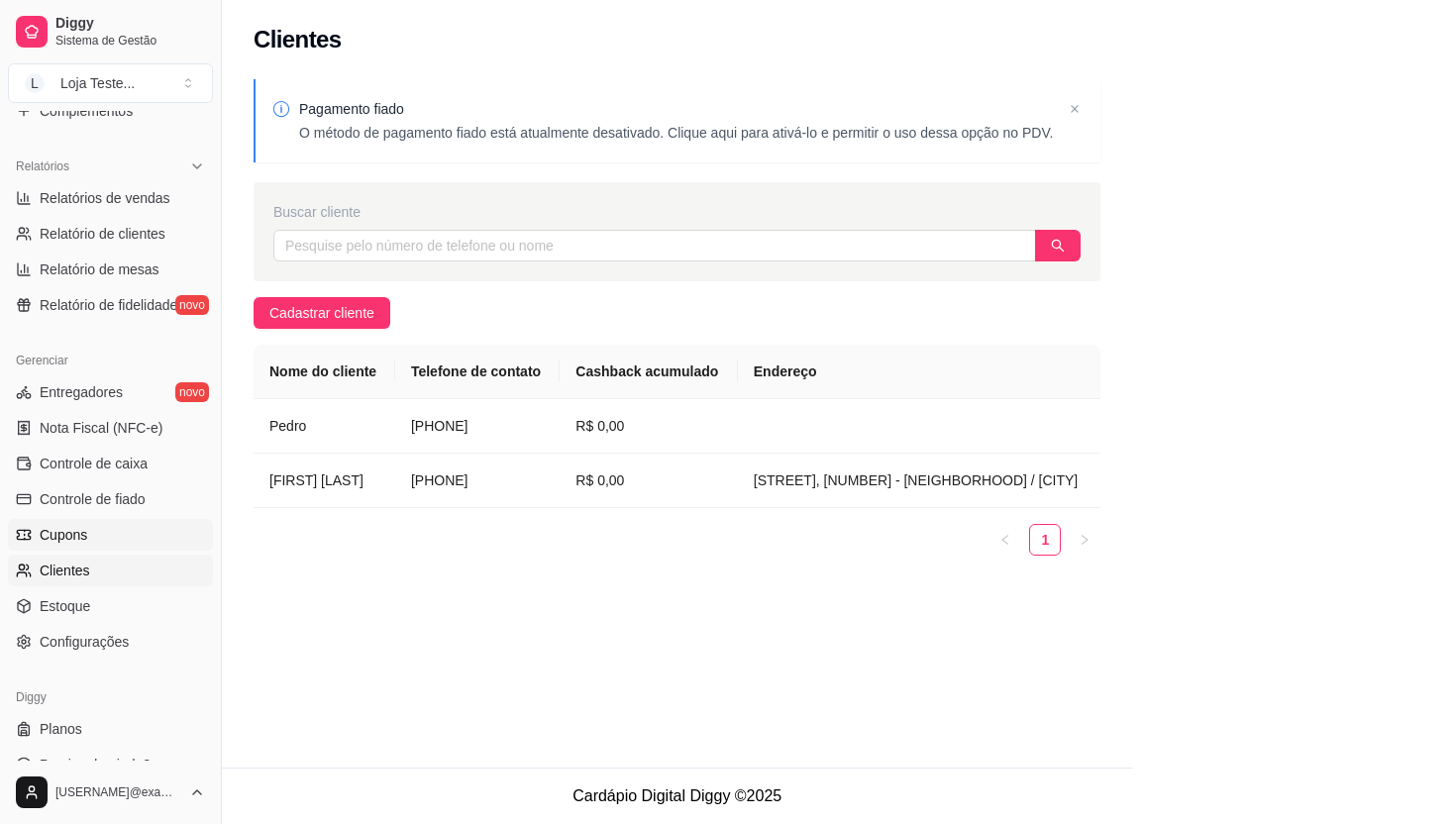 click on "Cupons" at bounding box center [110, 535] 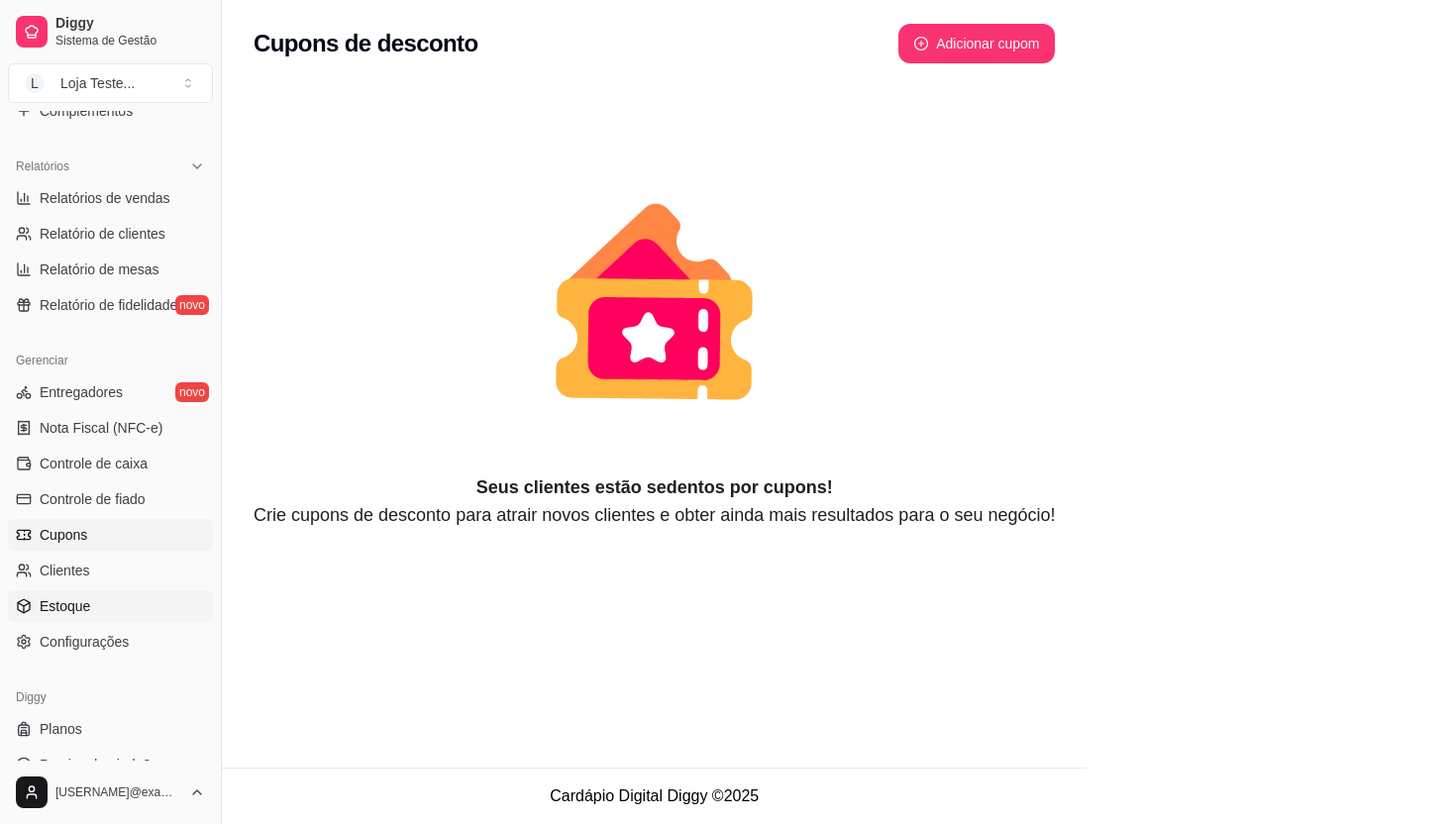 click on "Estoque" at bounding box center (110, 606) 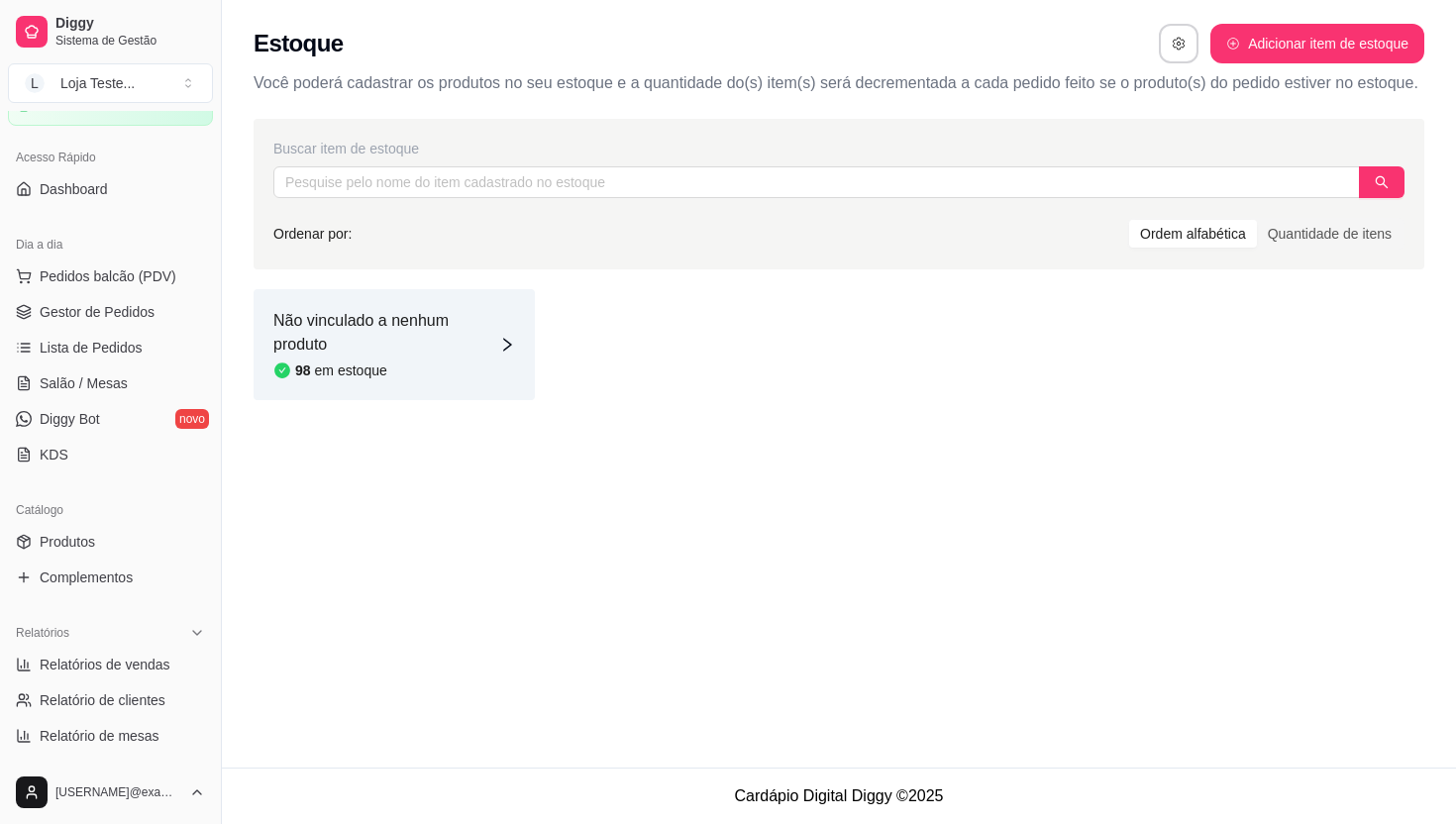 scroll, scrollTop: 0, scrollLeft: 0, axis: both 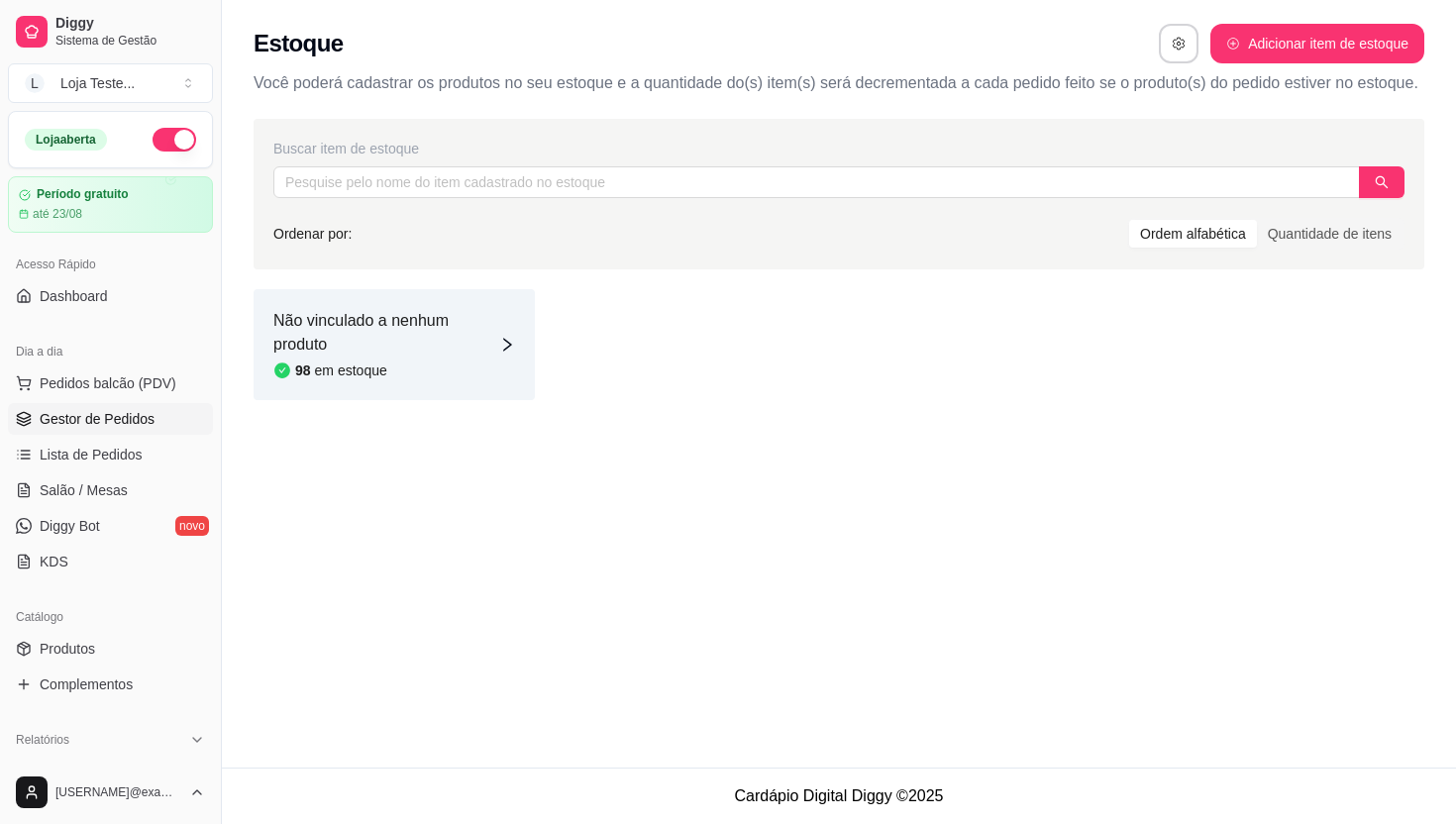 click on "Gestor de Pedidos" at bounding box center (97, 419) 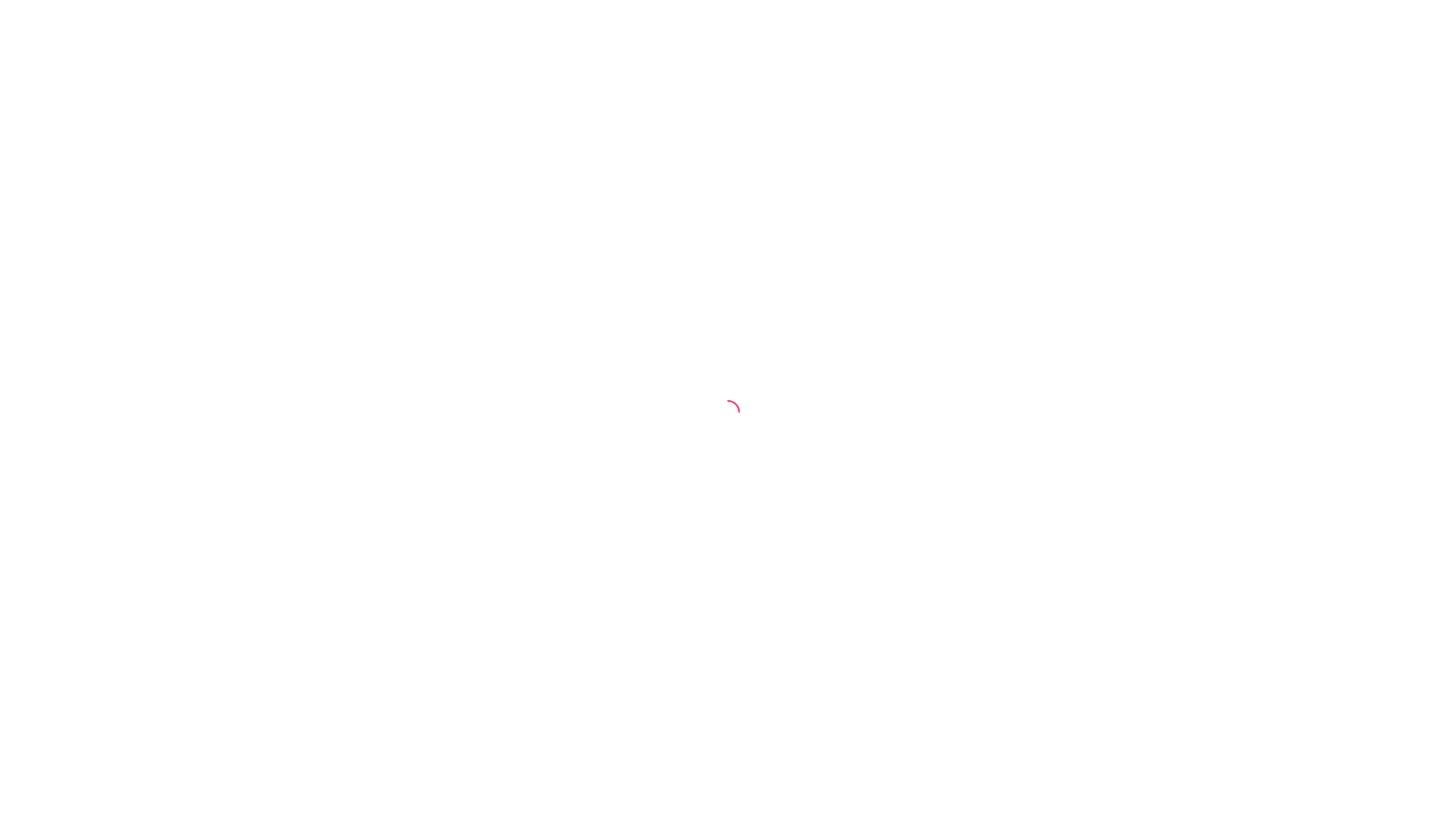 scroll, scrollTop: 0, scrollLeft: 0, axis: both 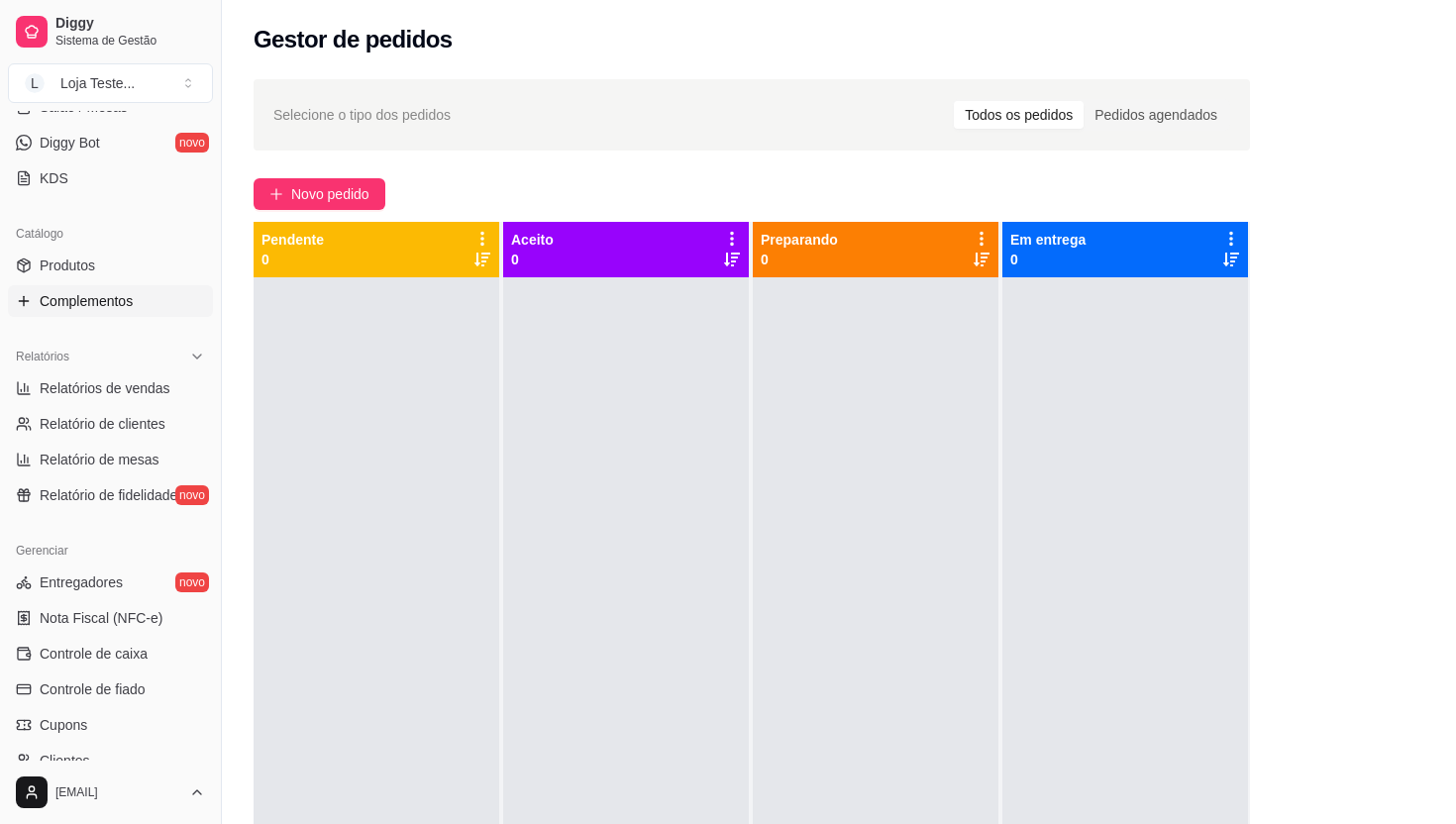 click on "Complementos" at bounding box center (86, 301) 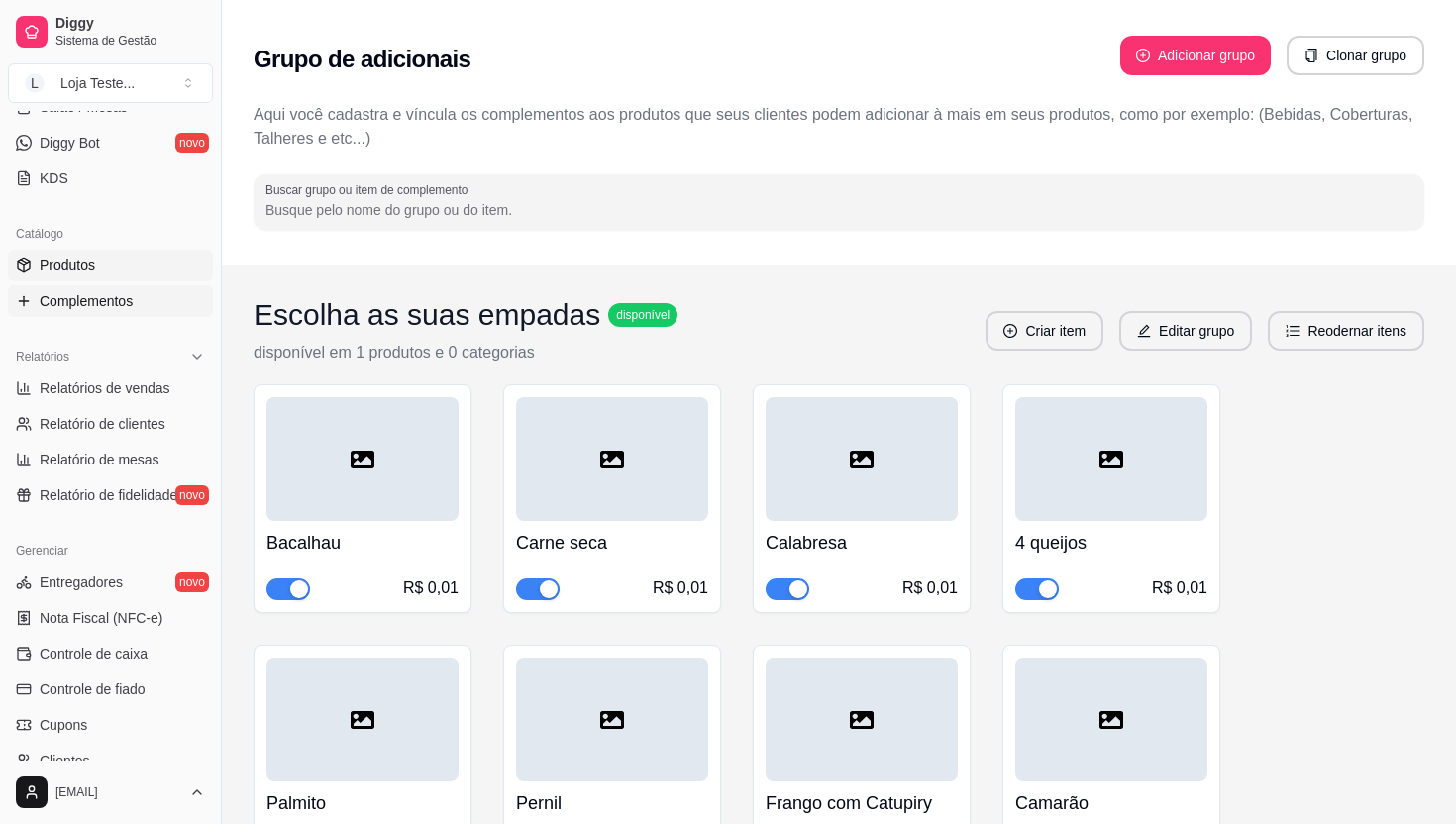 click on "Produtos" at bounding box center (110, 265) 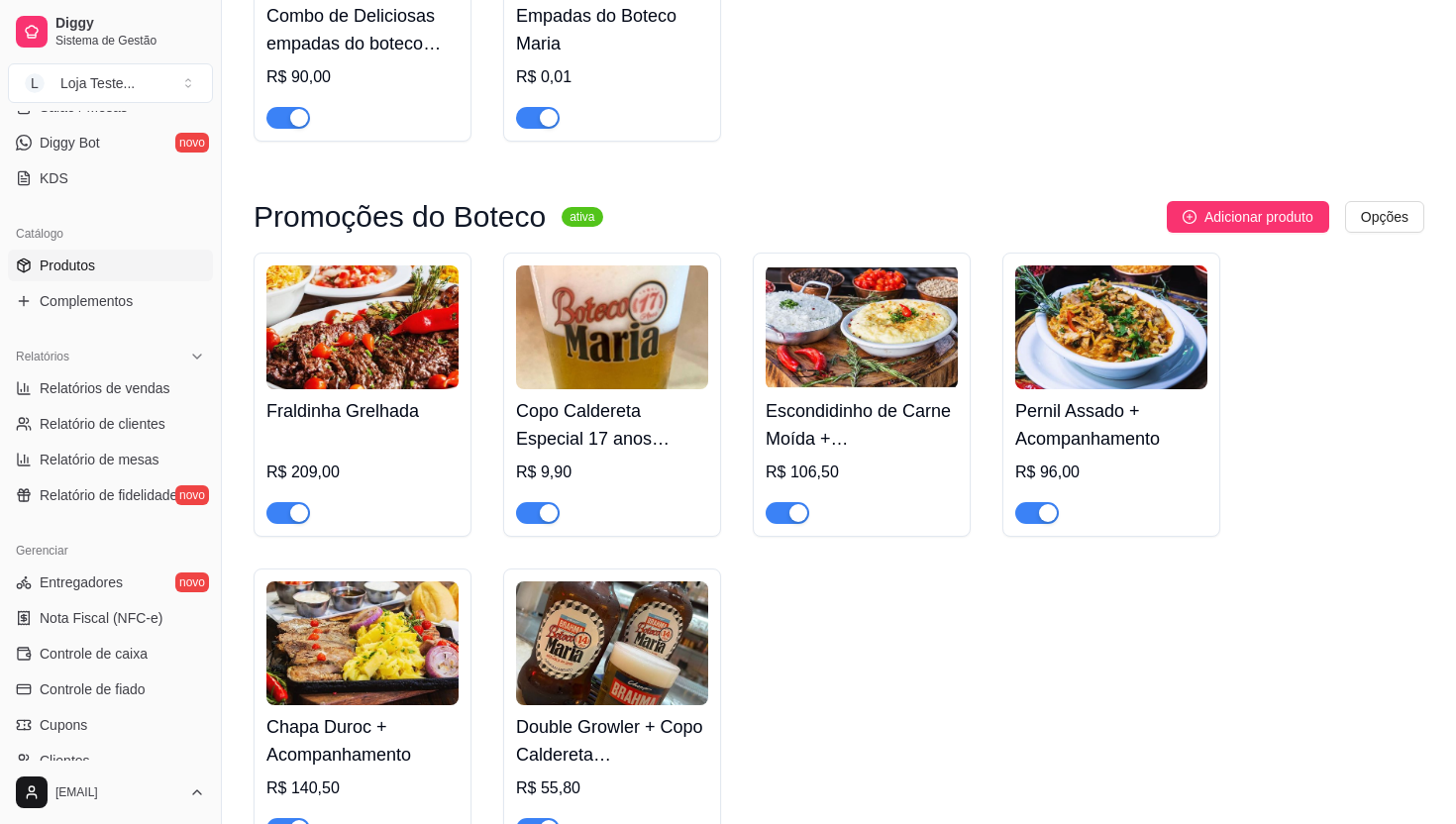 scroll, scrollTop: 395, scrollLeft: 0, axis: vertical 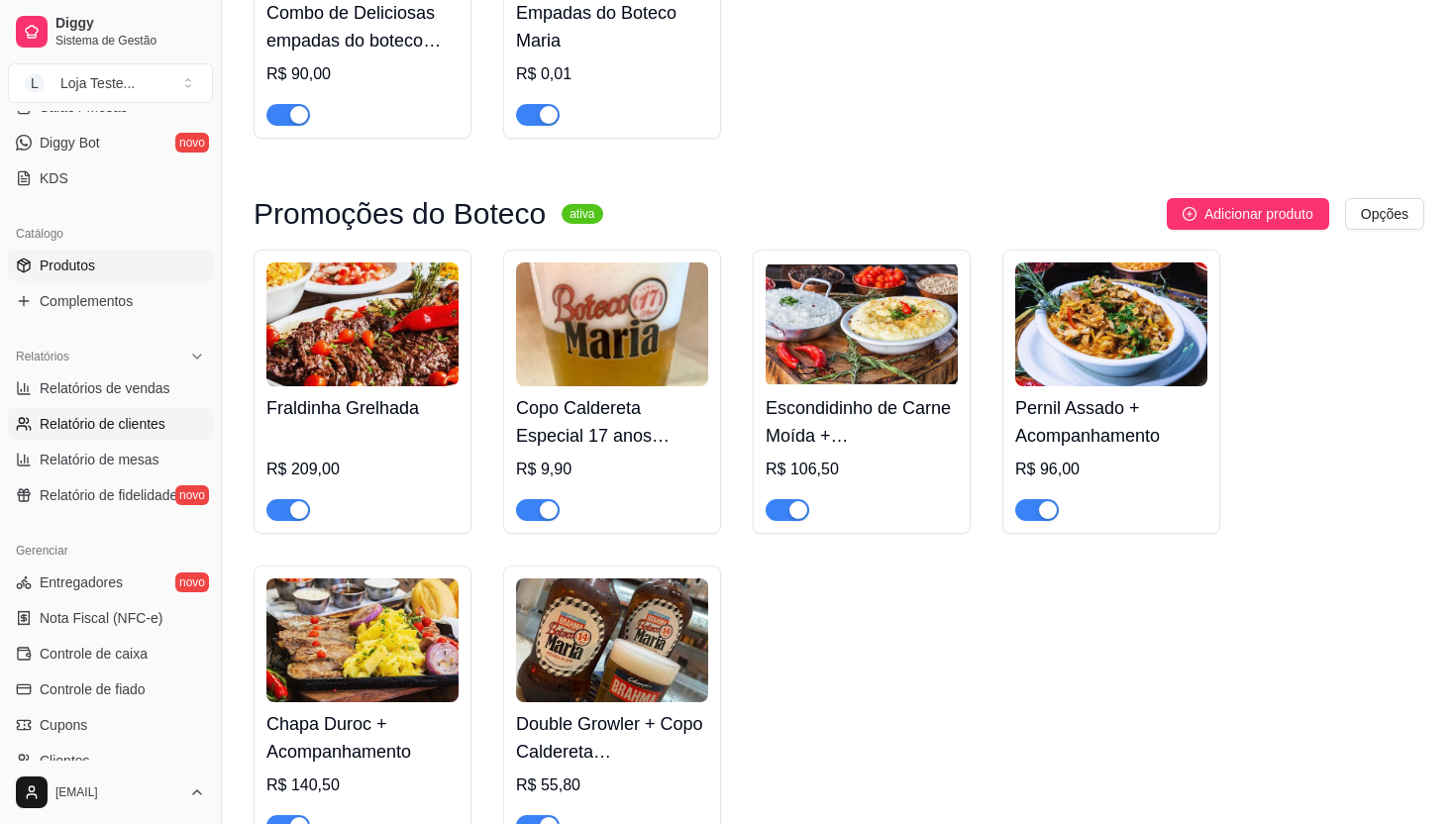 click on "Relatório de clientes" at bounding box center (102, 424) 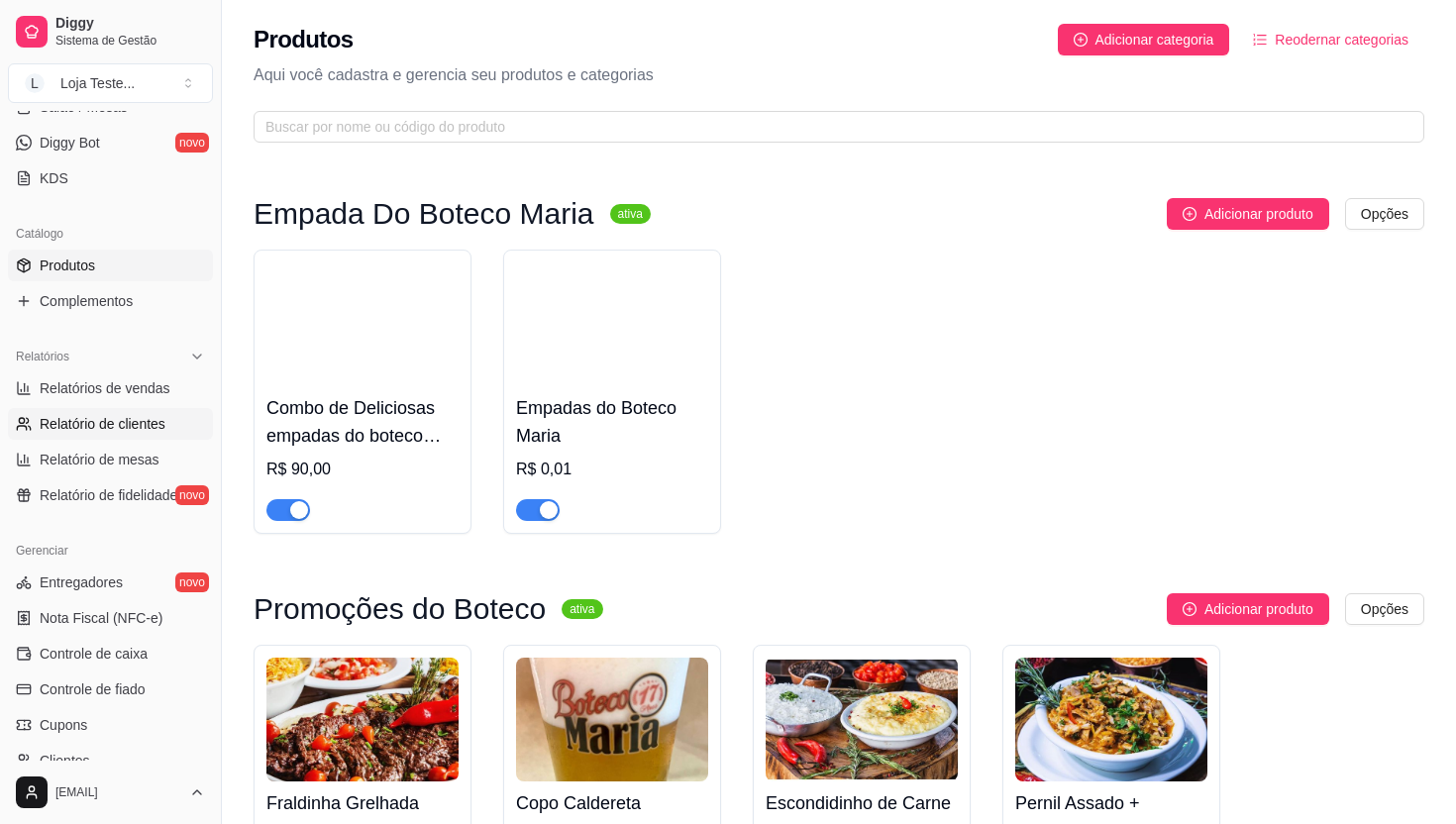select on "30" 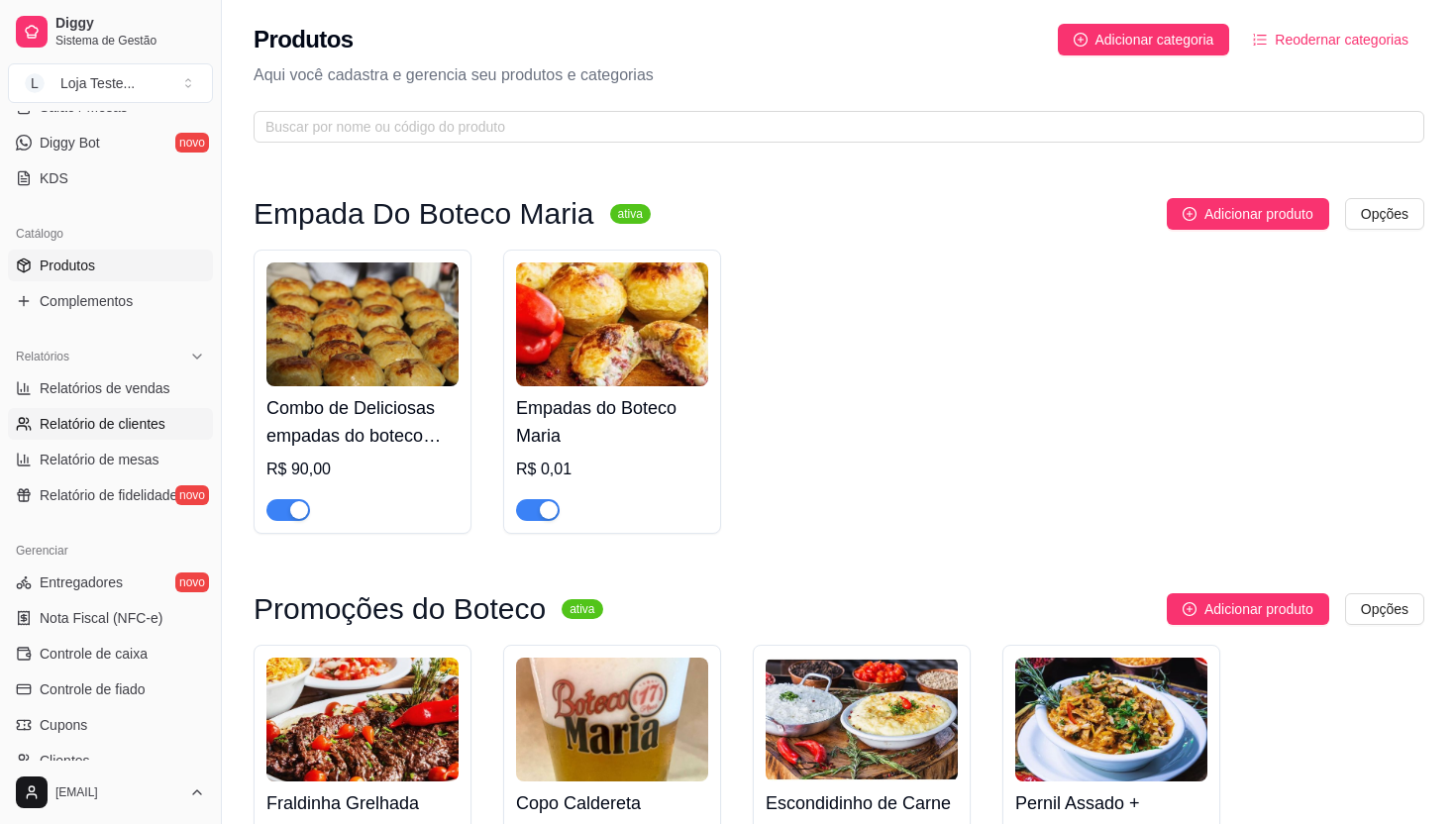 select on "HIGHEST_TOTAL_SPENT_WITH_ORDERS" 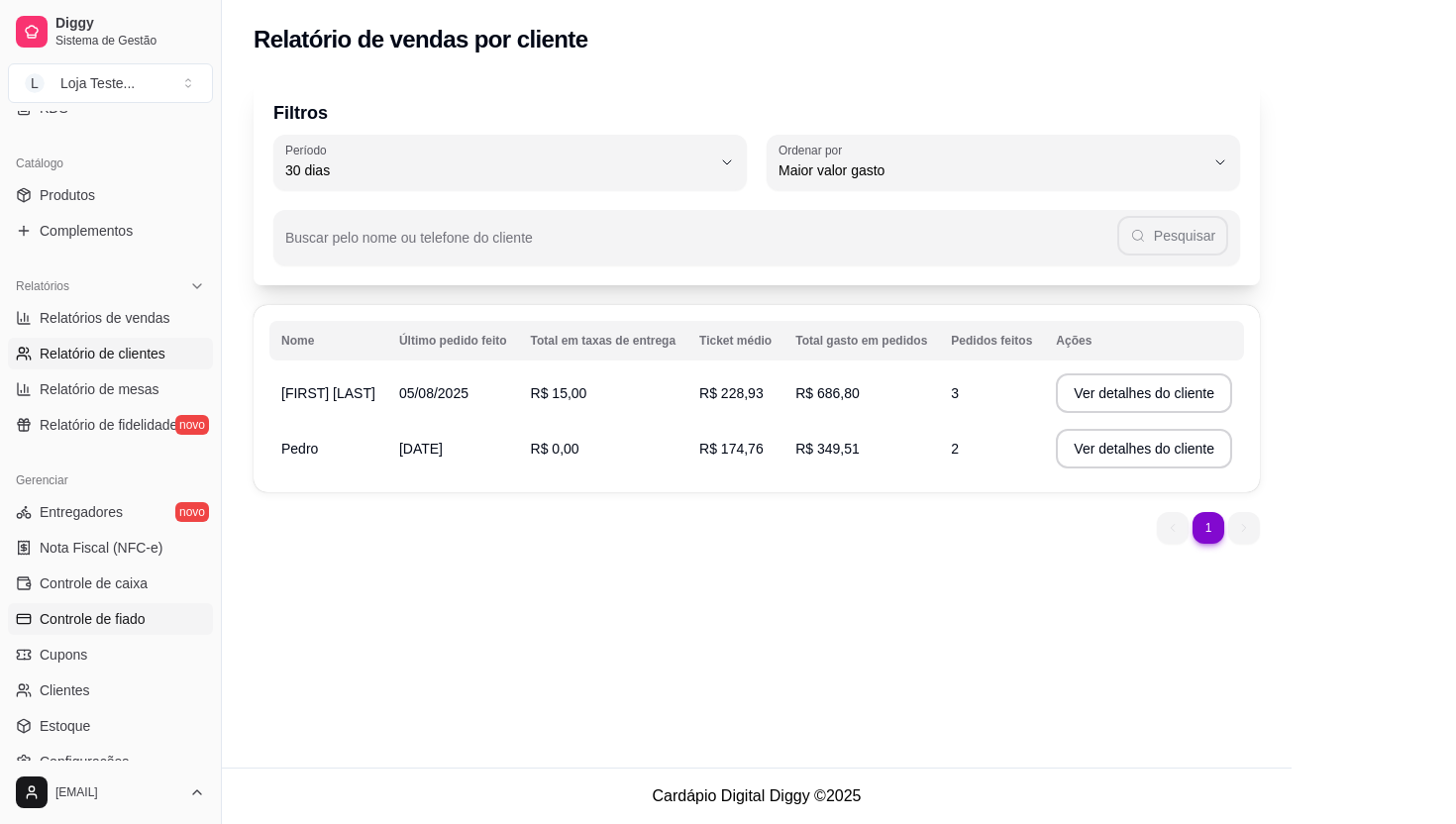 scroll, scrollTop: 458, scrollLeft: 0, axis: vertical 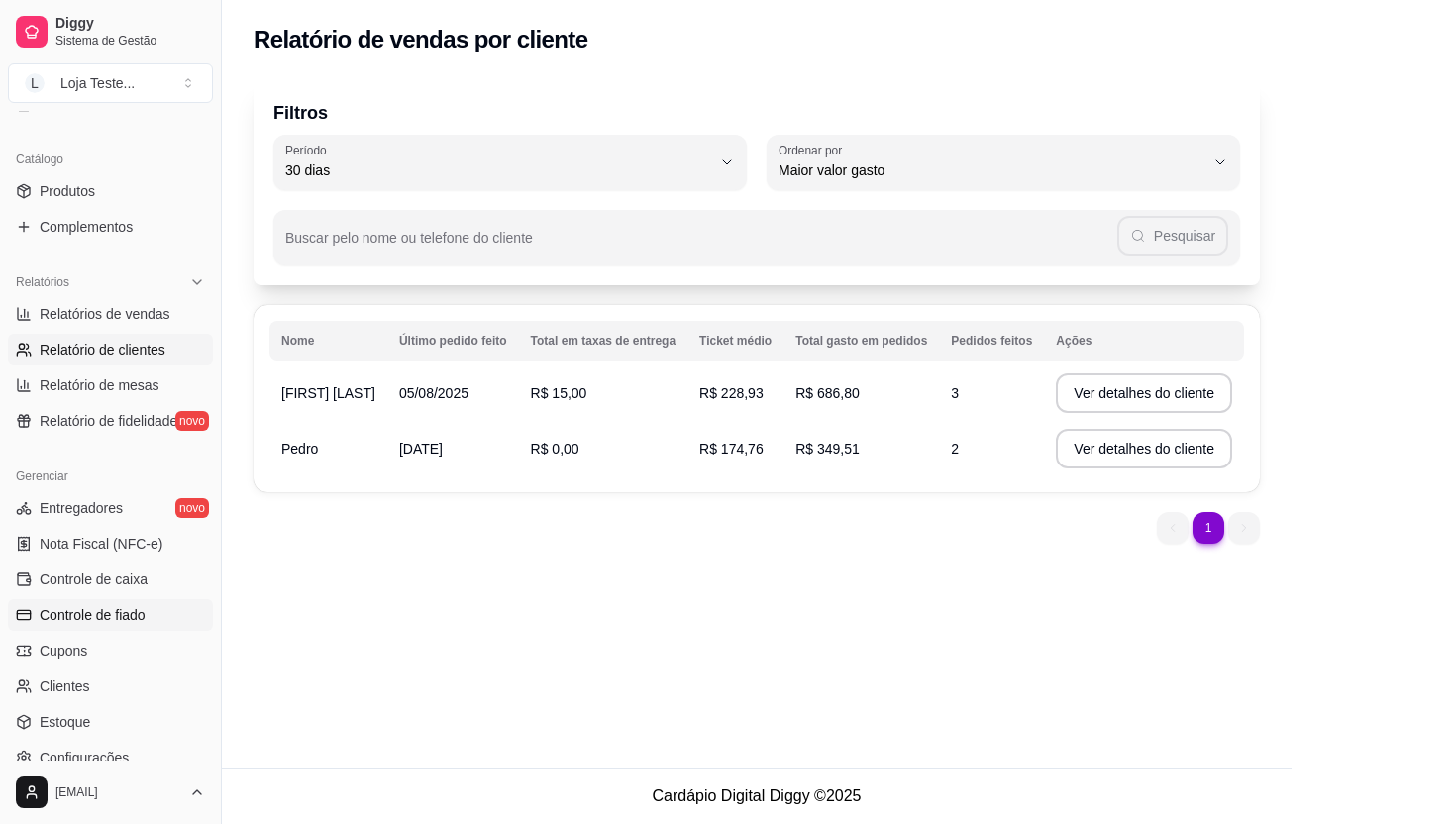click on "Controle de fiado" at bounding box center [92, 615] 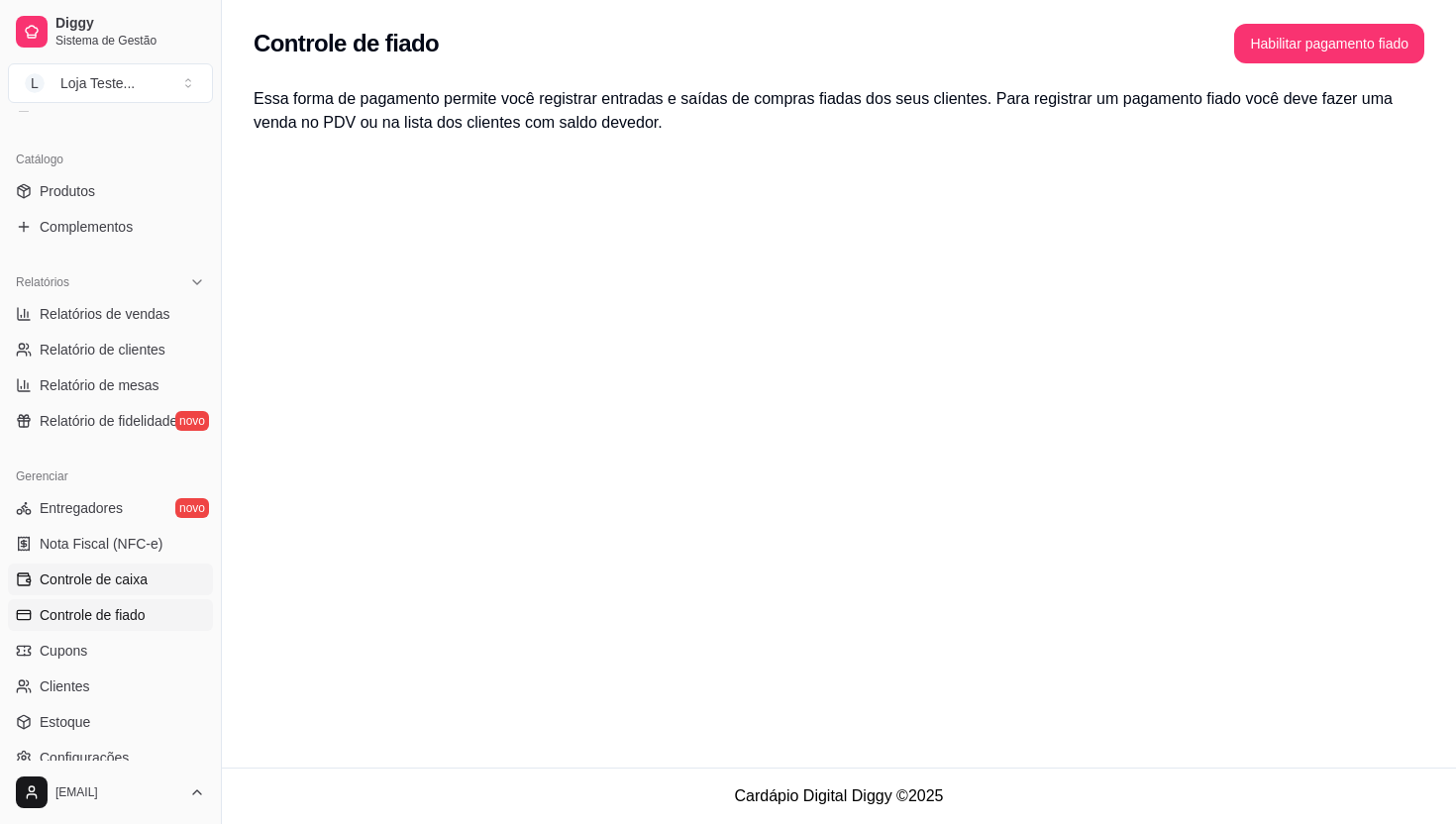 click on "Controle de caixa" at bounding box center (93, 579) 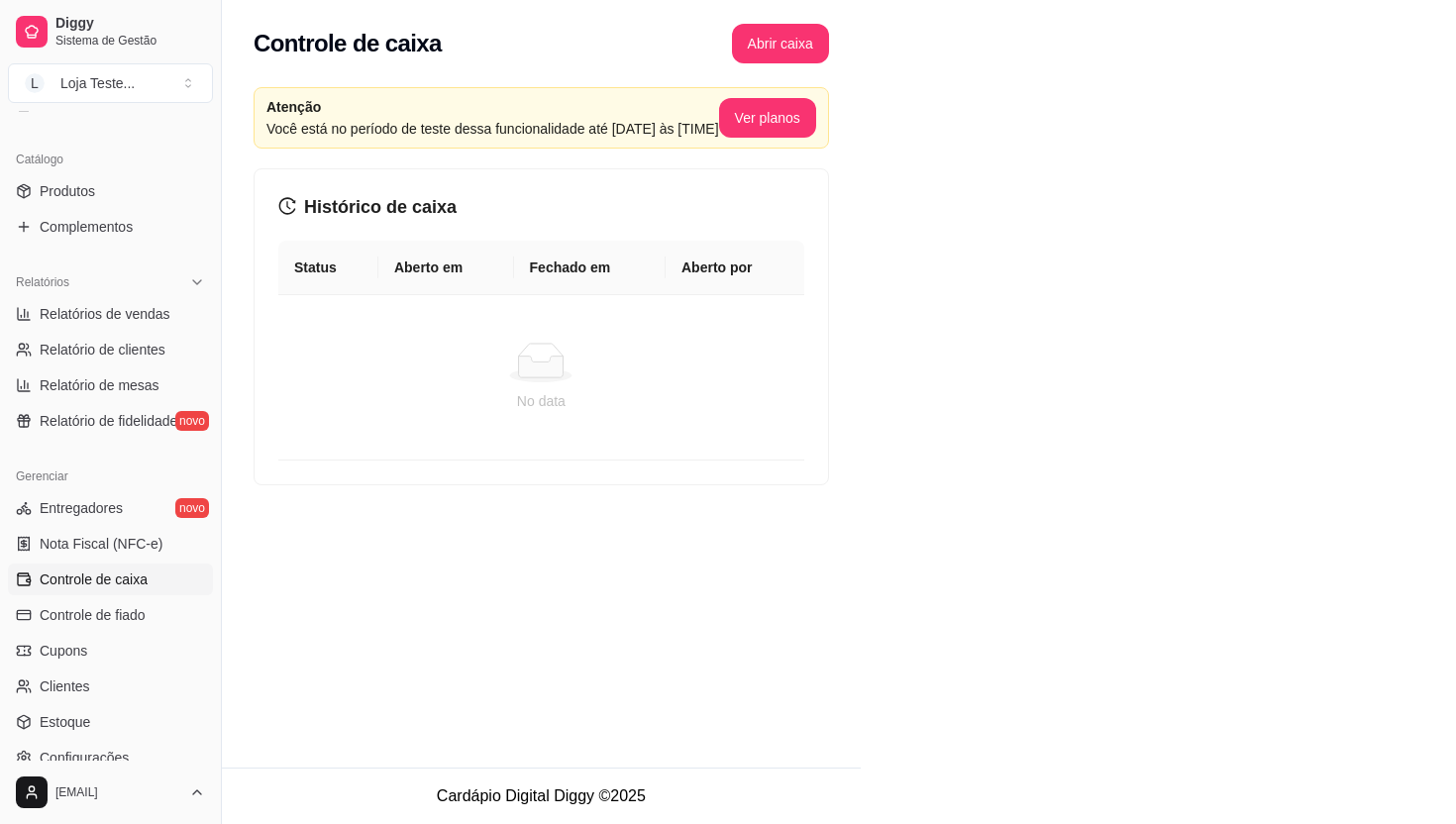 scroll, scrollTop: 464, scrollLeft: 0, axis: vertical 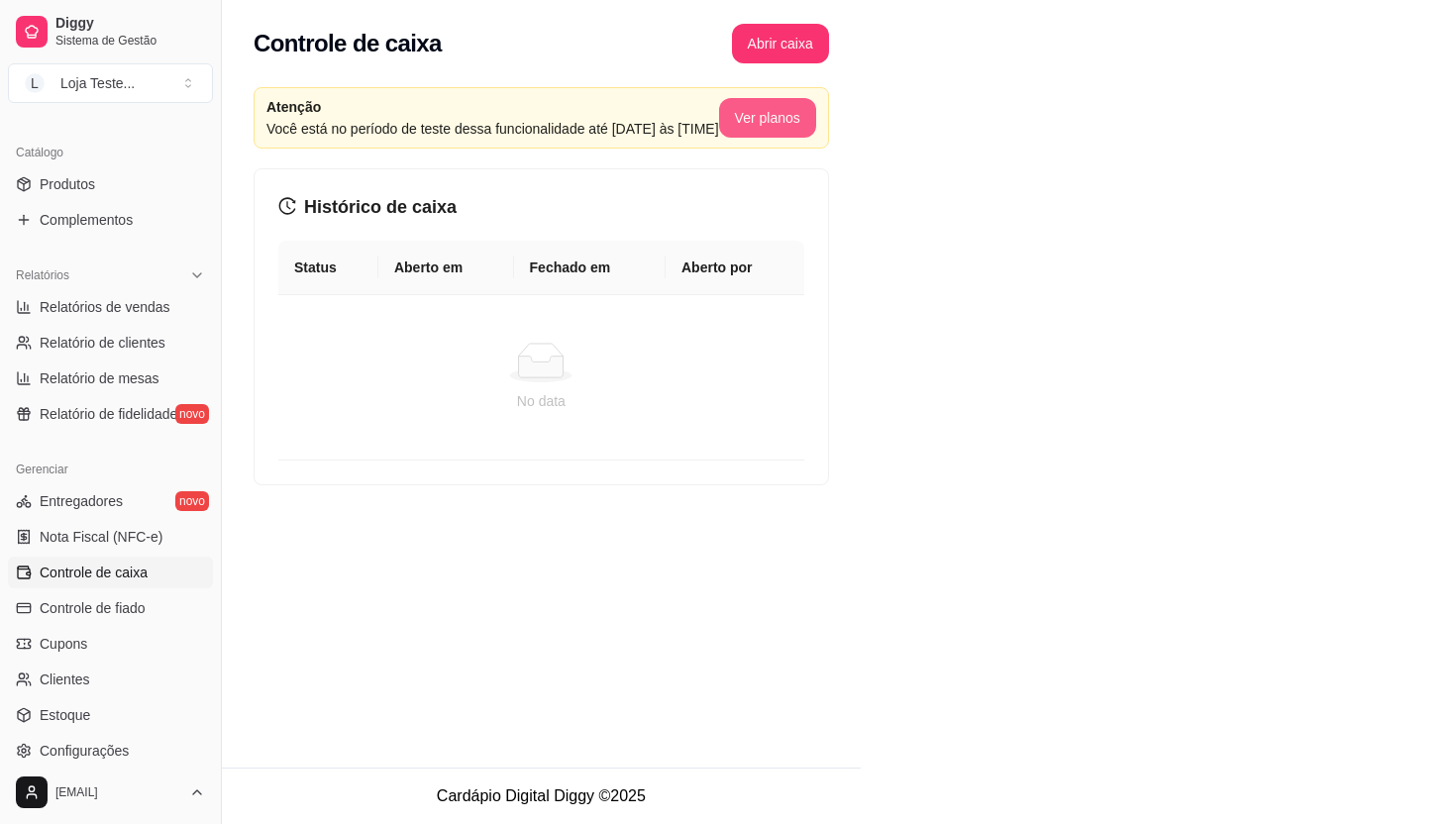 click on "Ver planos" at bounding box center (768, 118) 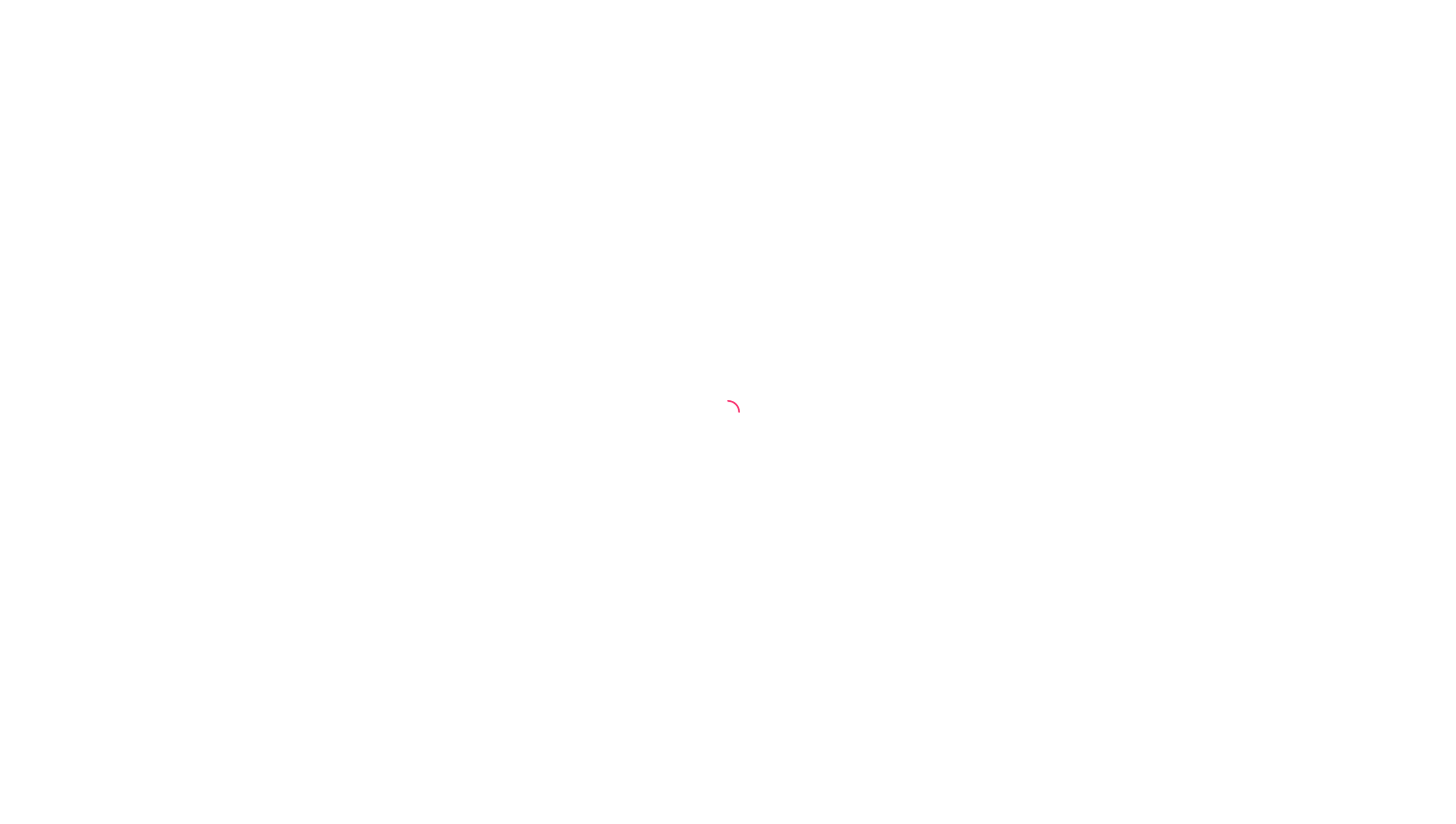 scroll, scrollTop: 0, scrollLeft: 0, axis: both 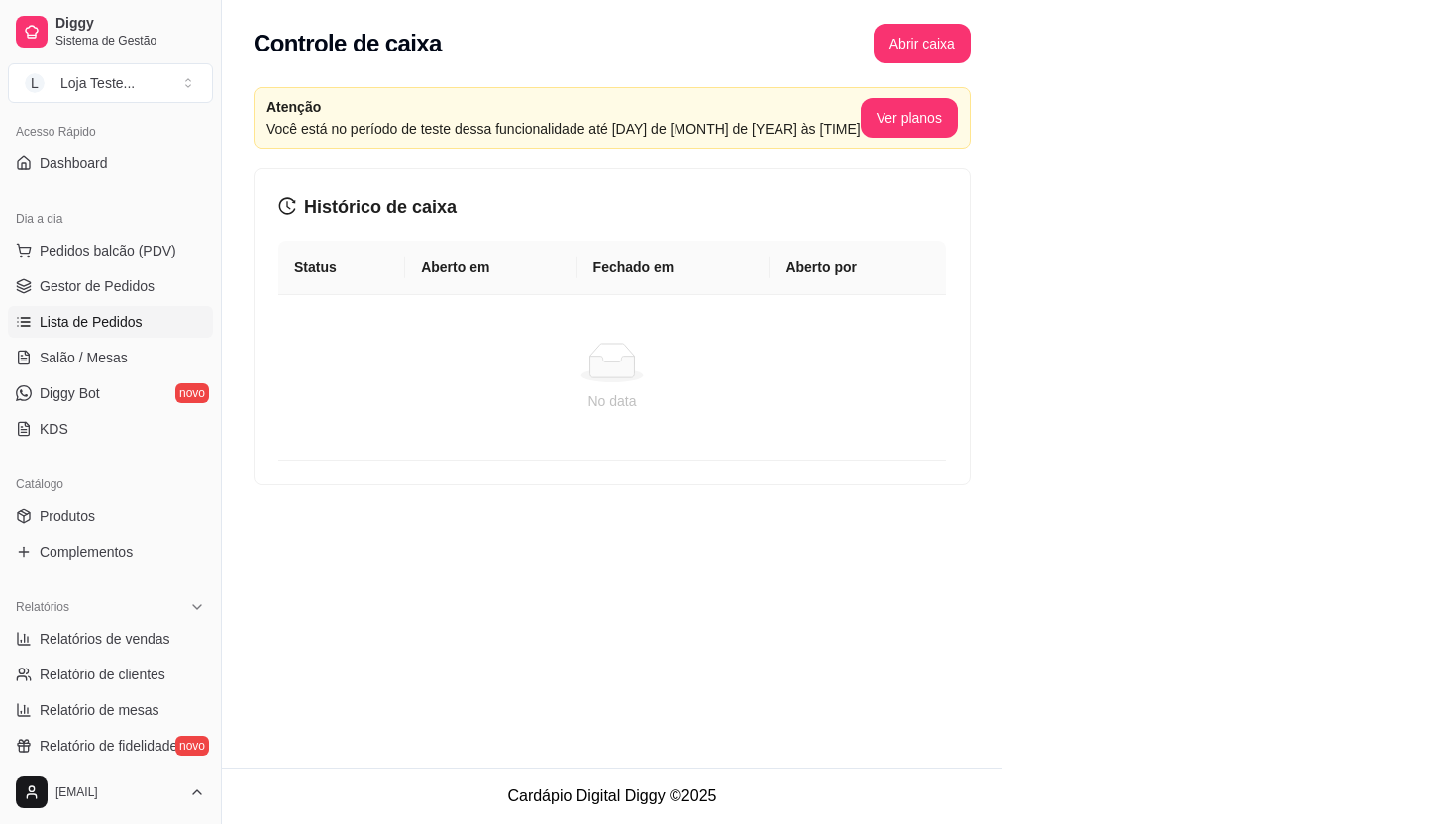 click on "Lista de Pedidos" at bounding box center (91, 322) 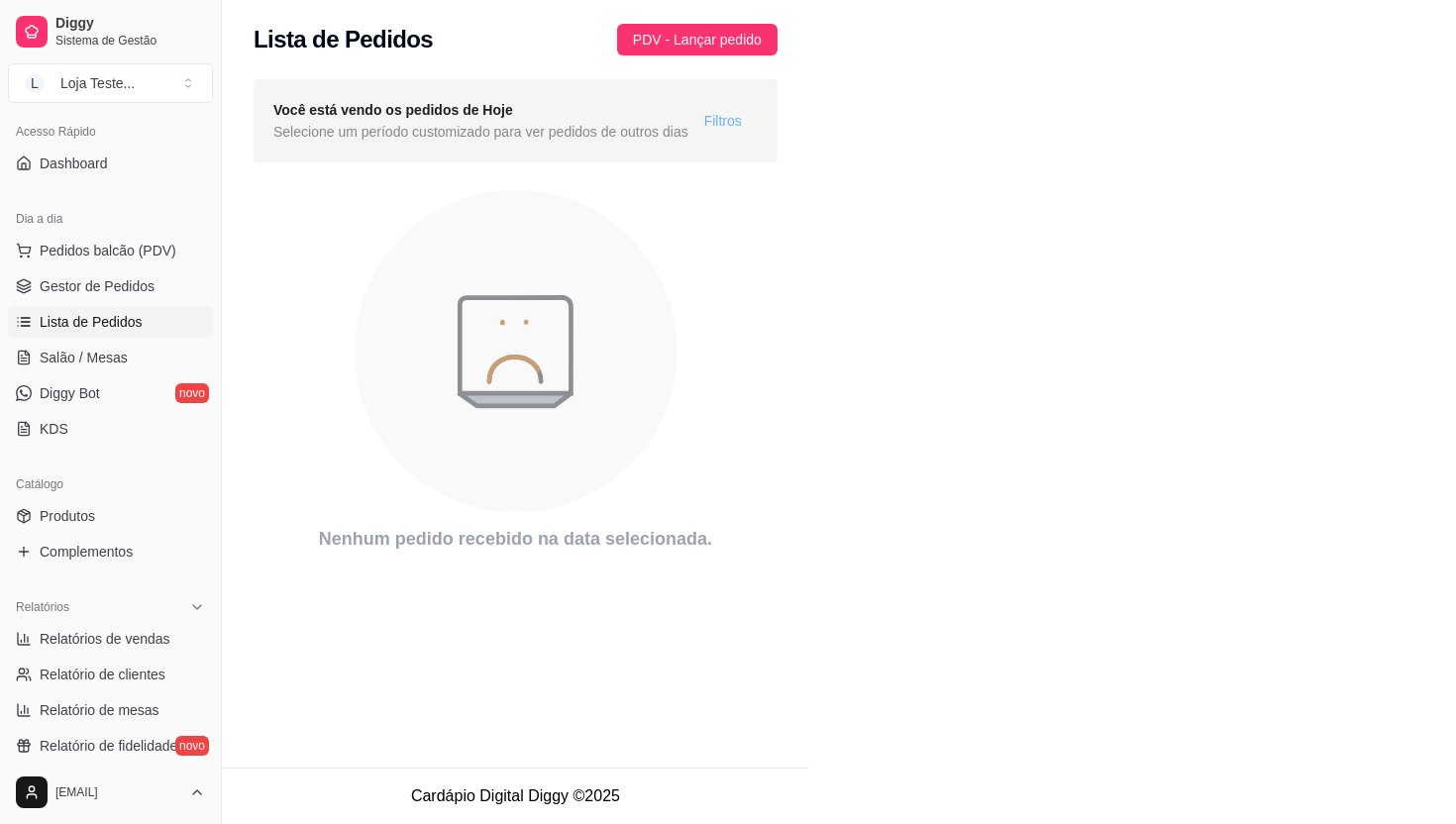 click on "Filtros" at bounding box center (723, 121) 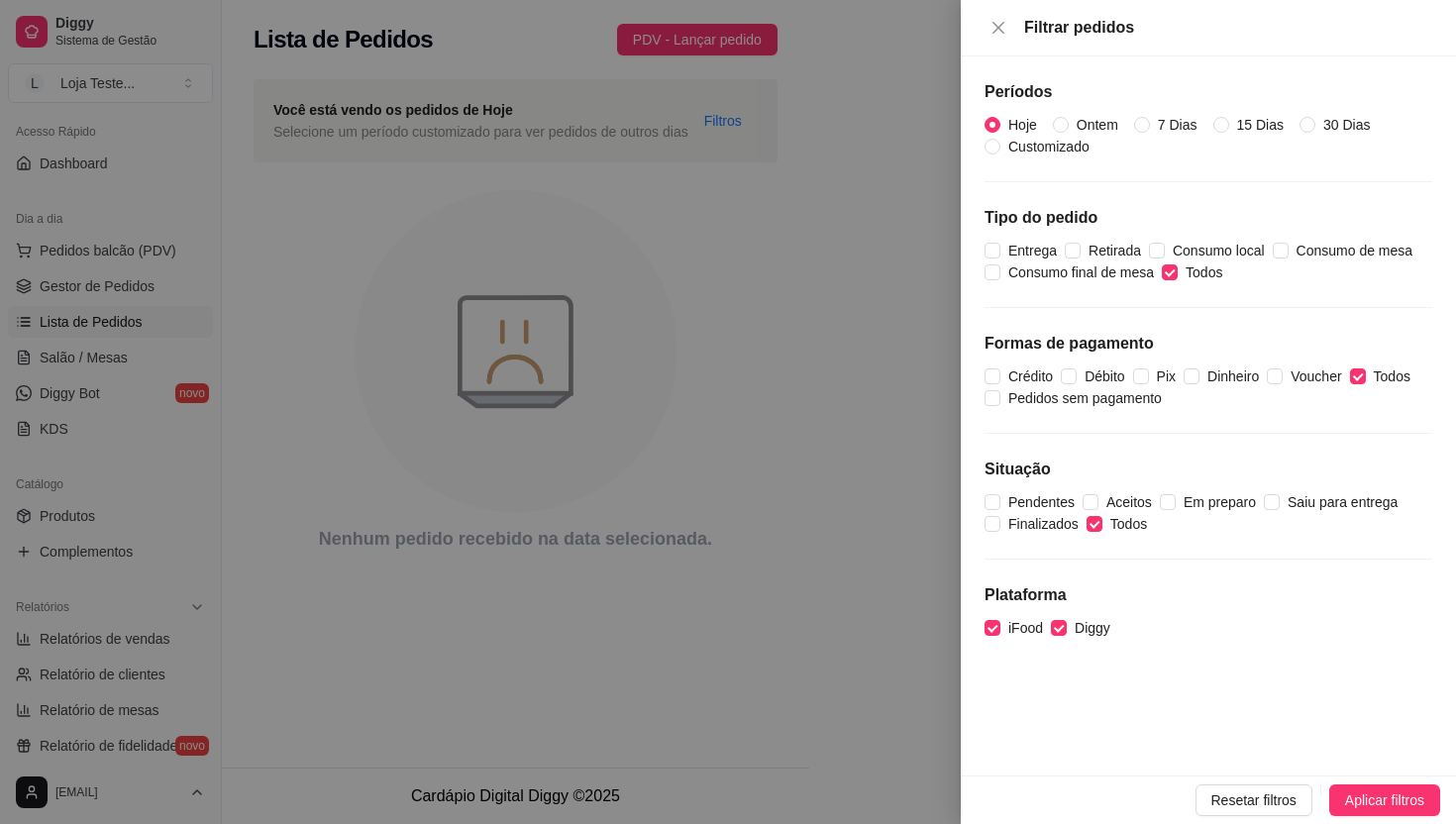 click at bounding box center (728, 412) 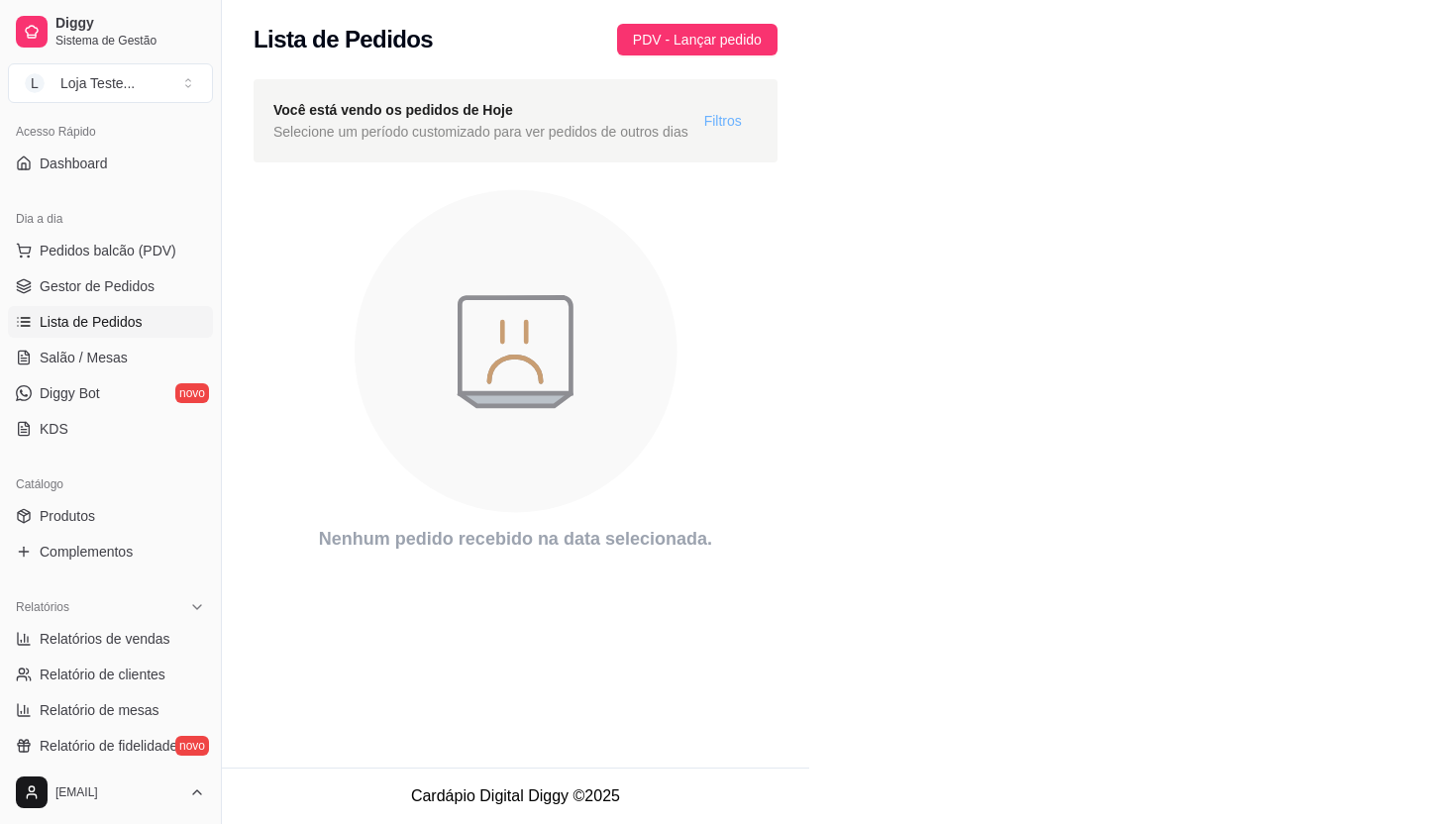 click on "Filtros" at bounding box center (723, 121) 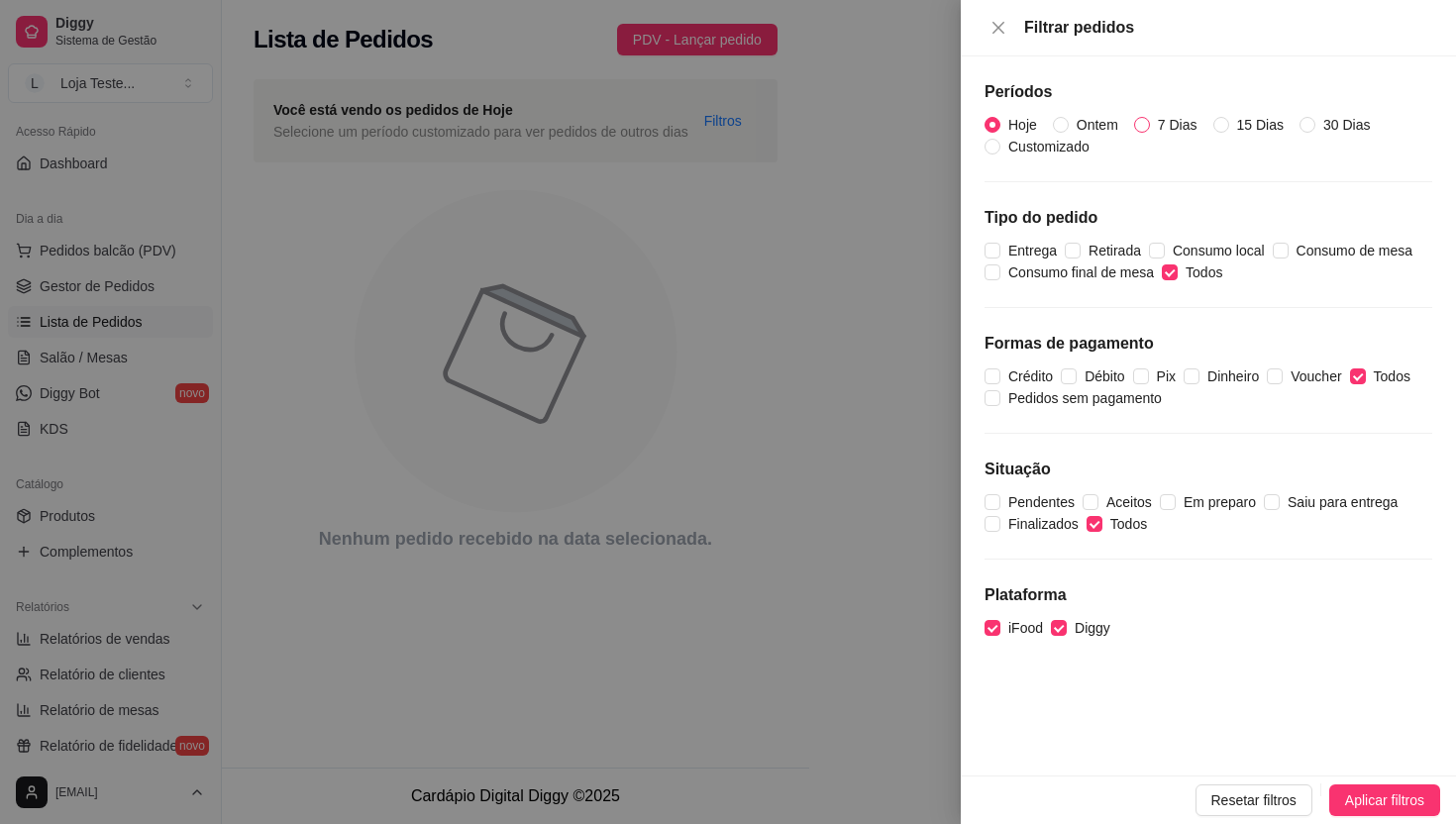 click on "7 Dias" at bounding box center (1178, 125) 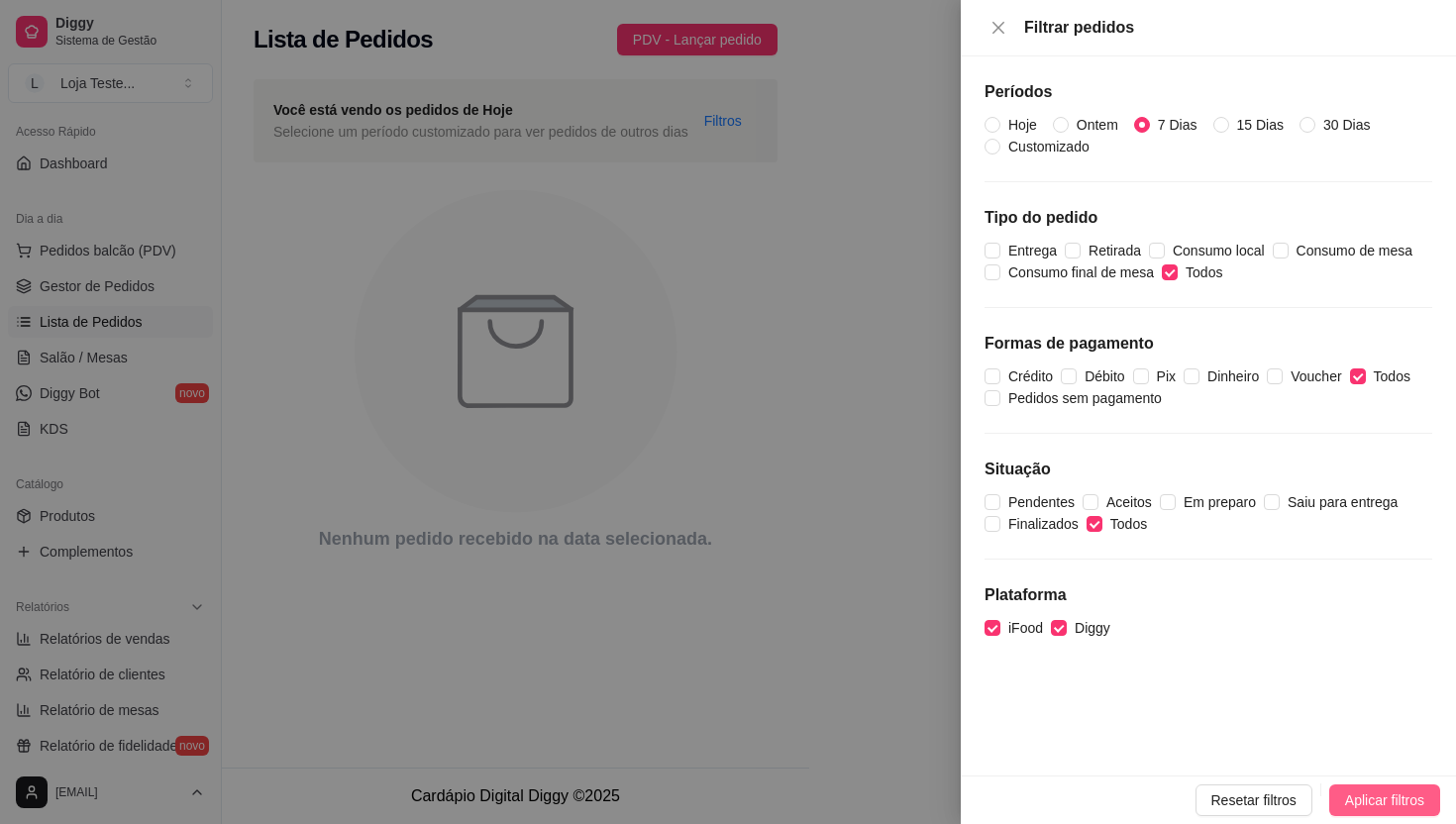 click on "Aplicar filtros" at bounding box center [1385, 800] 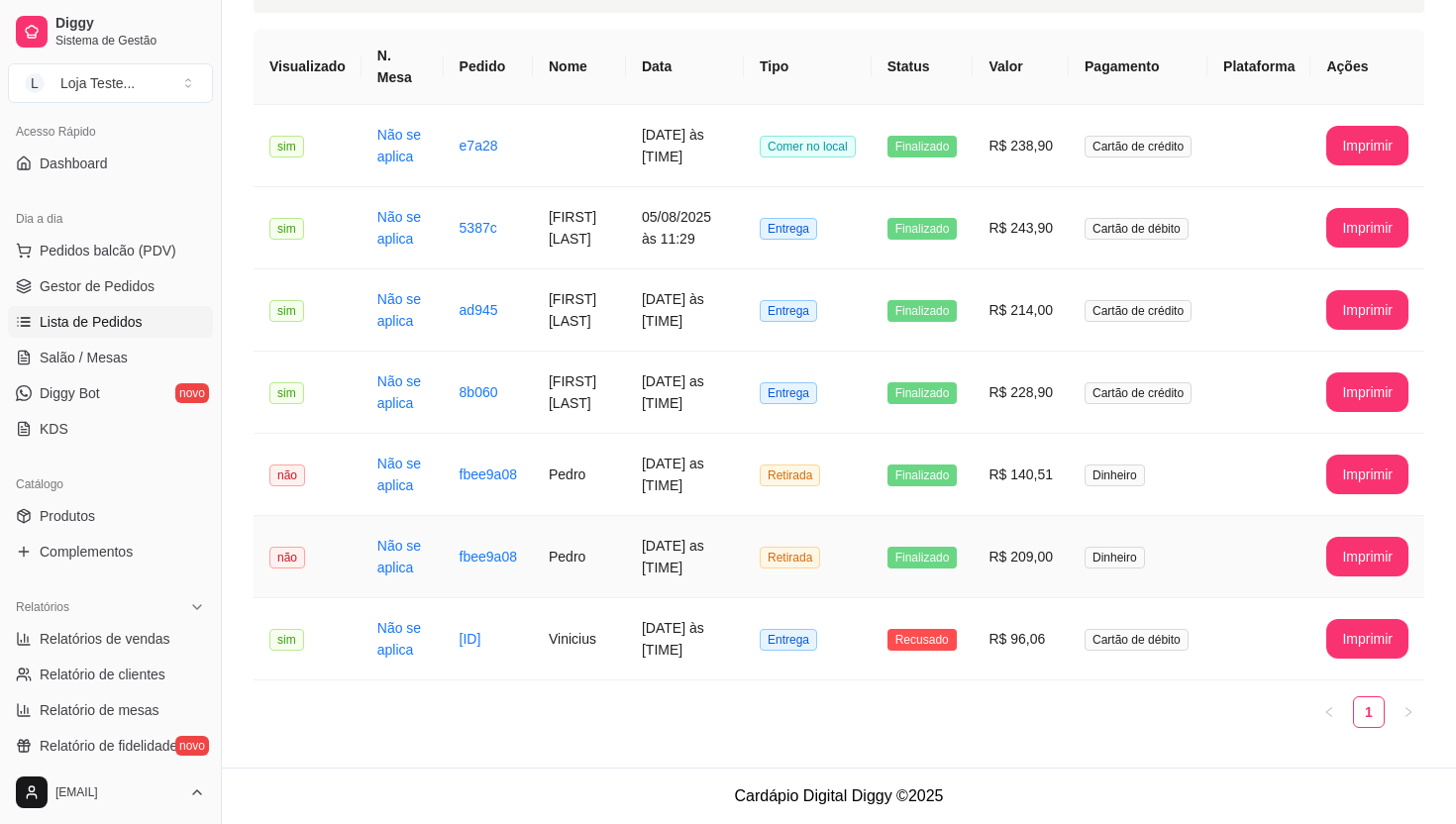scroll, scrollTop: 0, scrollLeft: 0, axis: both 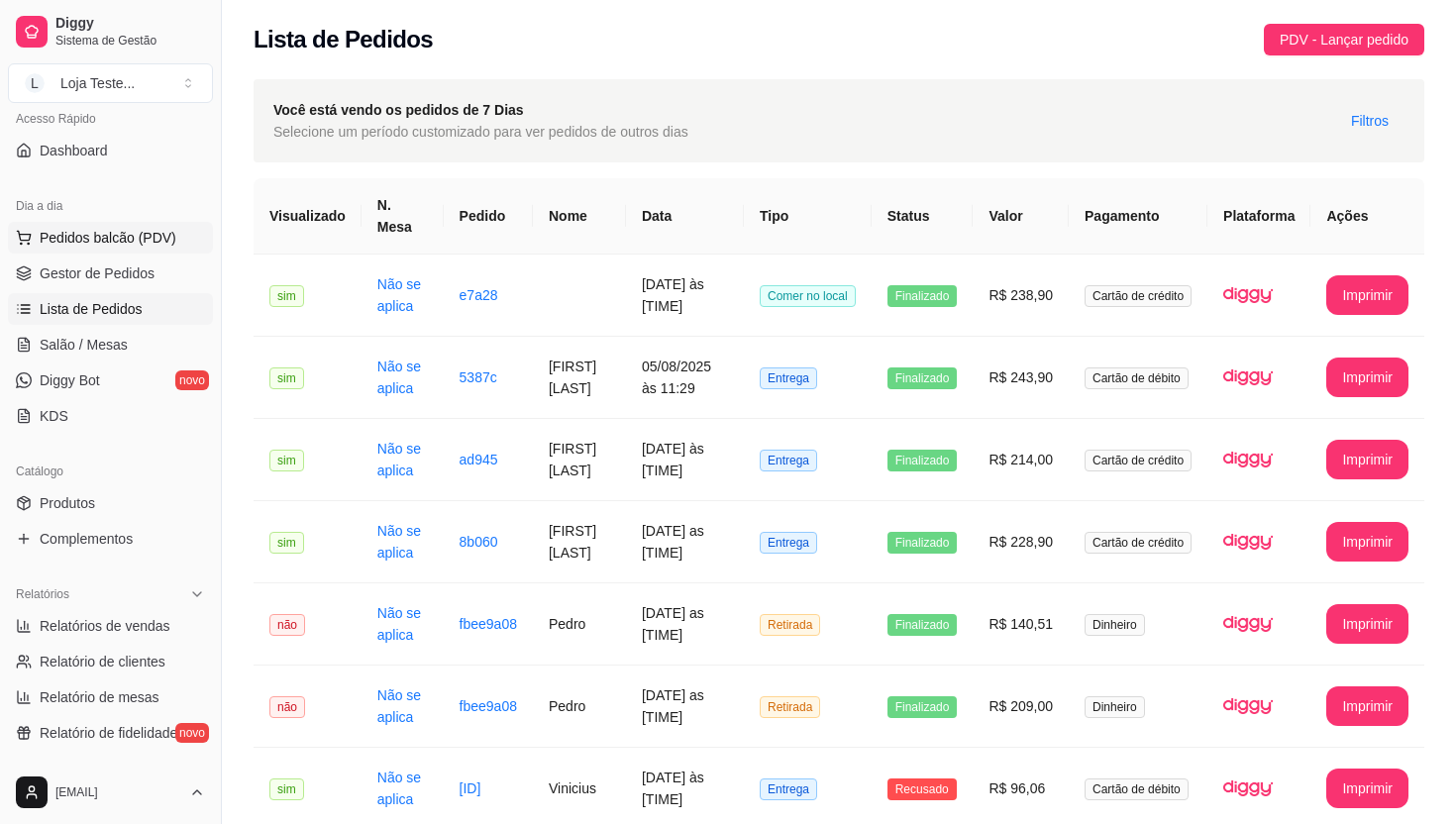 click on "Pedidos balcão (PDV)" at bounding box center (108, 238) 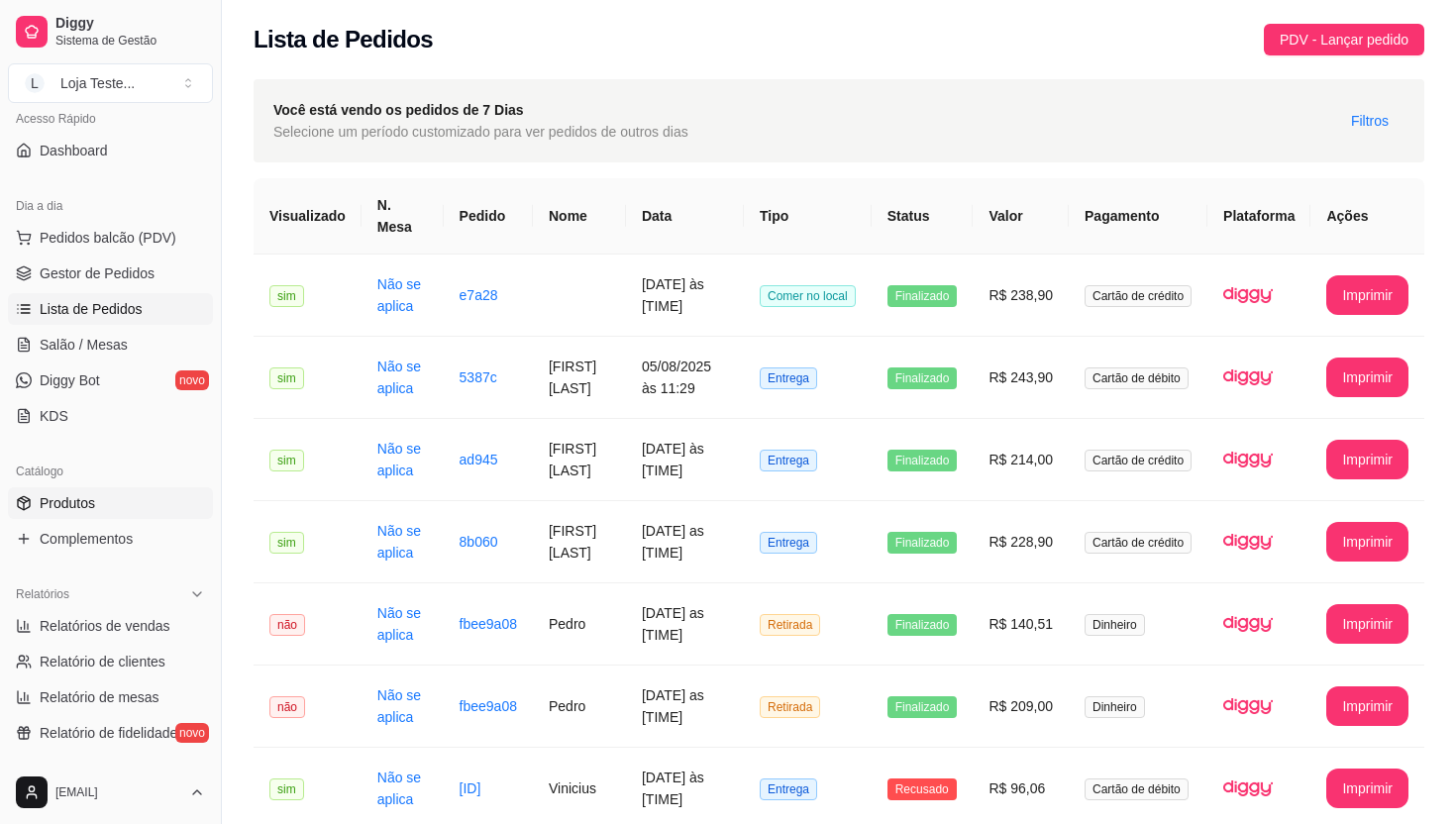scroll, scrollTop: 152, scrollLeft: 0, axis: vertical 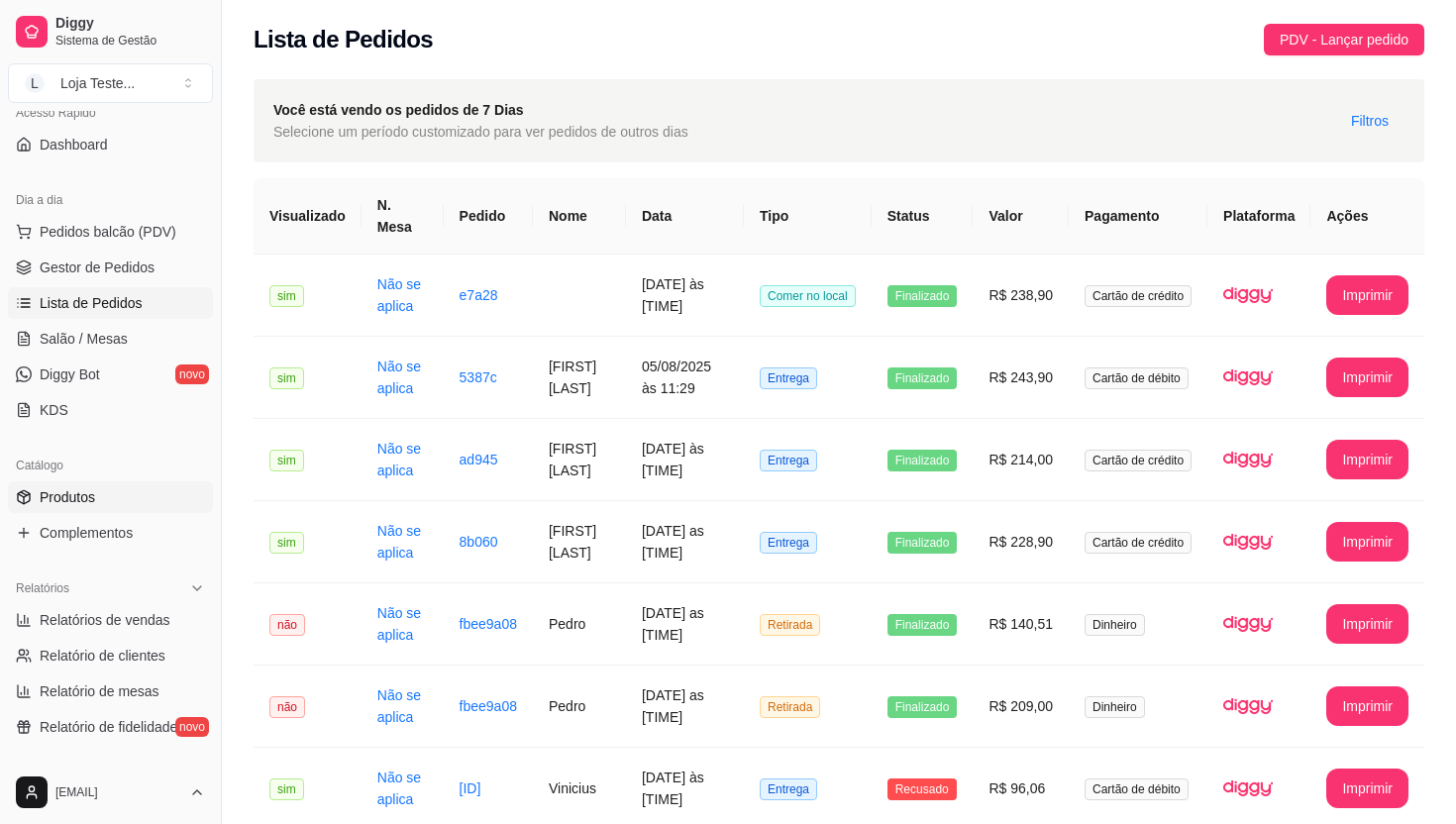 click on "Produtos" at bounding box center (110, 497) 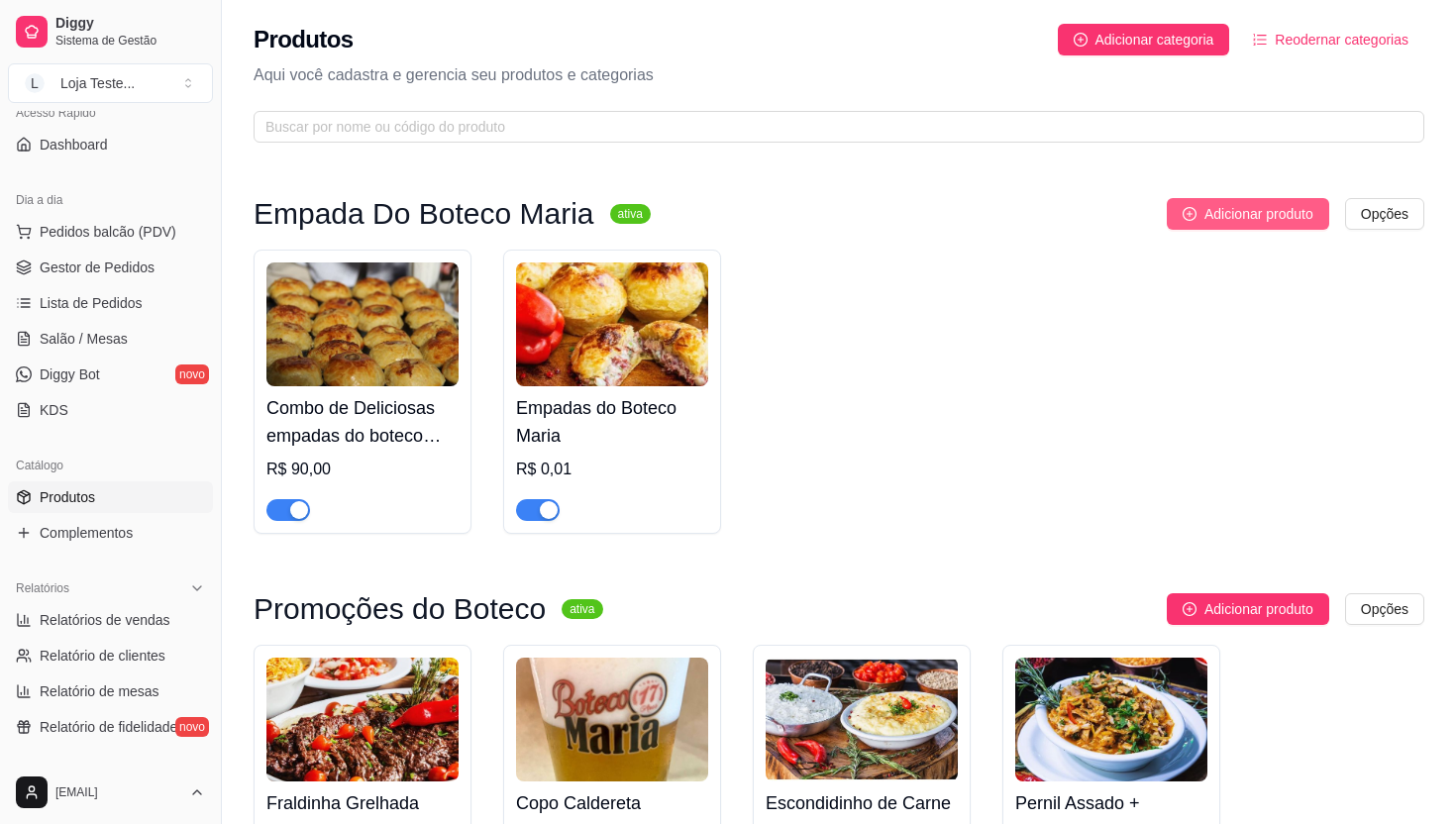 click on "Adicionar produto" at bounding box center [1259, 214] 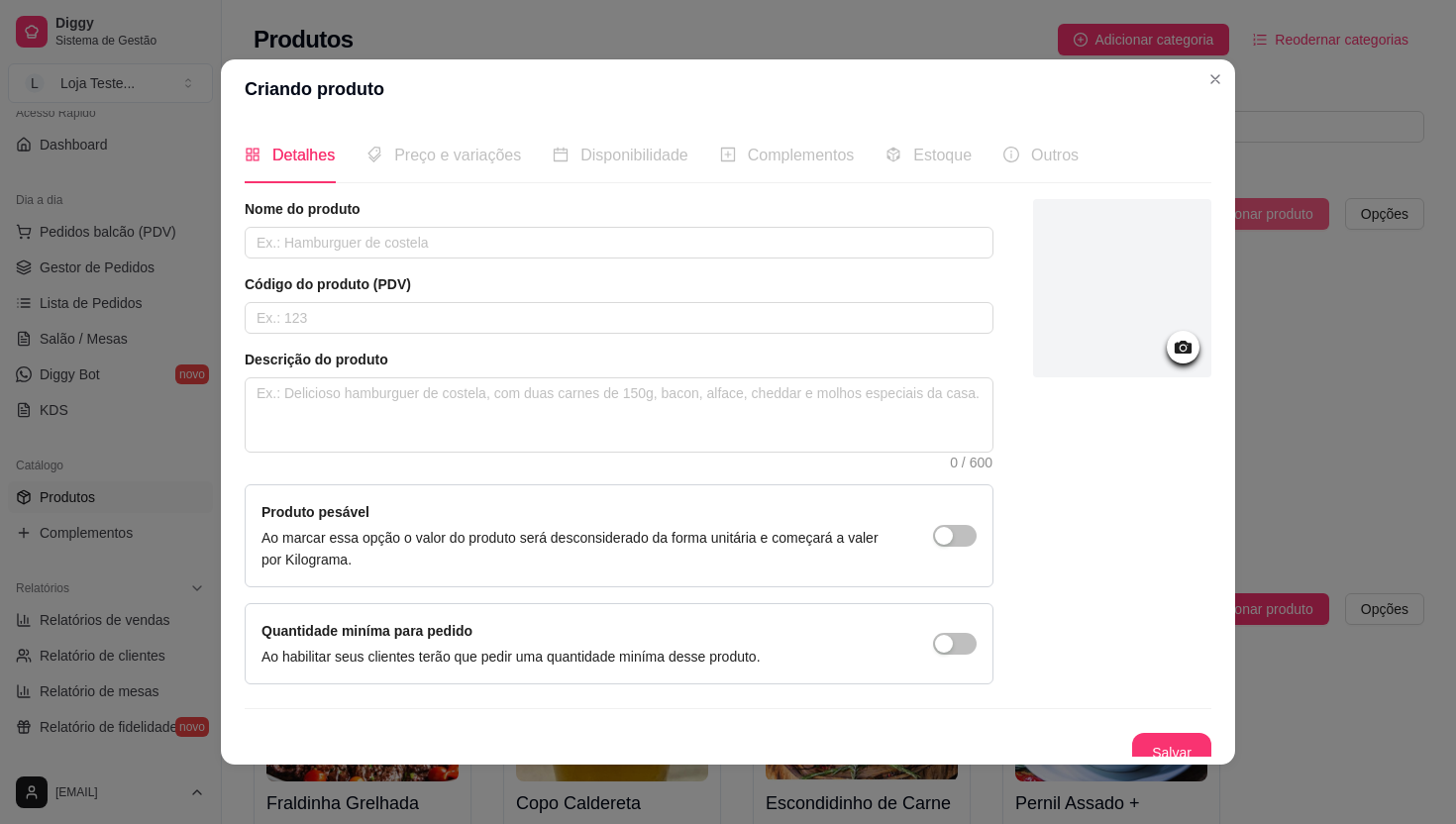 type 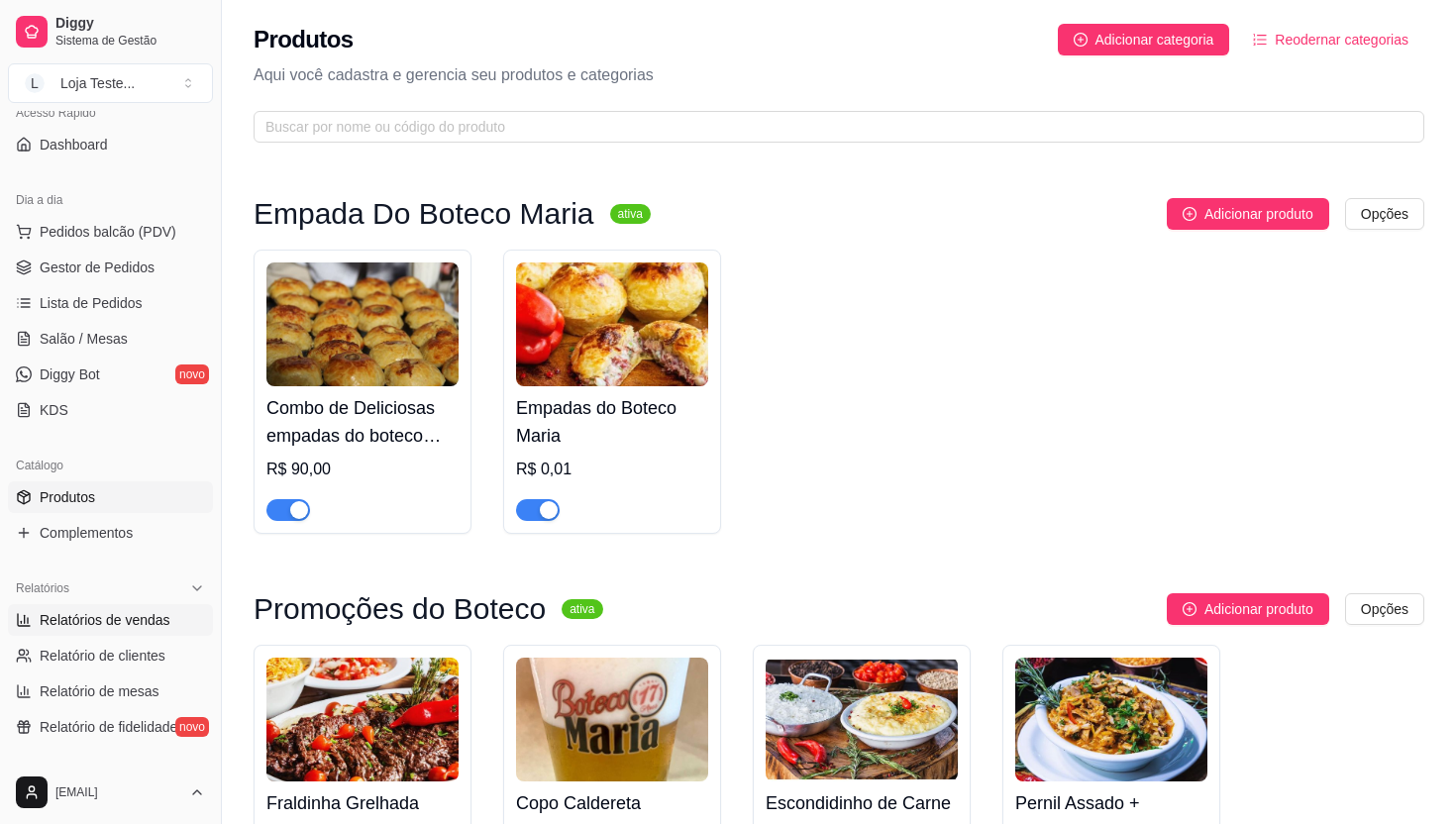 click on "Relatórios de vendas" at bounding box center (105, 620) 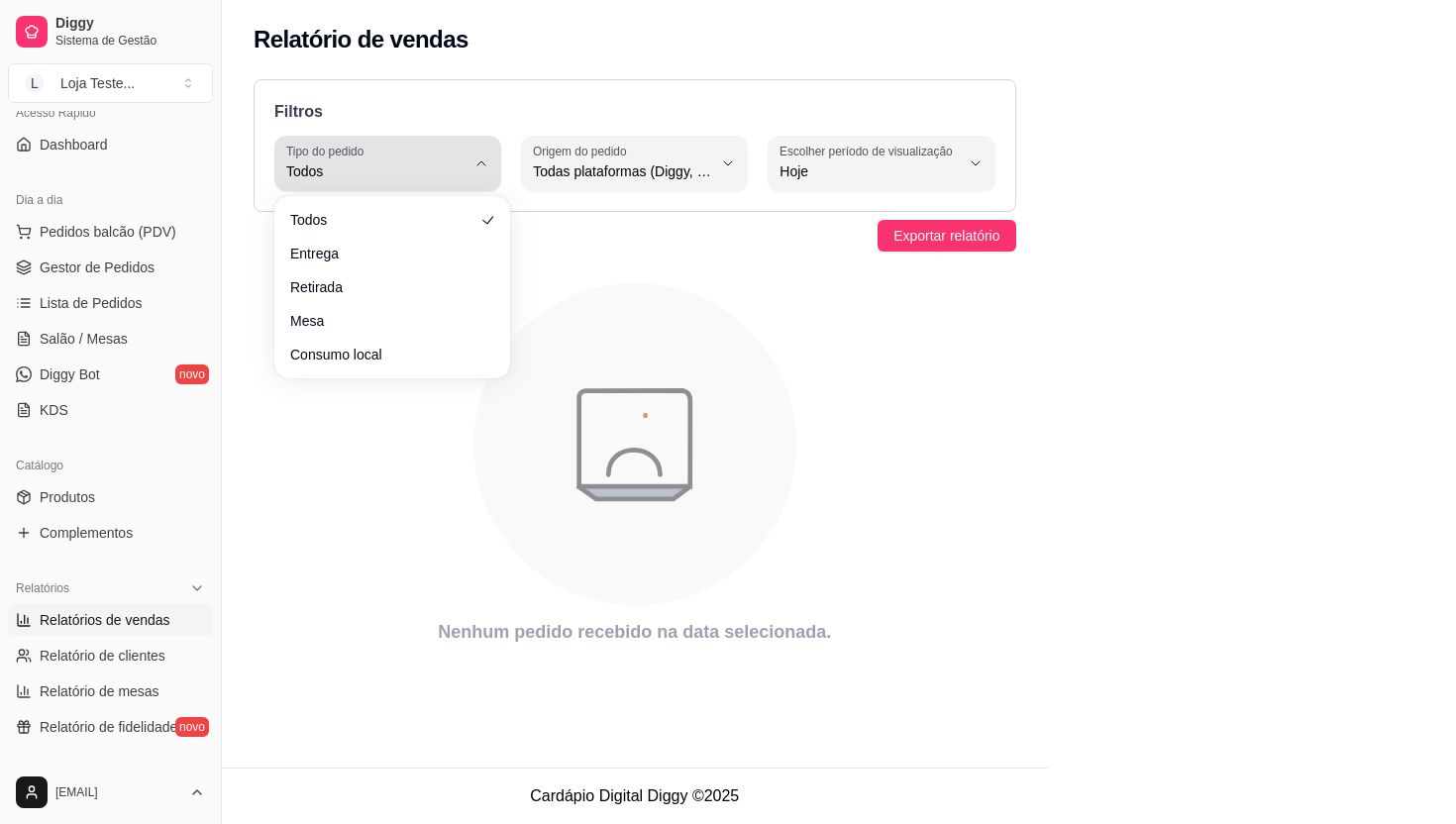 click on "Todos" at bounding box center (375, 171) 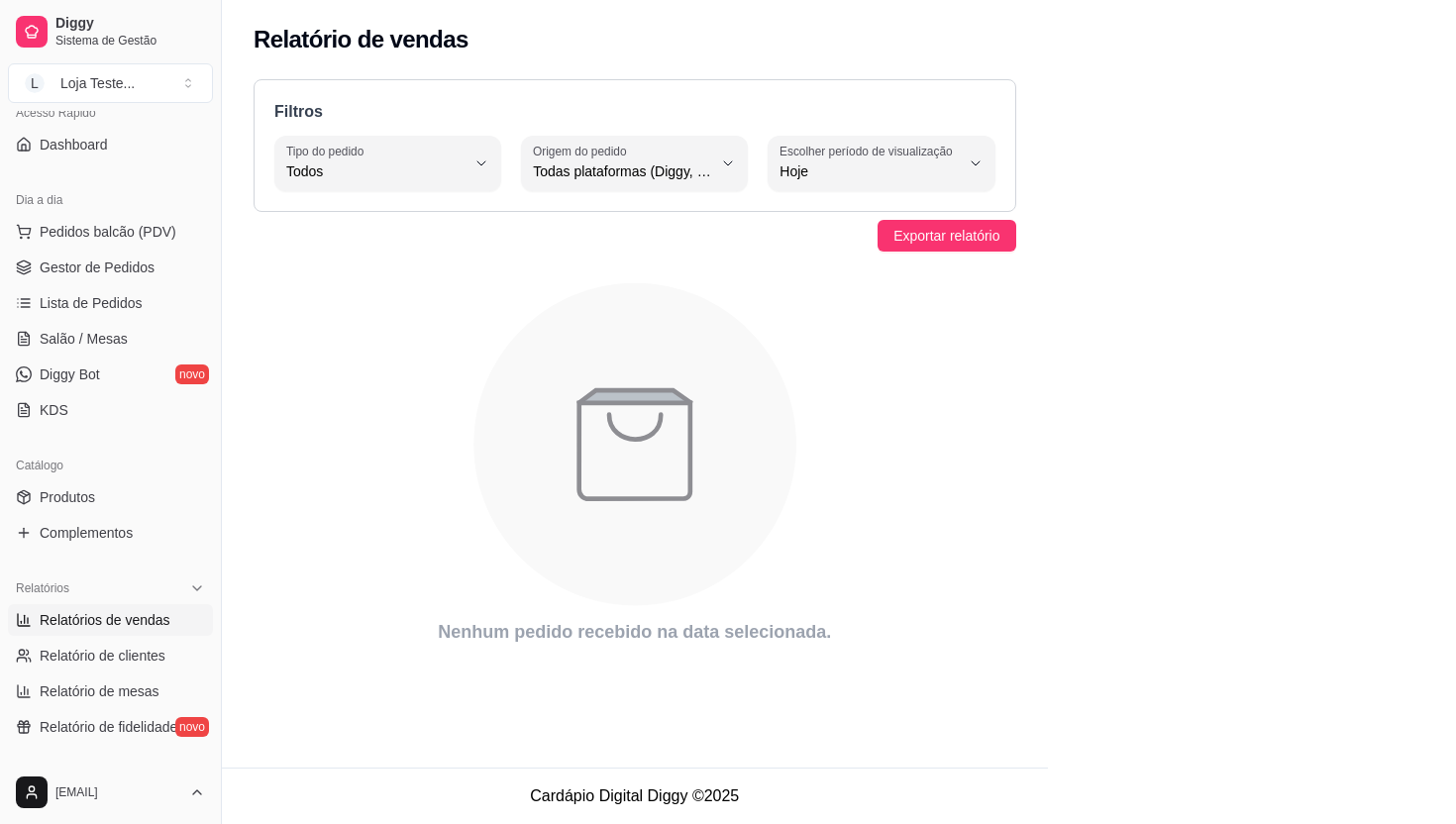 click on "Diggy Sistema de Gestão L Loja Teste ... Loja  aberta Período gratuito até 23/08 Acesso Rápido Dashboard Dia a dia Pedidos balcão (PDV) Gestor de Pedidos Lista de Pedidos Salão / Mesas Diggy Bot novo KDS Catálogo Produtos Complementos Relatórios Relatórios de vendas Relatório de clientes Relatório de mesas Relatório de fidelidade novo Gerenciar Entregadores novo Nota Fiscal (NFC-e) Controle de caixa Controle de fiado Cupons Clientes Estoque Configurações Diggy Planos Precisa de ajuda? viniciusreis81@gmail.com Toggle Sidebar Sistema de Gestão Diggy Relatório de vendas Filtros ALL Tipo do pedido Todos Entrega Retirada Mesa Consumo local Tipo do pedido Todos ALL Origem do pedido Todas plataformas (Diggy, iFood) Diggy iFood Origem do pedido Todas plataformas (Diggy, iFood) 0 Escolher período de visualização Hoje Ontem  7 dias 15 dias 30 dias 45 dias Customizado Escolher período de visualização Hoje Exportar relatório Nenhum pedido recebido na data selecionada. Cardápio Digital Diggy ©" at bounding box center (728, 412) 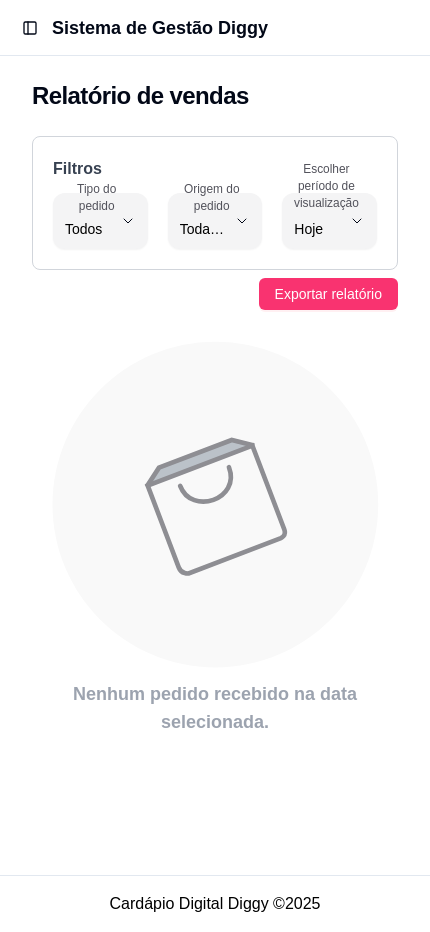 click on "Toggle Sidebar" at bounding box center [30, 28] 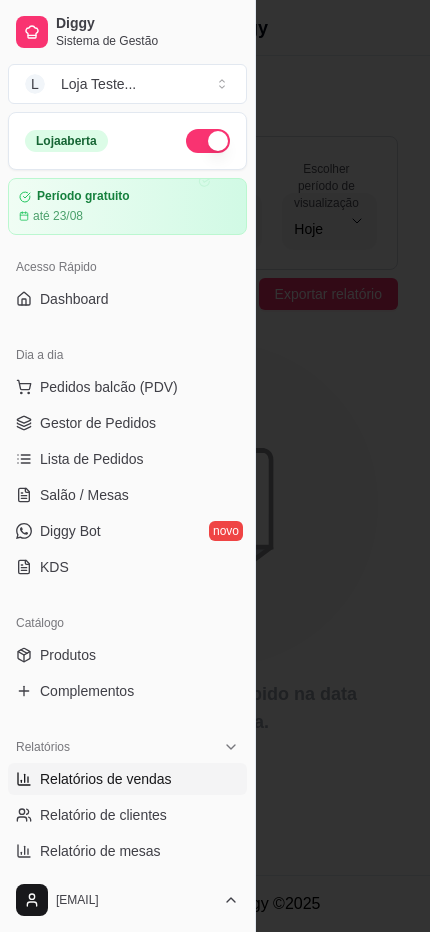 click at bounding box center [215, 466] 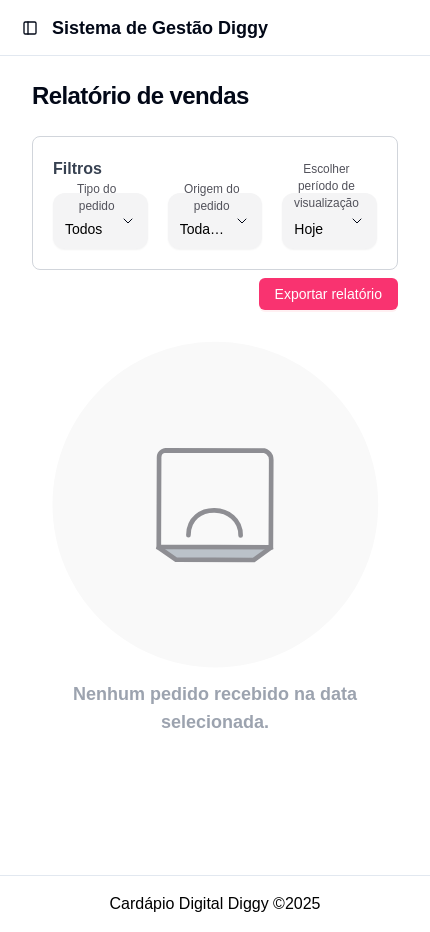 click on "Toggle Sidebar" at bounding box center [30, 28] 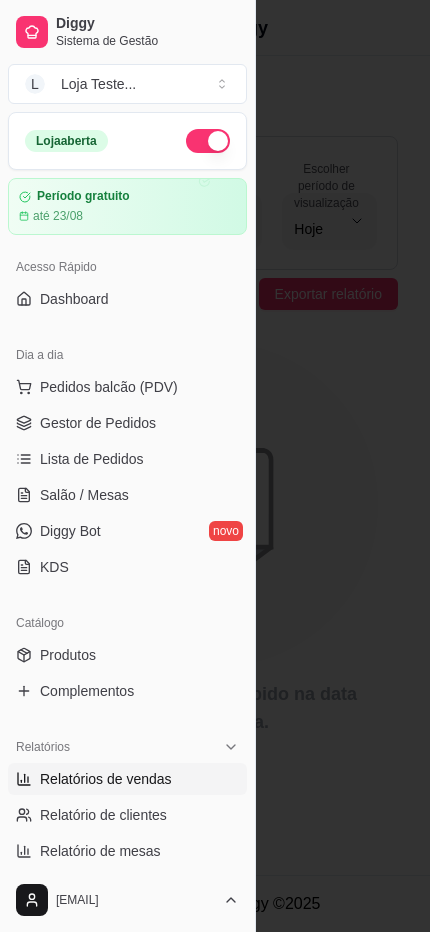 click on "Dashboard" at bounding box center [127, 299] 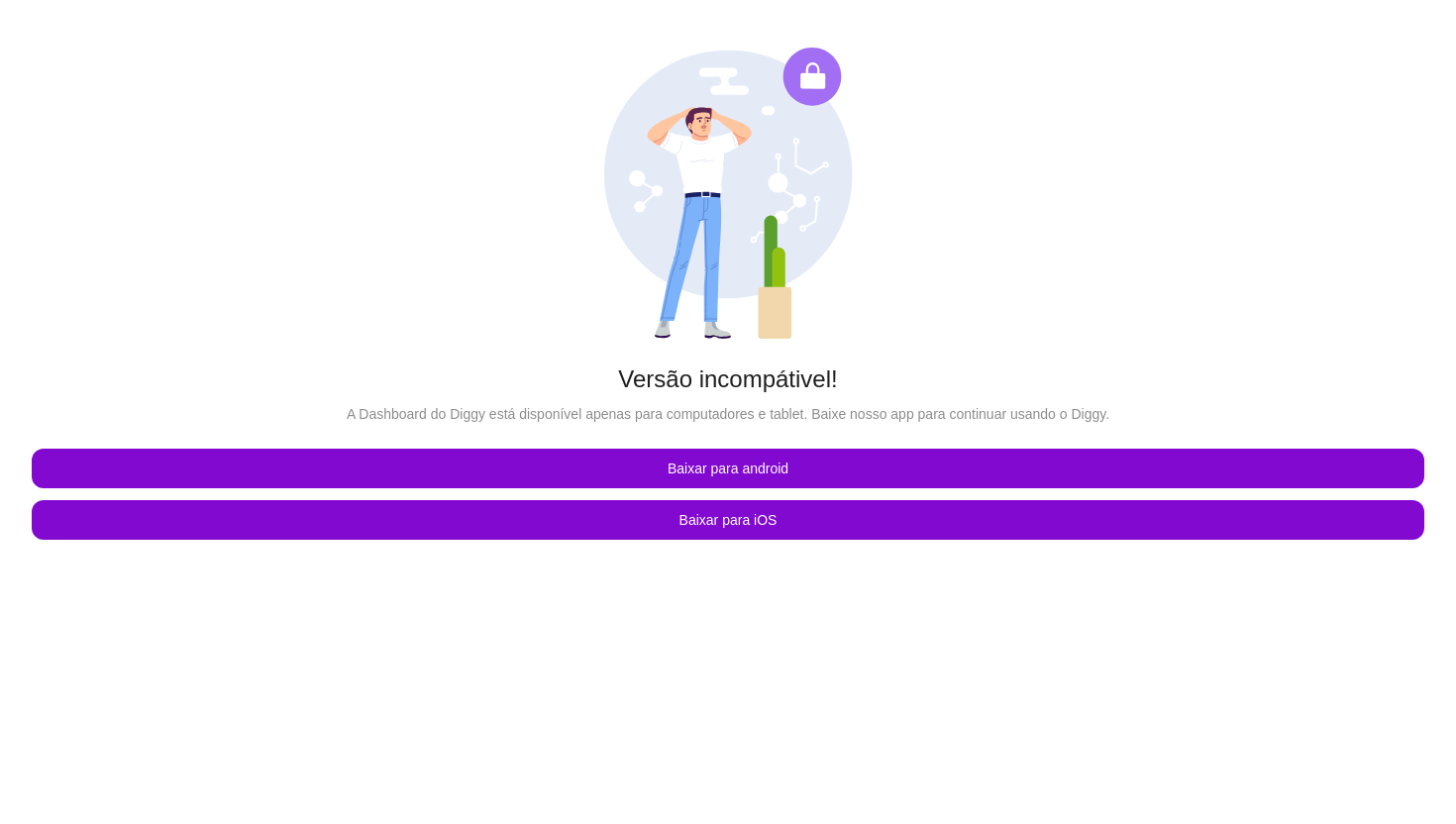 click 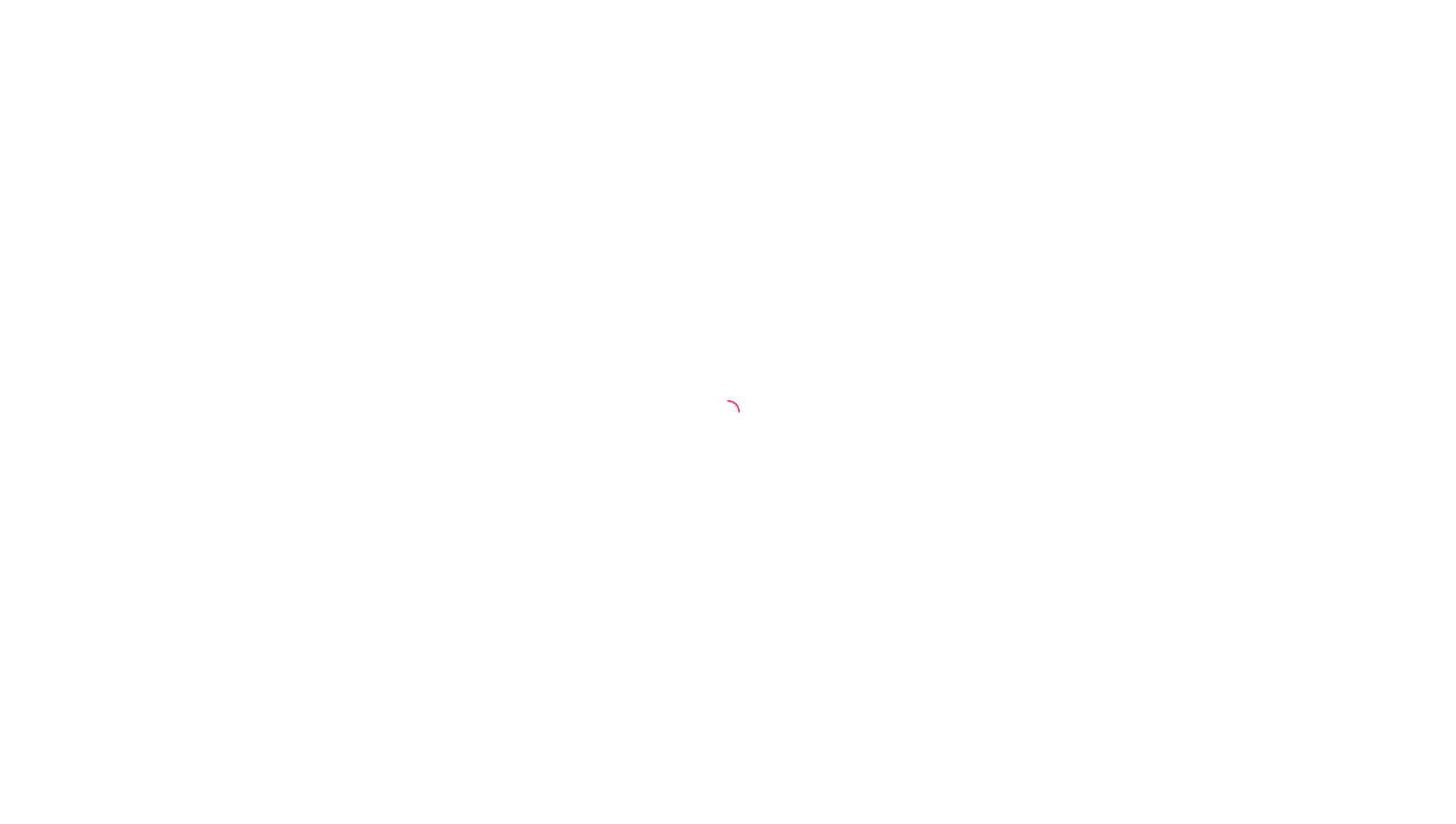 scroll, scrollTop: 0, scrollLeft: 0, axis: both 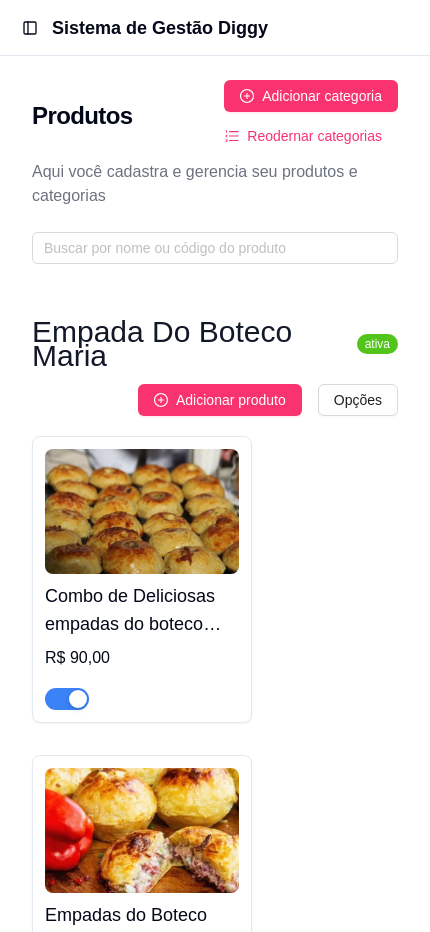 click on "Toggle Sidebar" at bounding box center (30, 28) 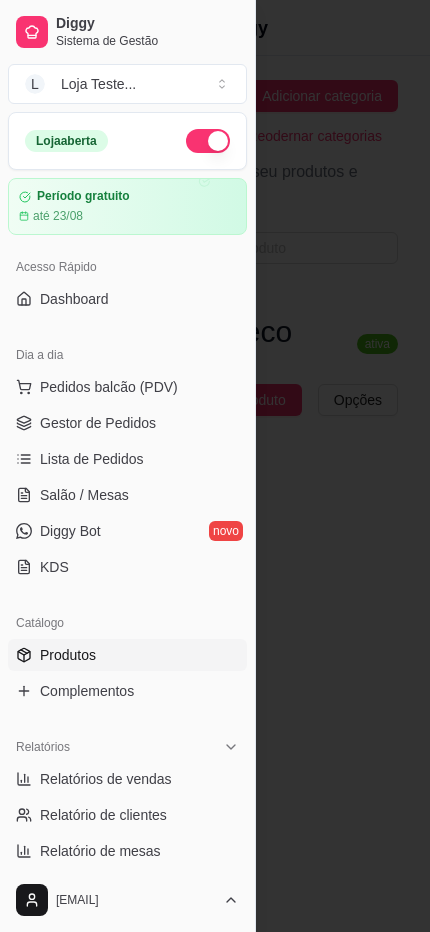 type 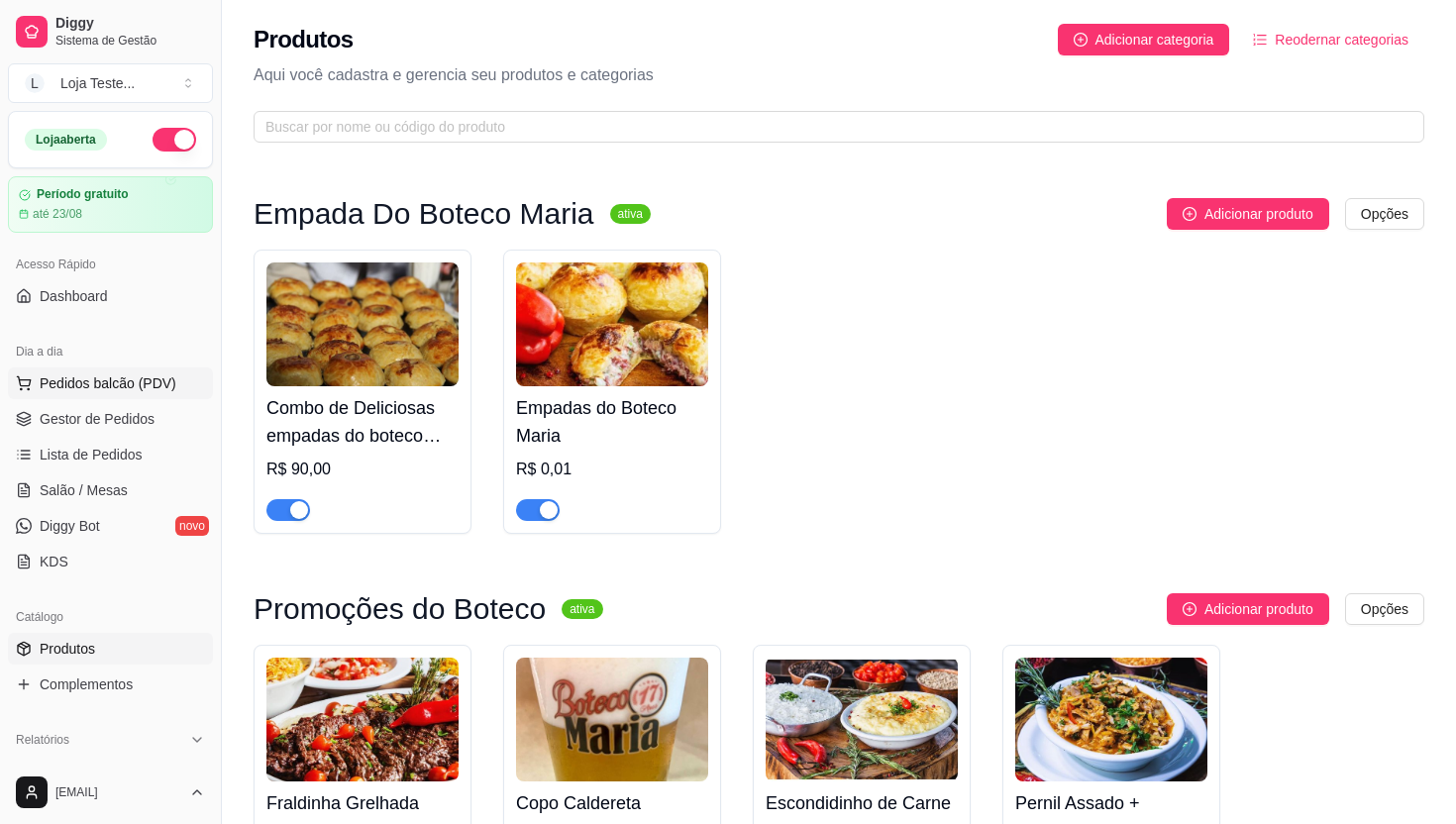 click on "Pedidos balcão (PDV)" at bounding box center [108, 383] 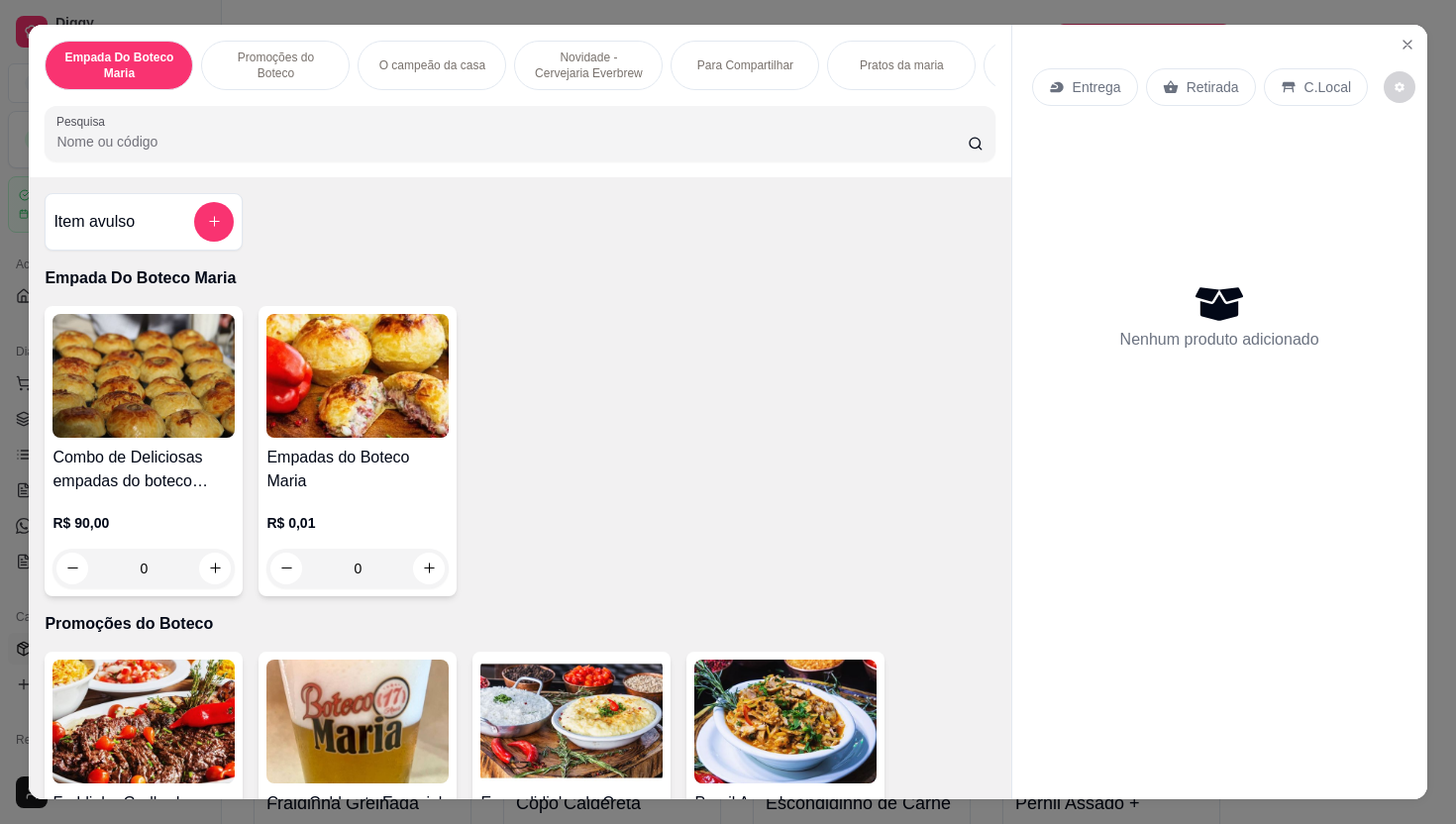 type 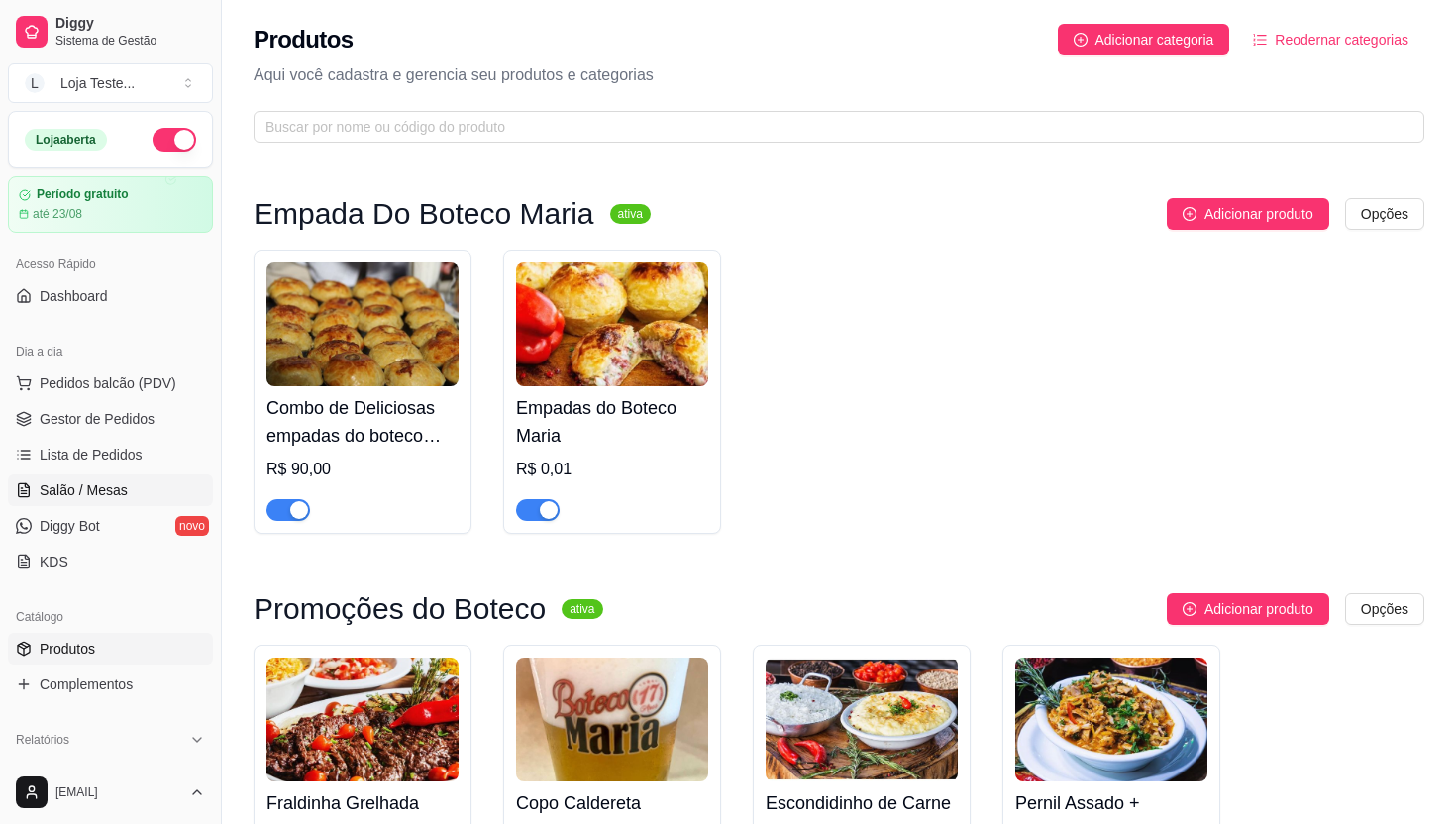 click on "Salão / Mesas" at bounding box center [110, 490] 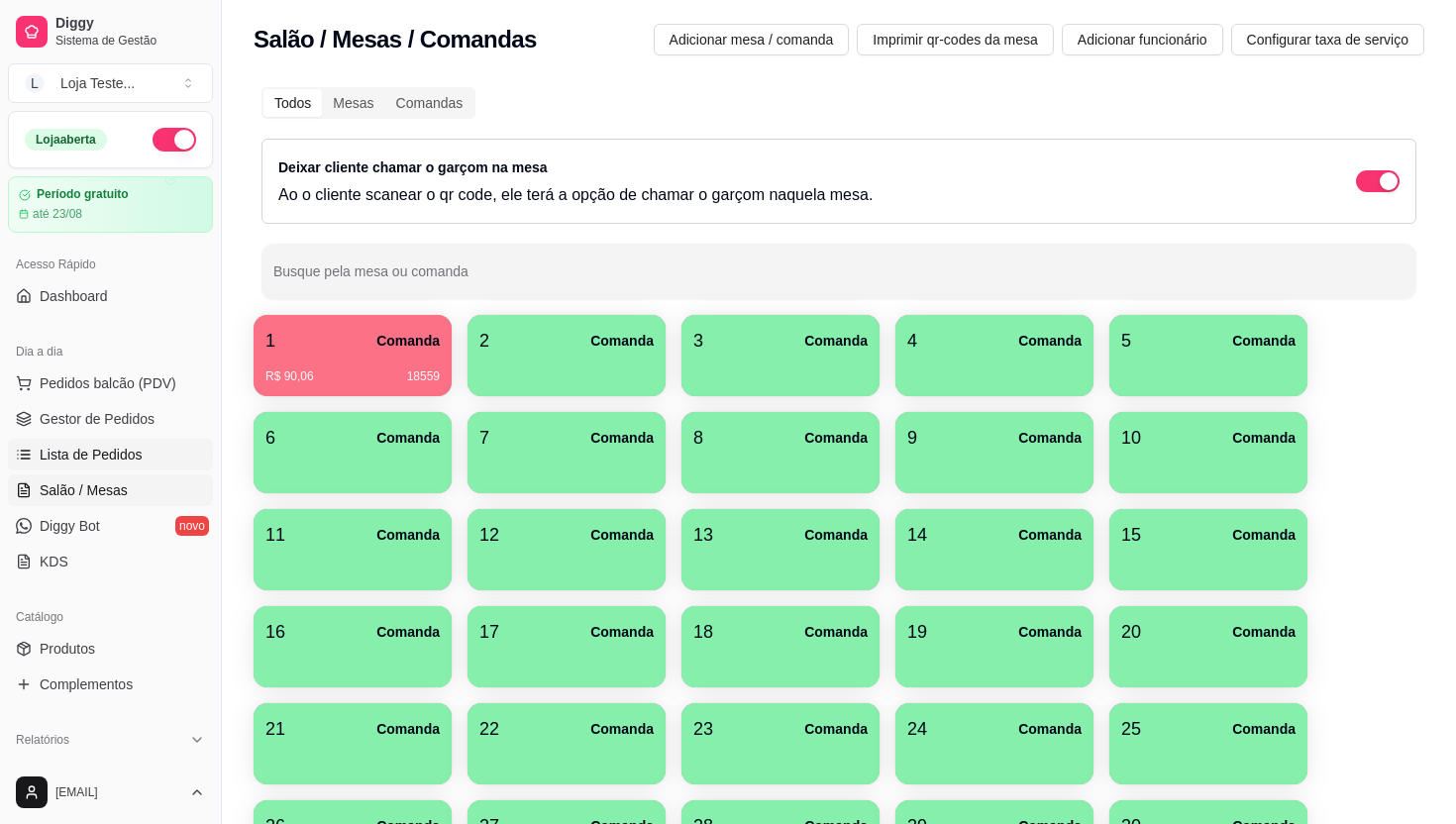 click on "Lista de Pedidos" at bounding box center (91, 455) 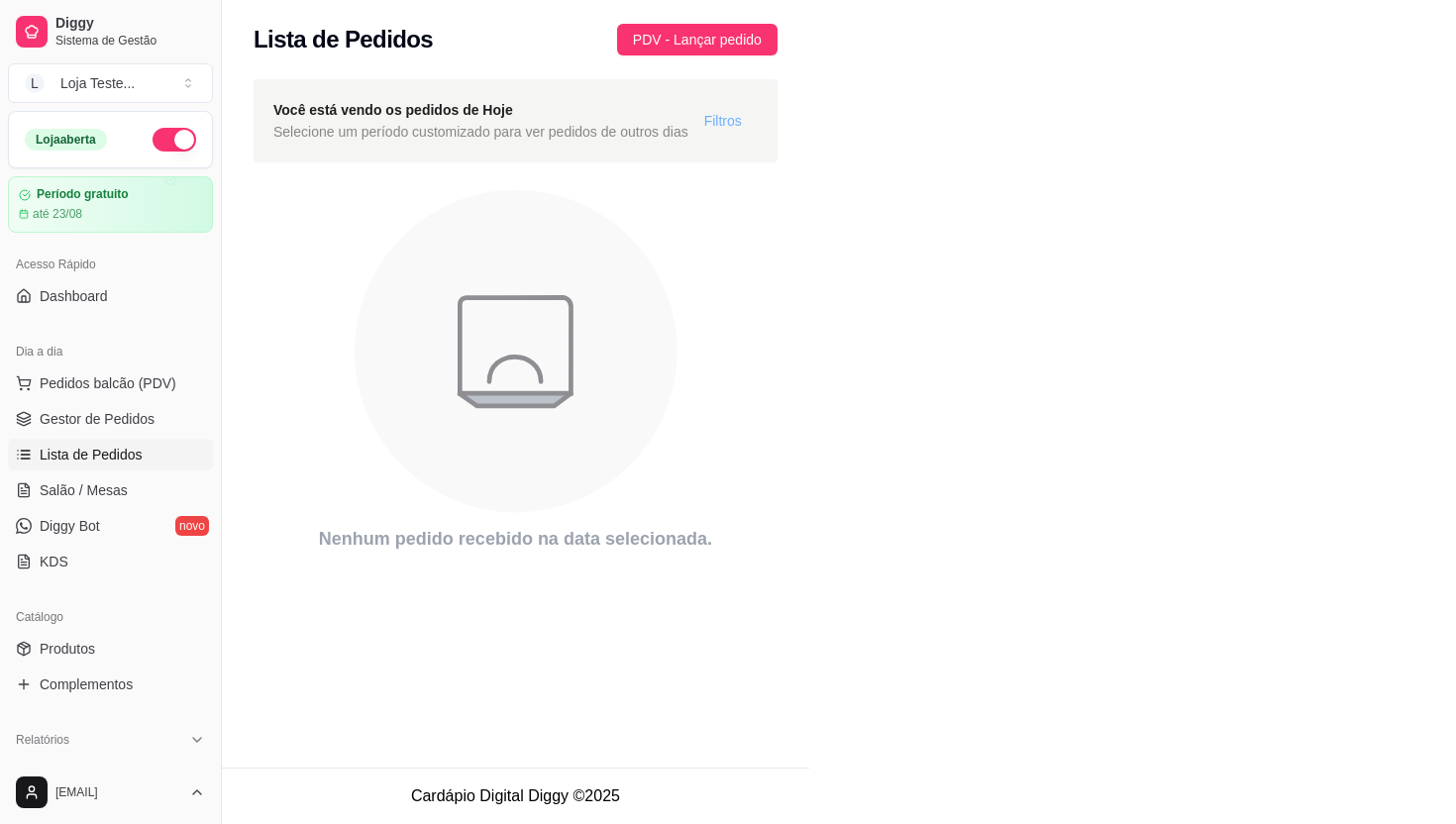 click on "Filtros" at bounding box center (723, 121) 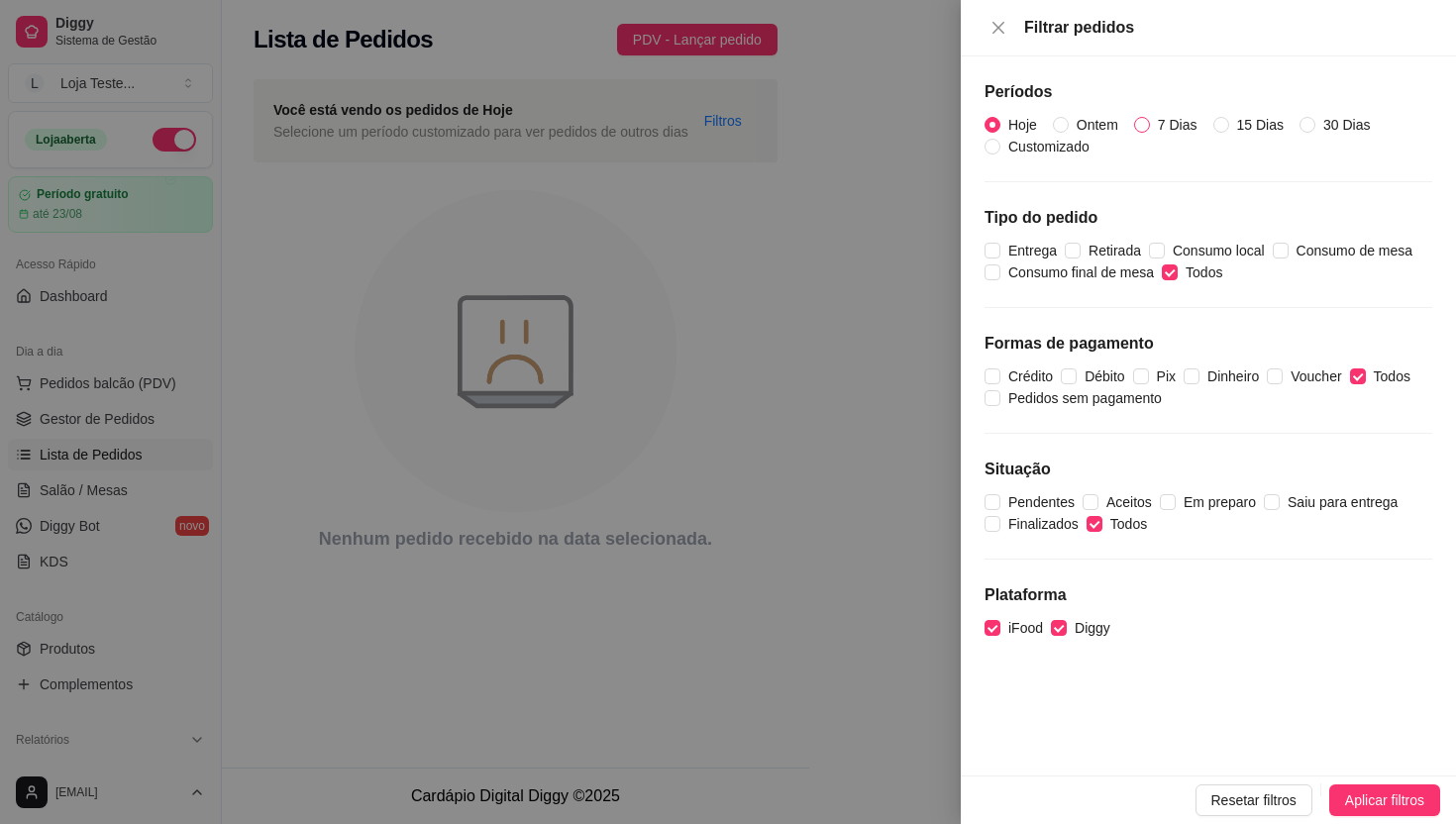 click on "7 Dias" at bounding box center (1178, 125) 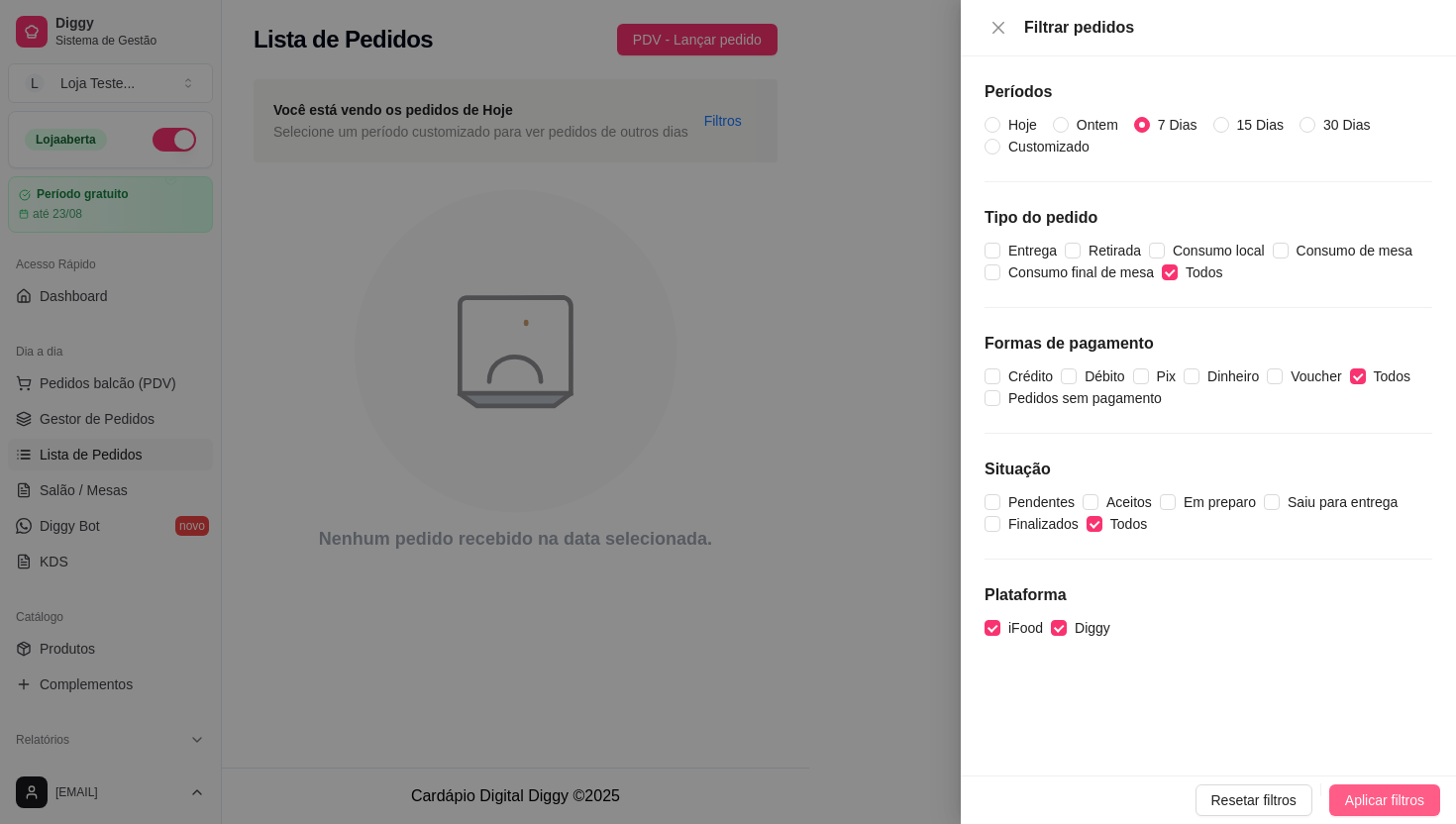 click on "Aplicar filtros" at bounding box center (1385, 800) 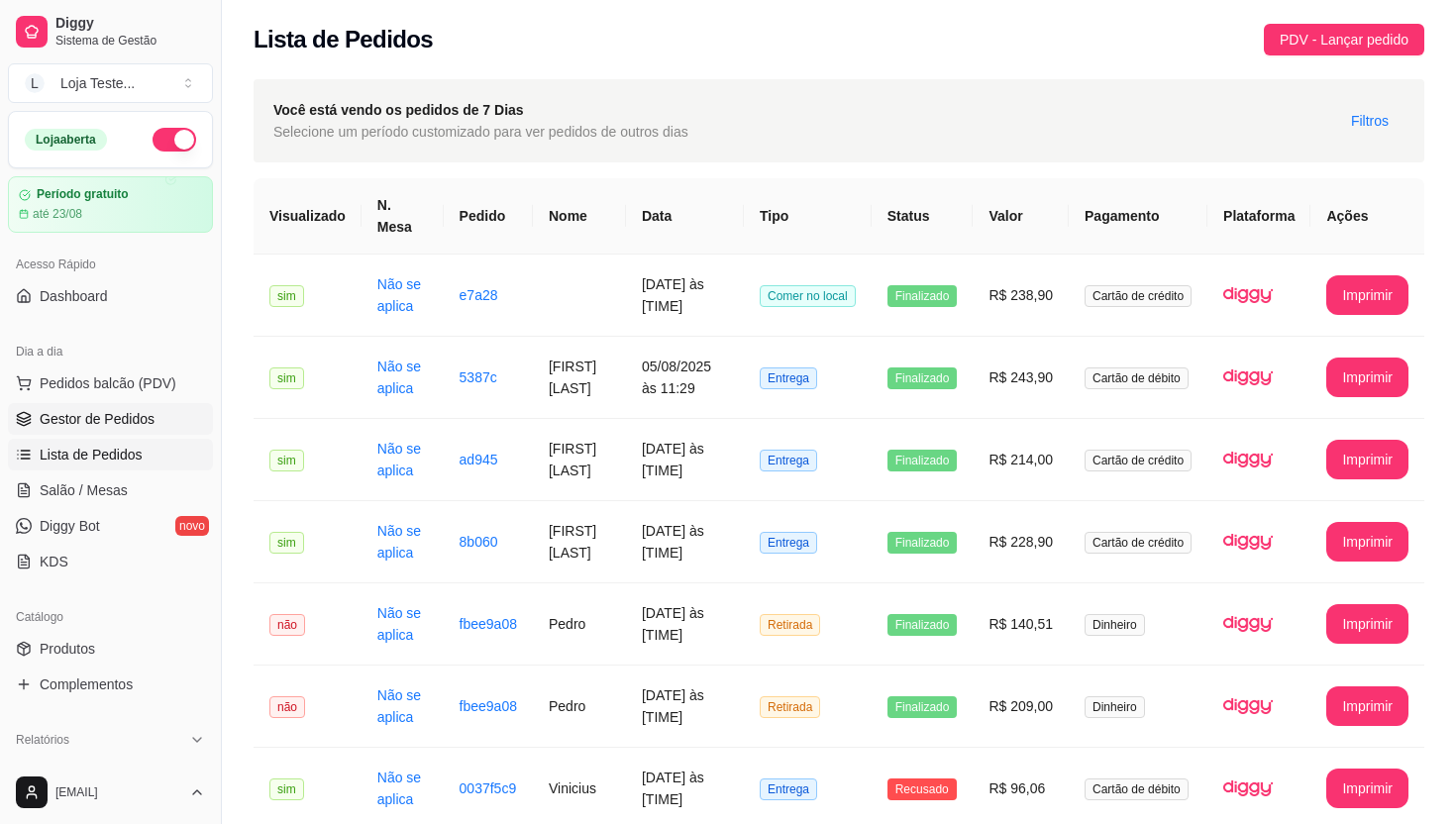 click on "Gestor de Pedidos" at bounding box center (97, 419) 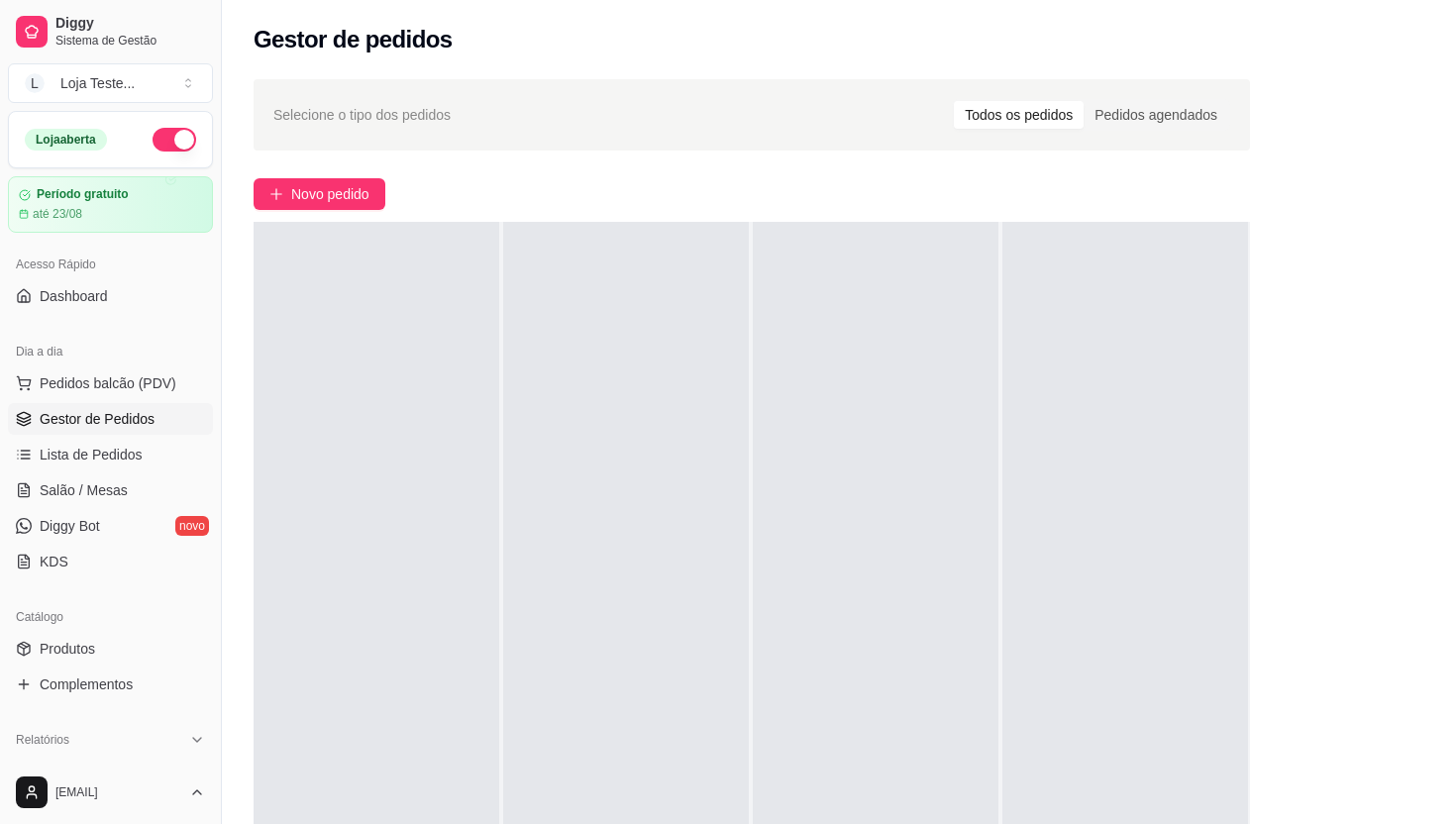 scroll, scrollTop: 0, scrollLeft: 0, axis: both 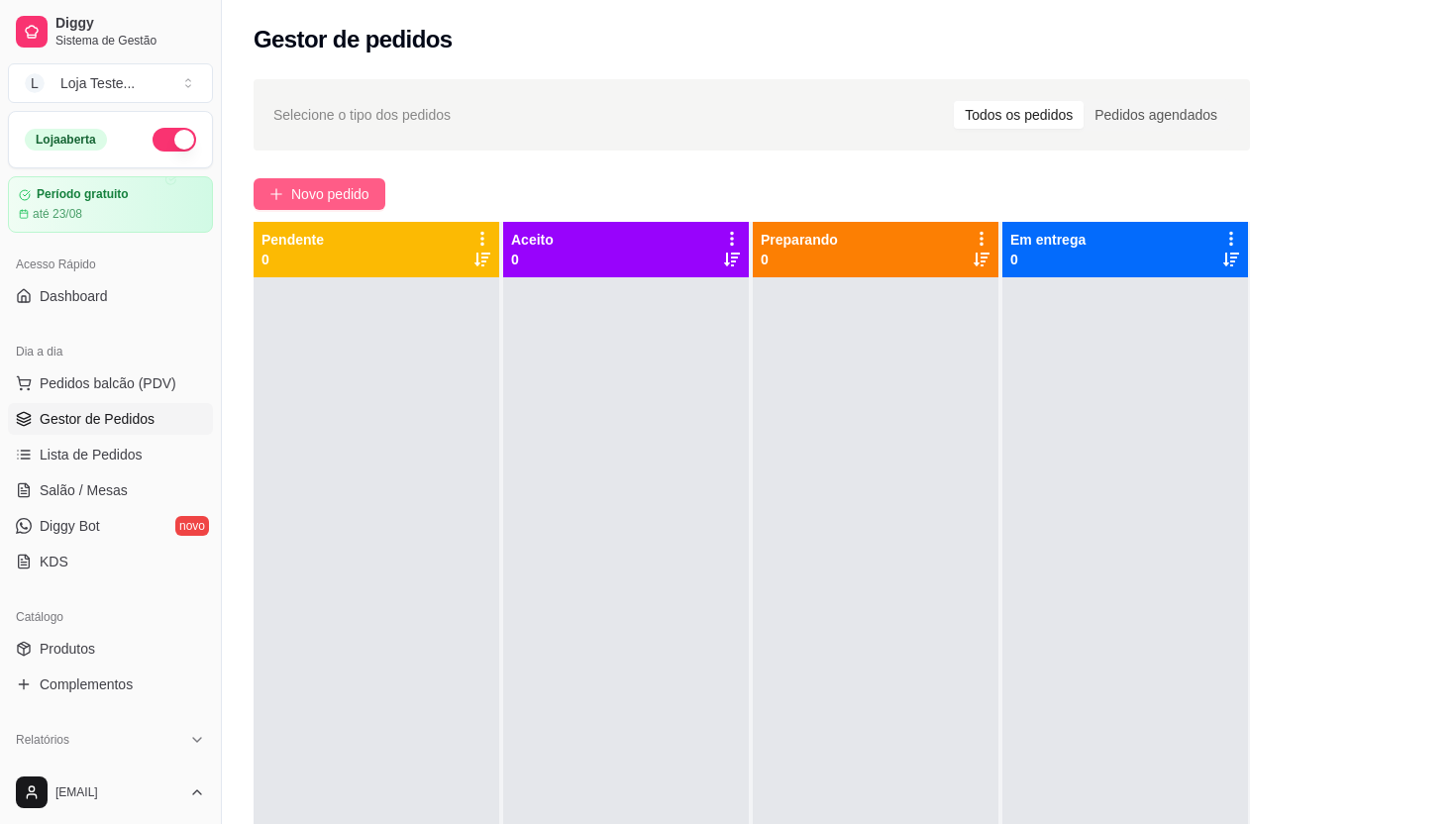 click on "Novo pedido" at bounding box center [330, 194] 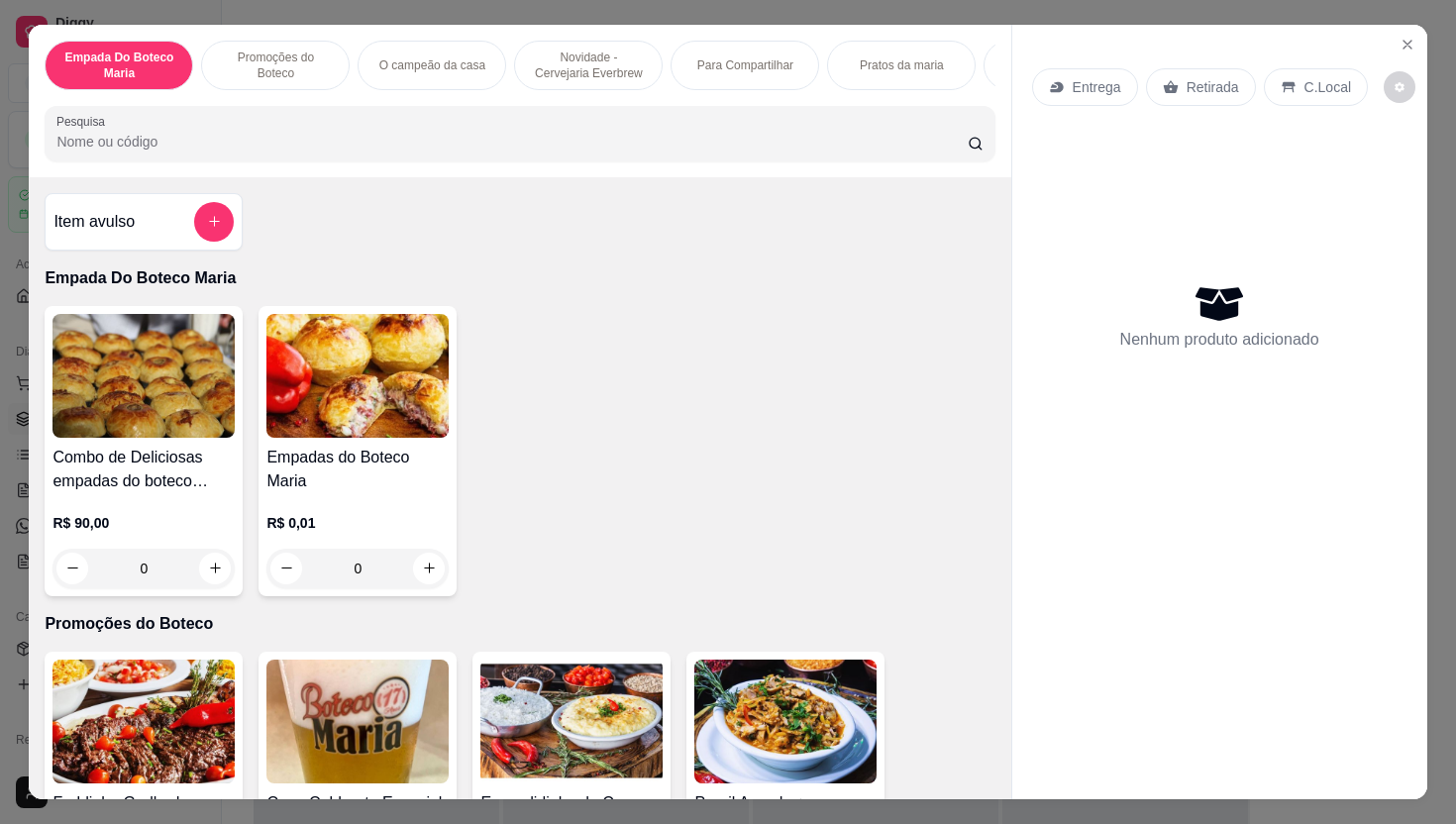click on "Entrega" at bounding box center (1085, 87) 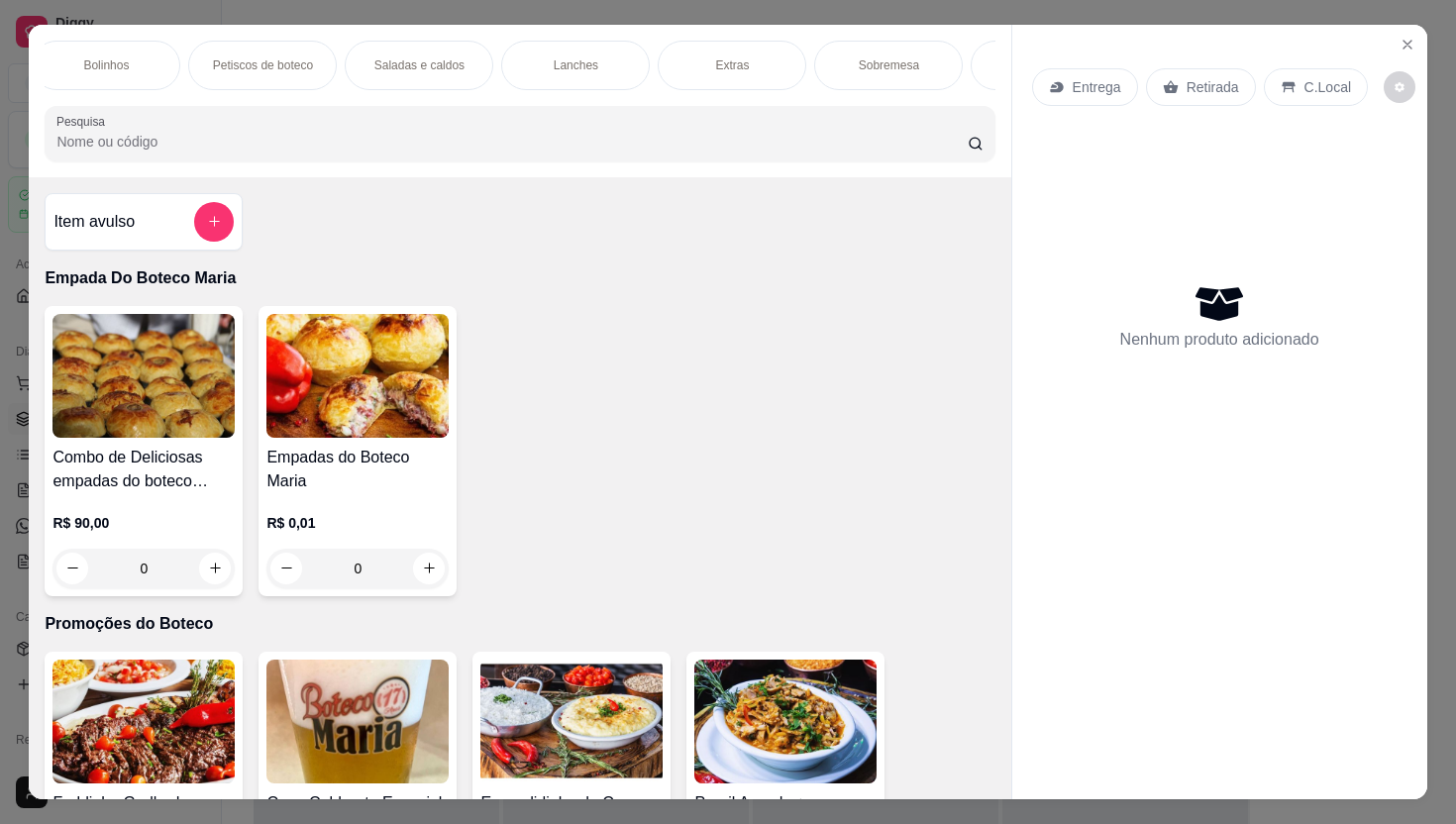 scroll, scrollTop: 0, scrollLeft: 1247, axis: horizontal 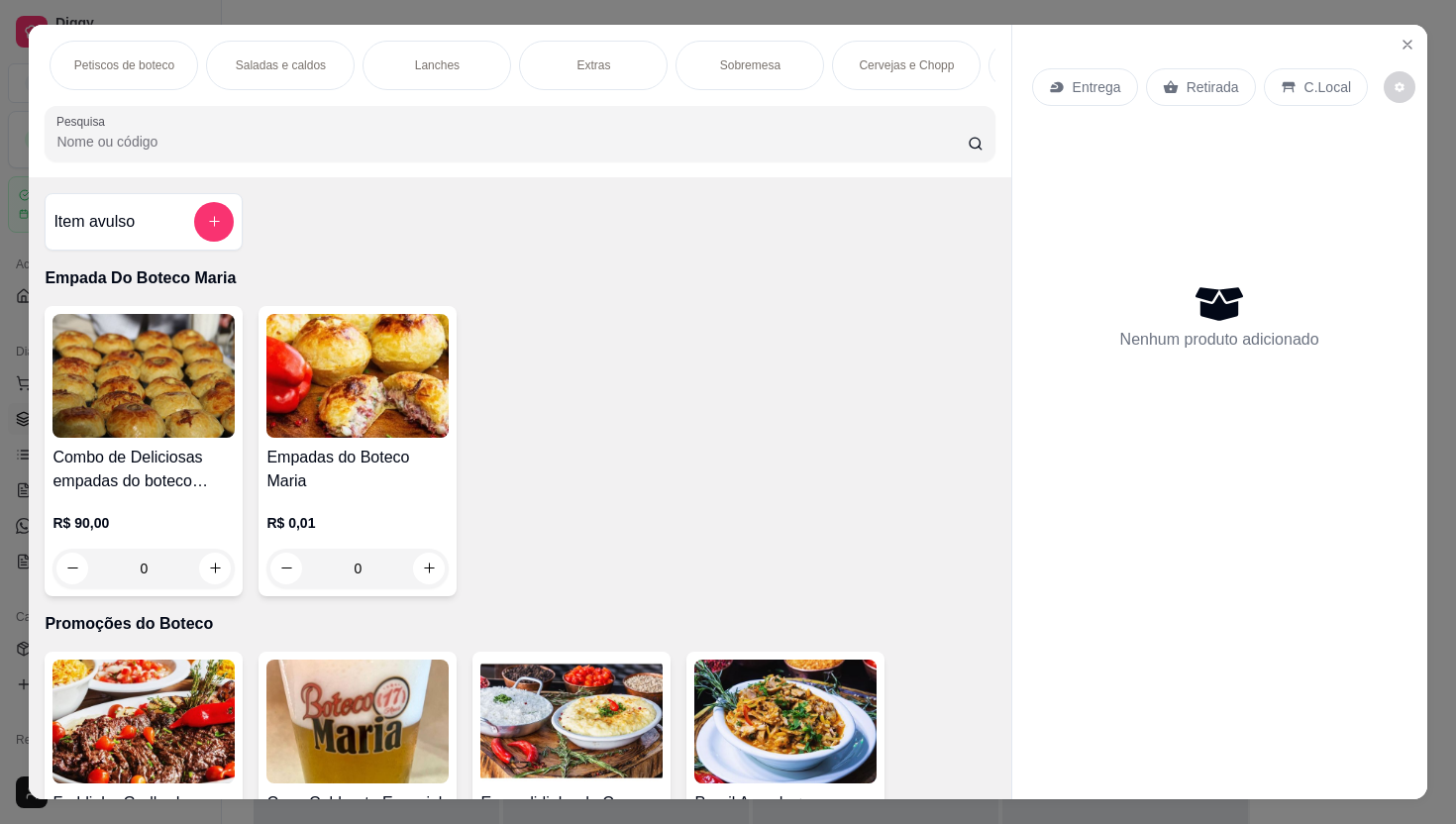 click on "Sobremesa" at bounding box center [750, 65] 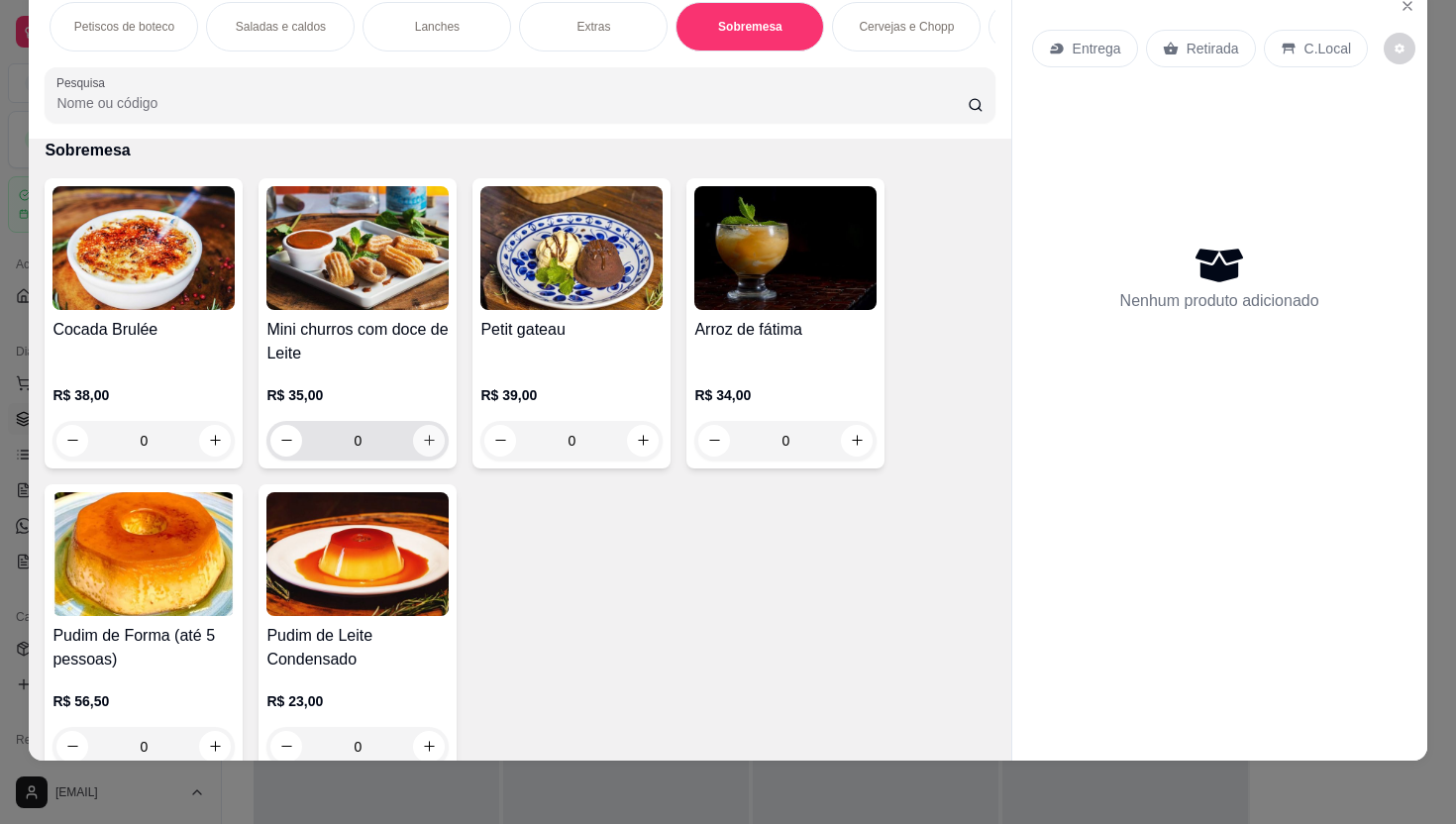 click 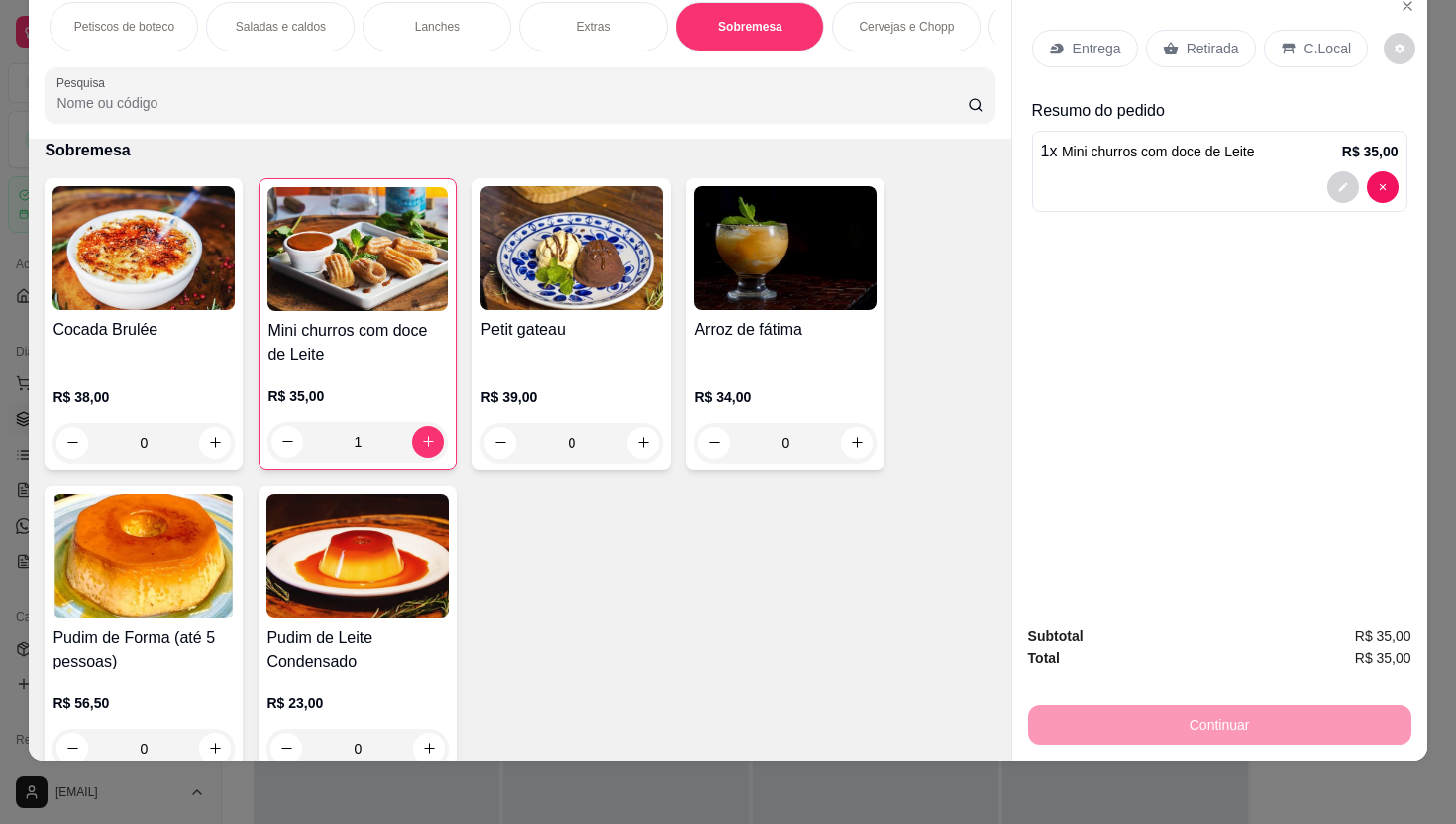 click on "C.Local" at bounding box center [1327, 49] 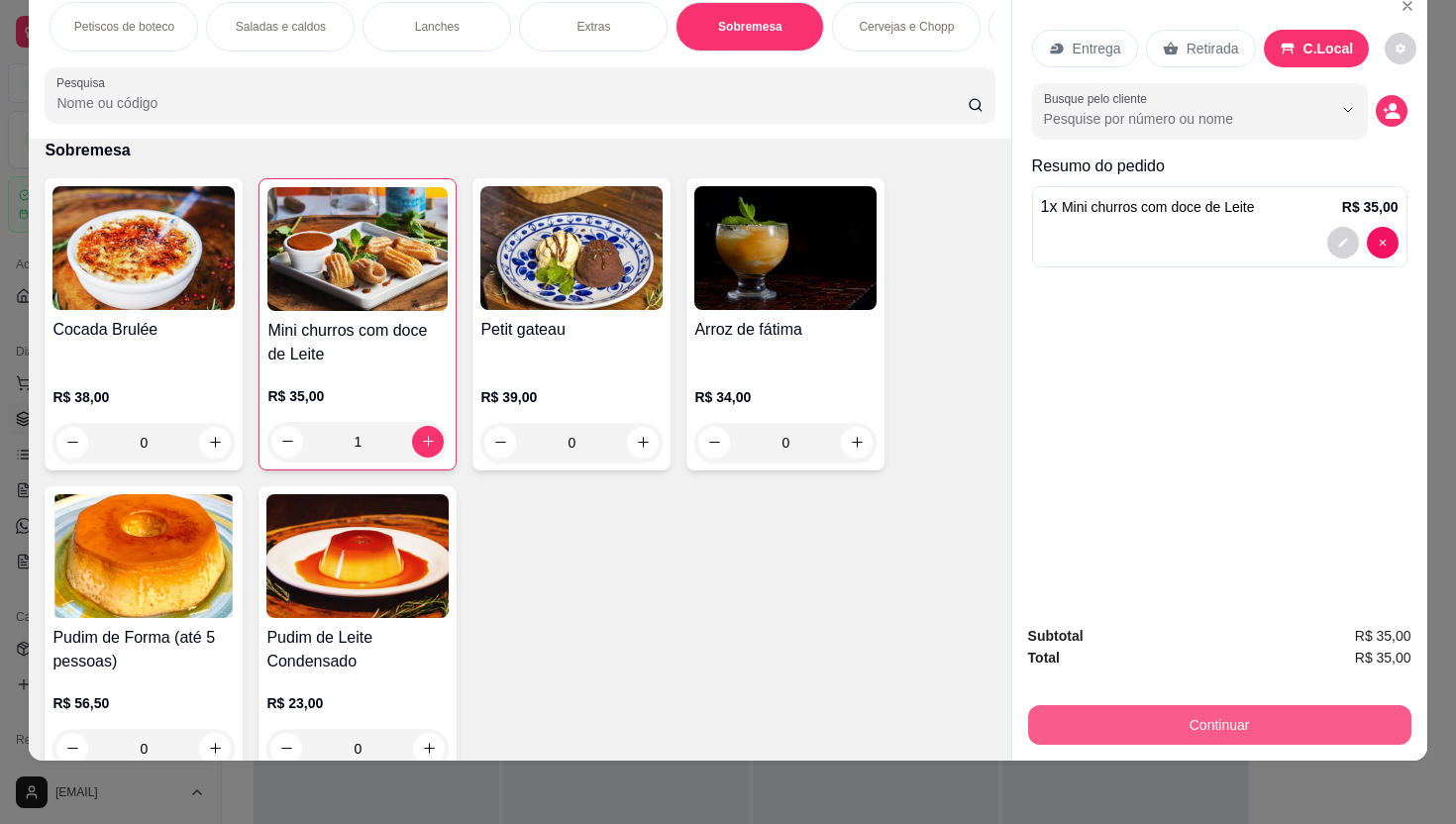 click on "Continuar" at bounding box center [1219, 725] 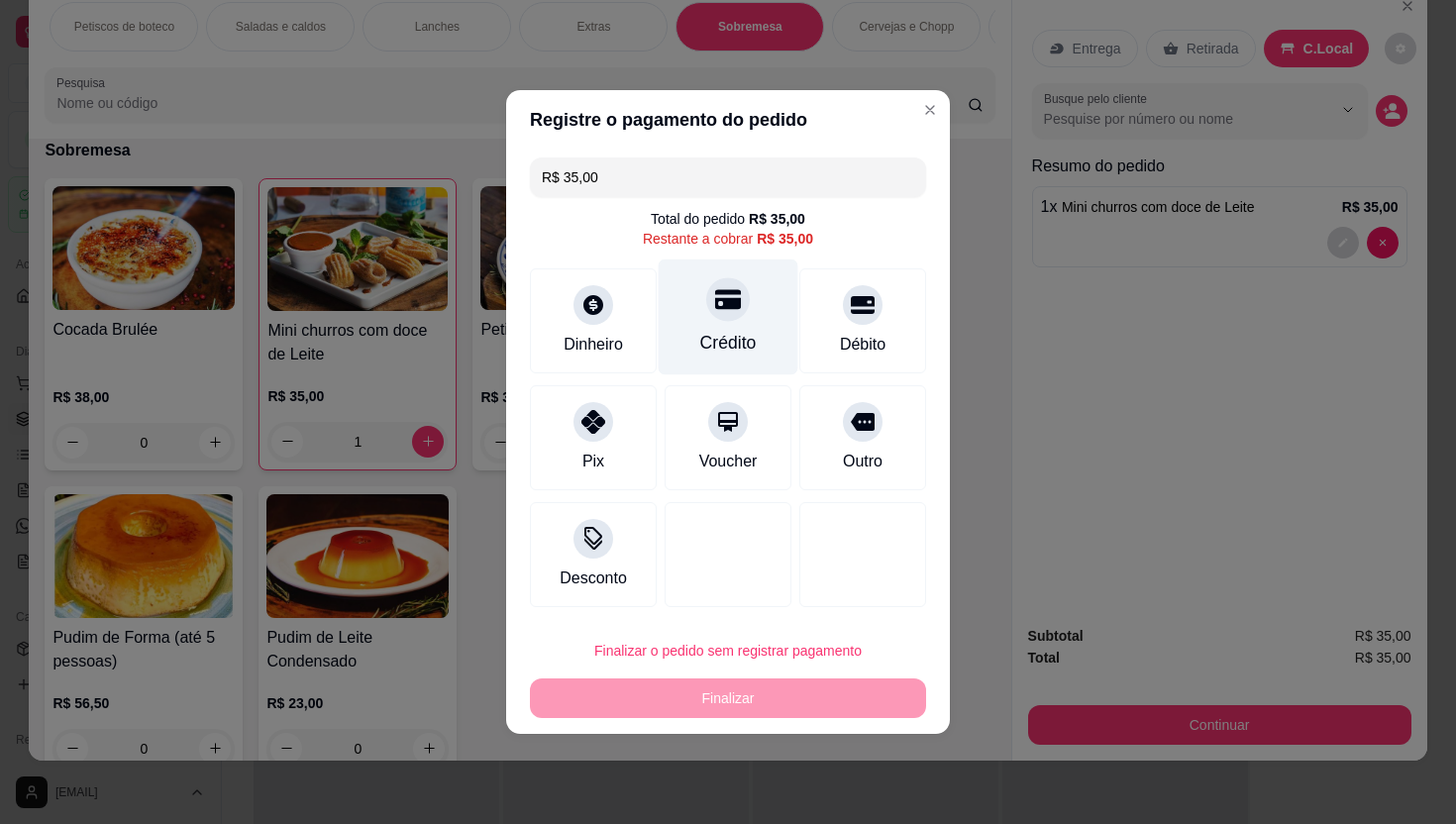 click 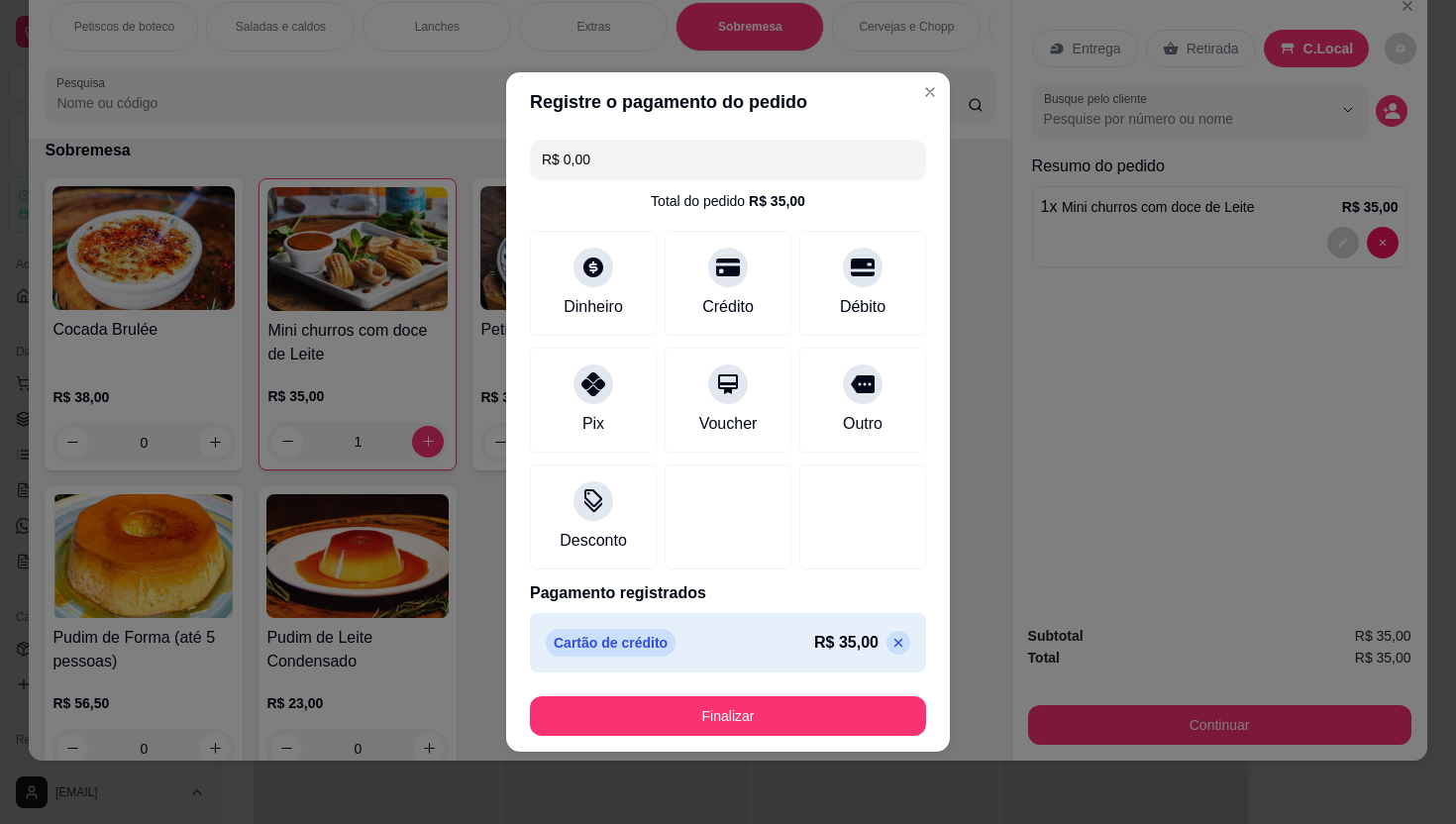 click on "Finalizar" at bounding box center (728, 716) 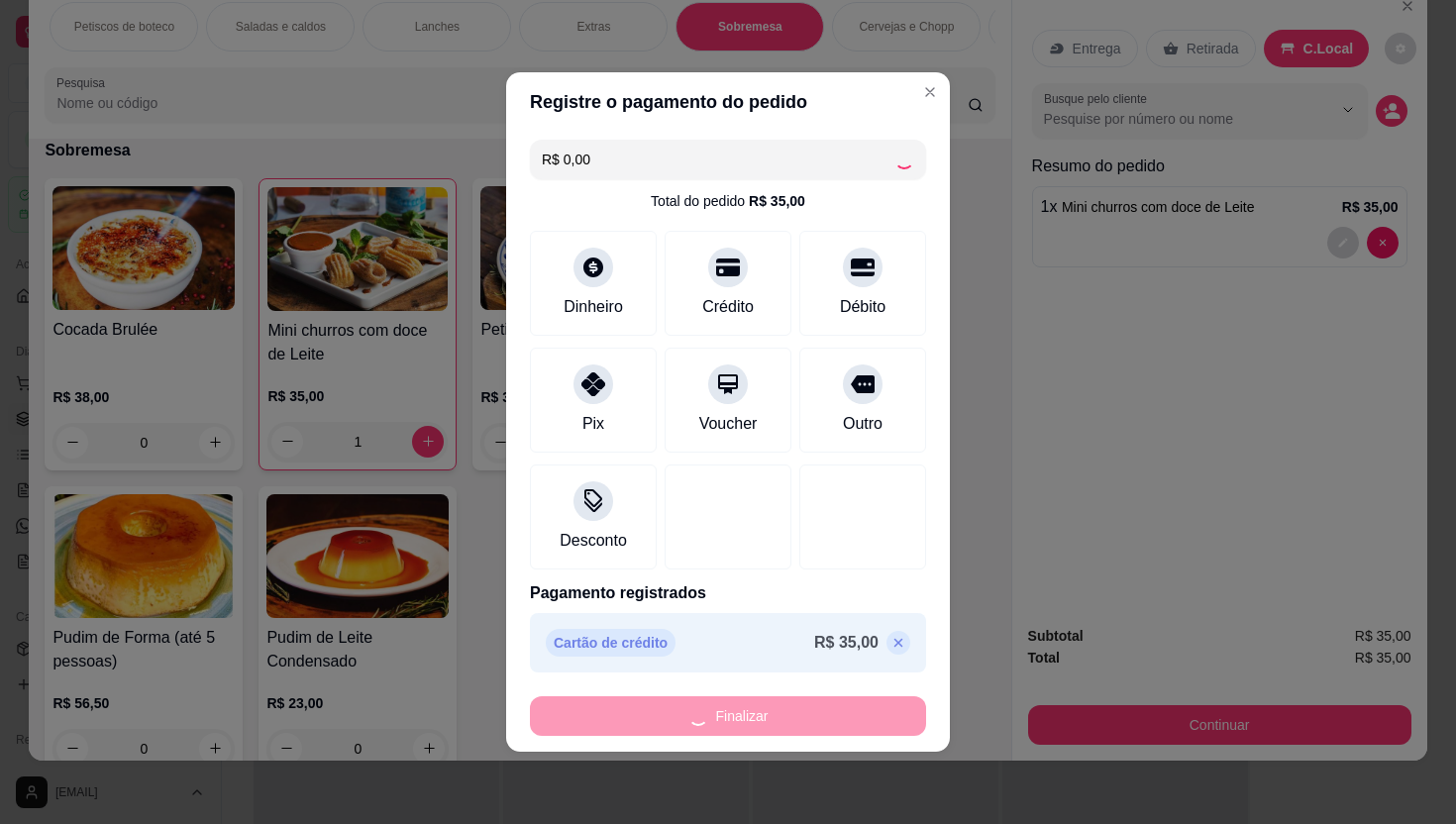 type on "0" 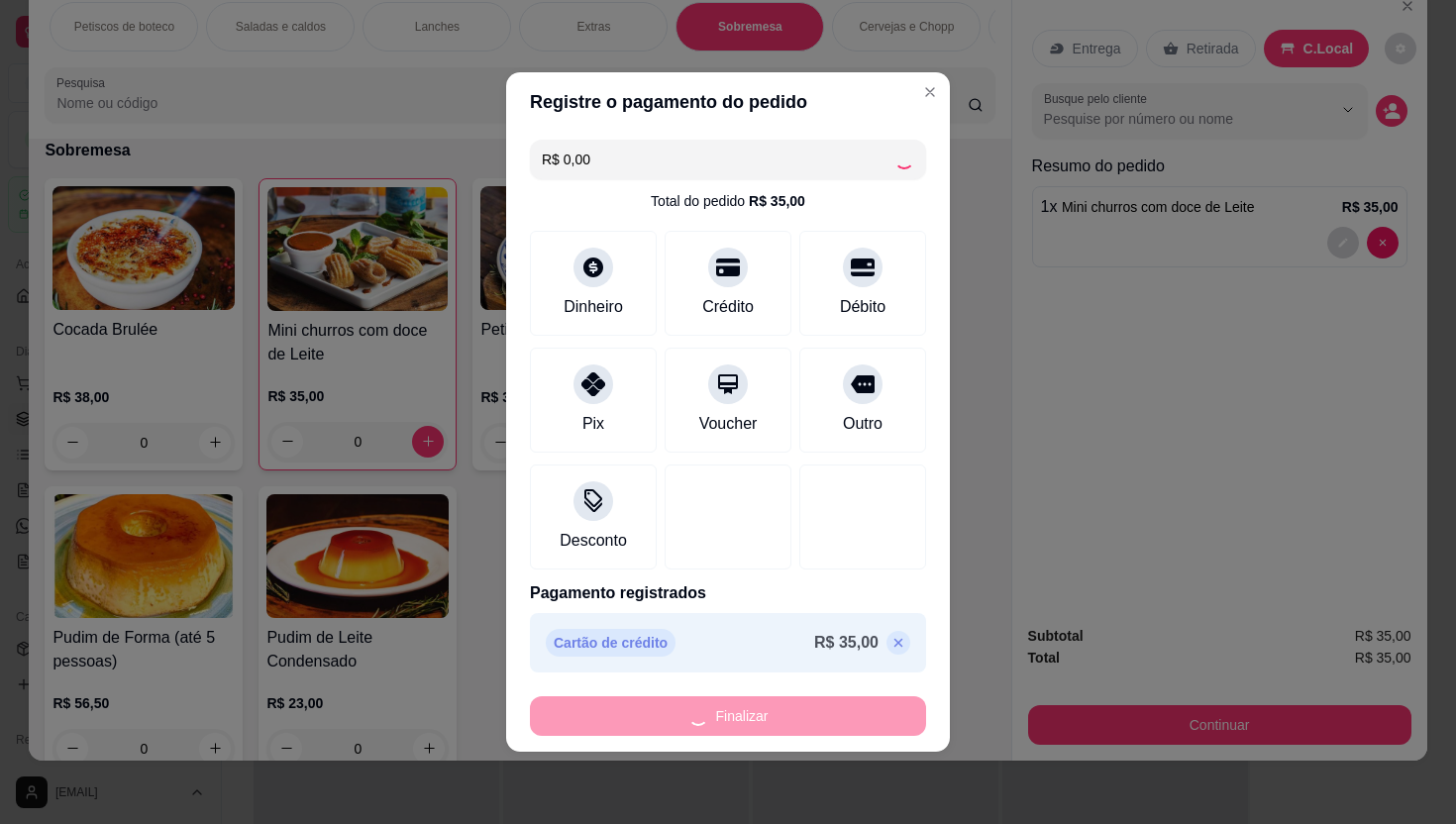 type on "-R$ 35,00" 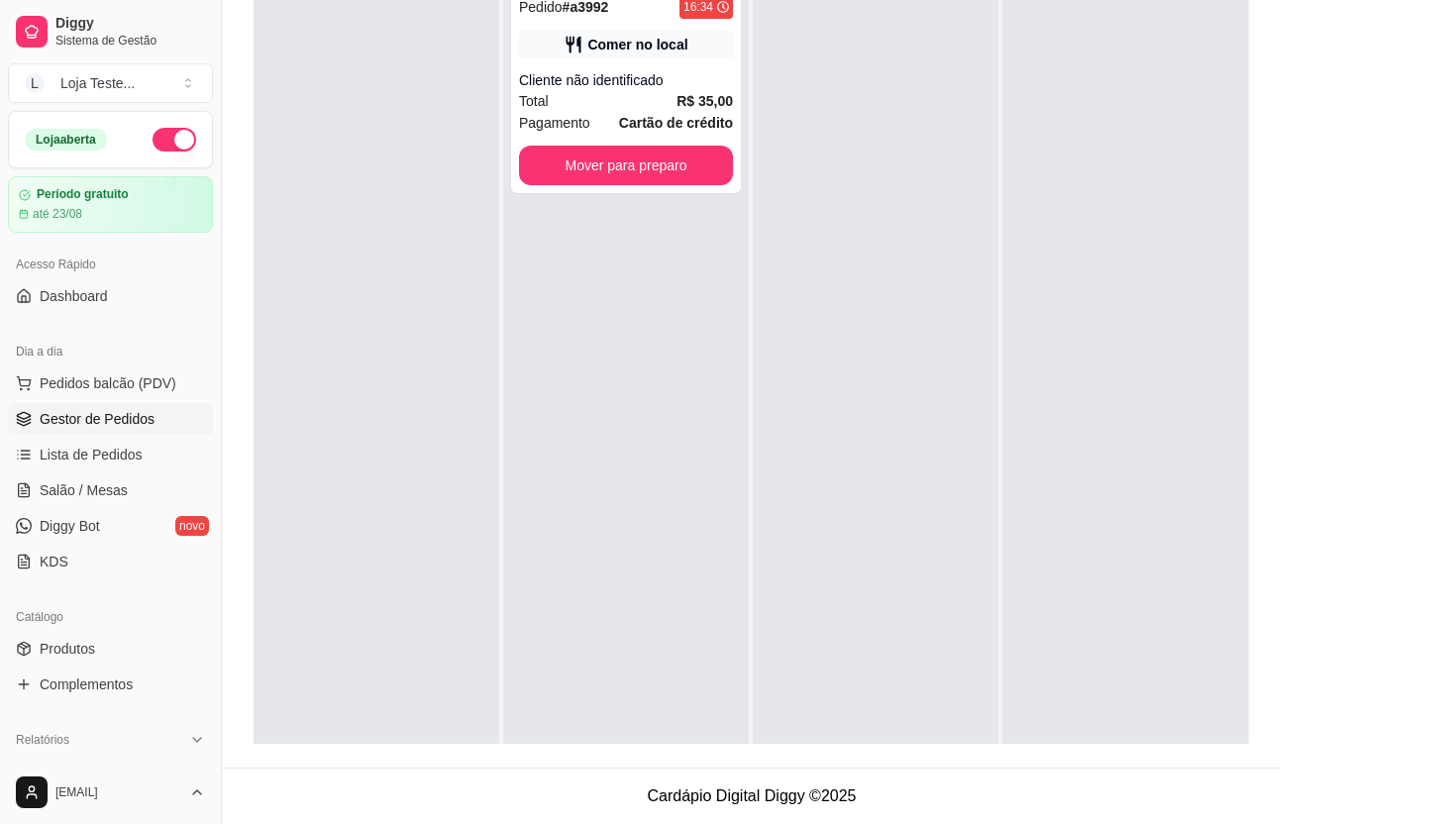 scroll, scrollTop: 0, scrollLeft: 0, axis: both 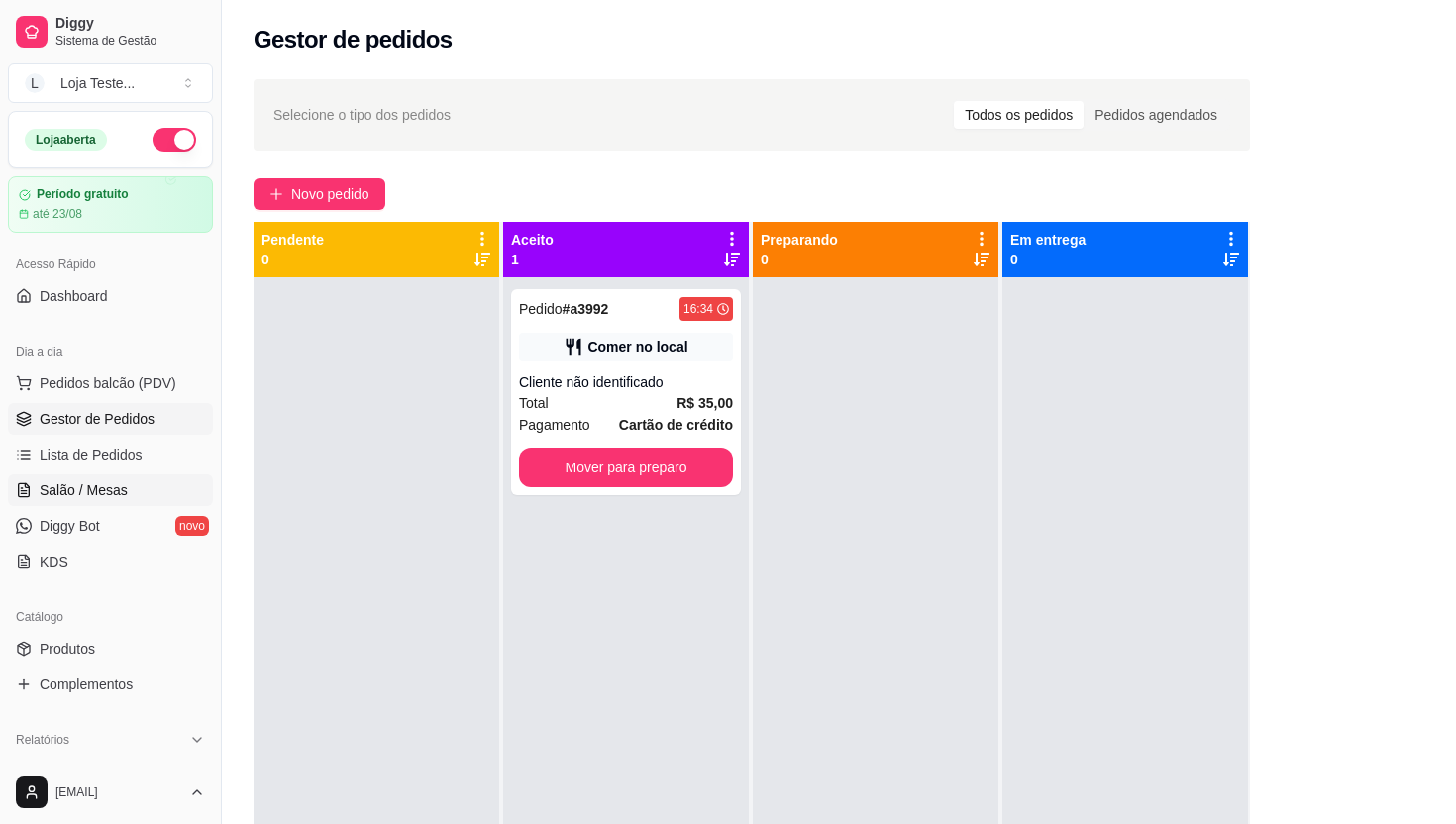 click on "Salão / Mesas" at bounding box center (83, 490) 